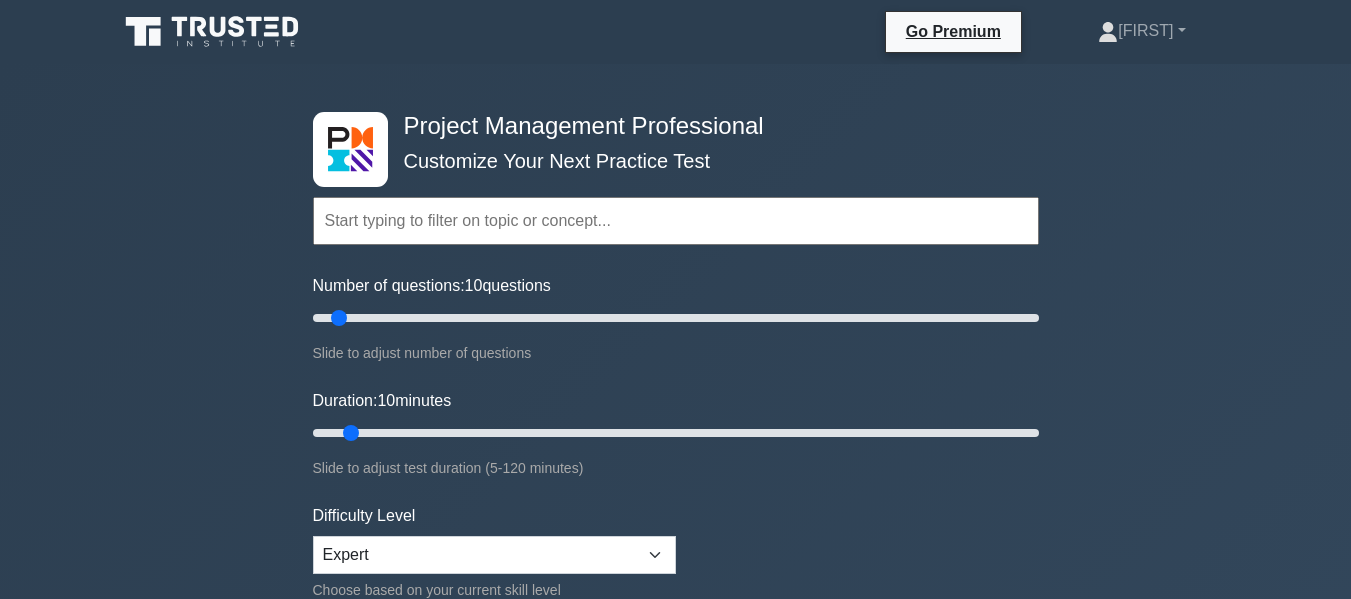 scroll, scrollTop: 0, scrollLeft: 0, axis: both 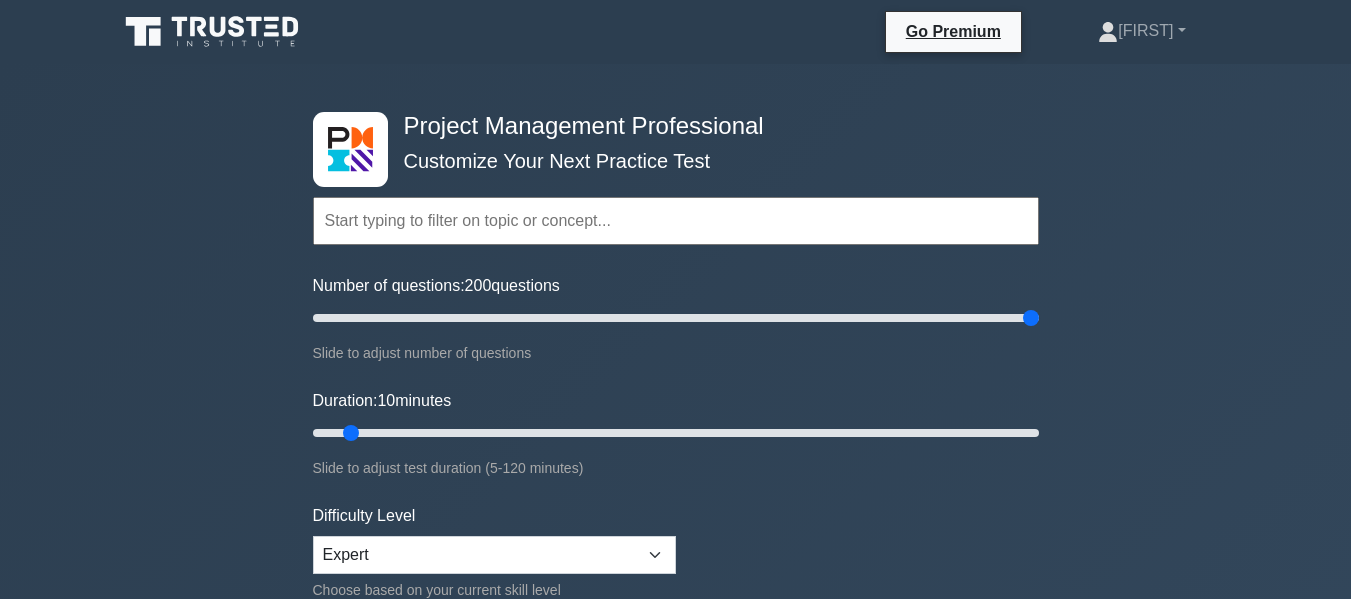 drag, startPoint x: 339, startPoint y: 311, endPoint x: 1048, endPoint y: 395, distance: 713.9587 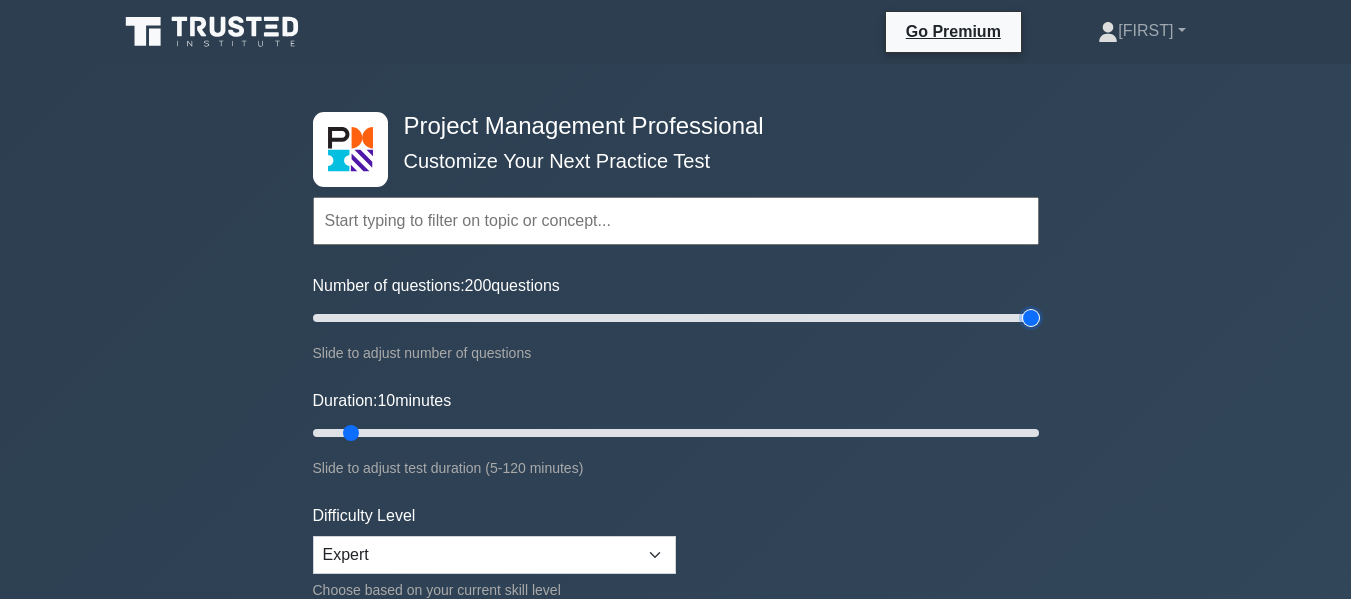 type on "200" 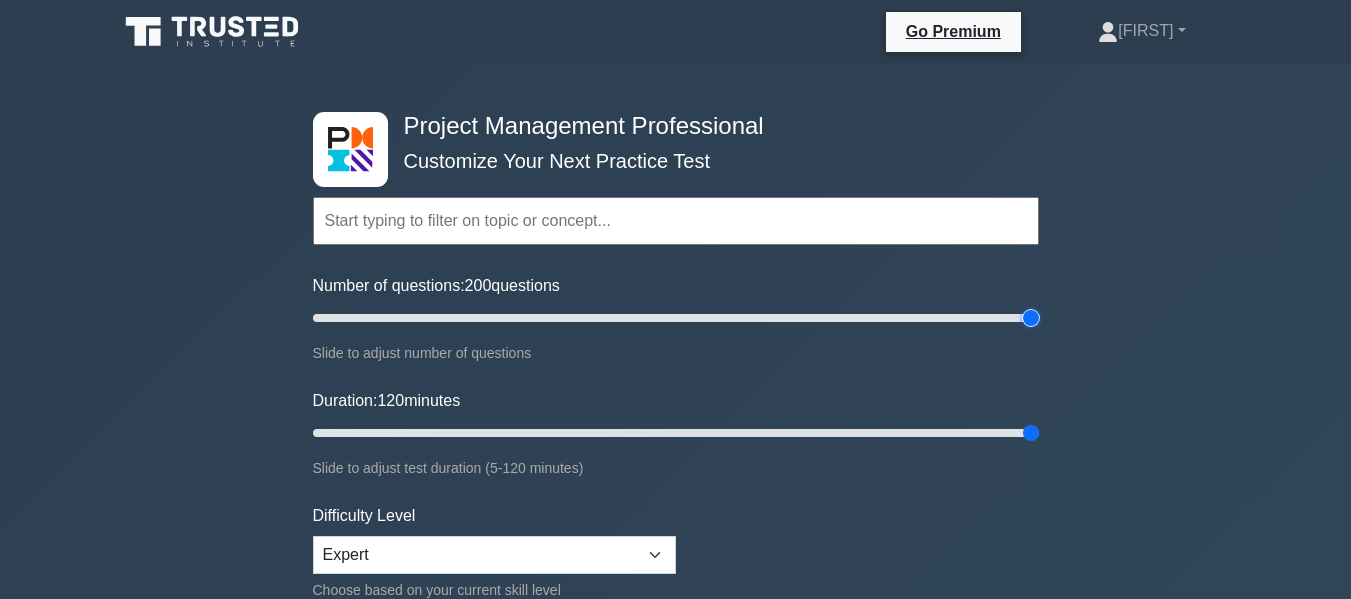 drag, startPoint x: 350, startPoint y: 423, endPoint x: 1274, endPoint y: 443, distance: 924.21643 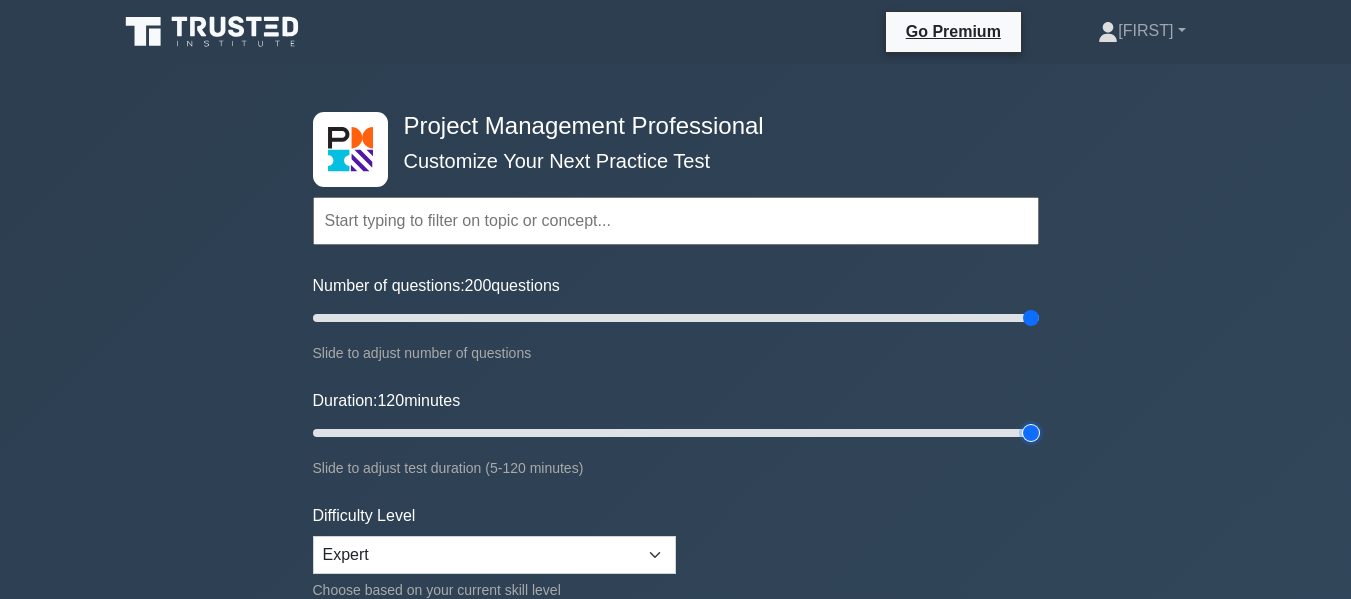 type on "120" 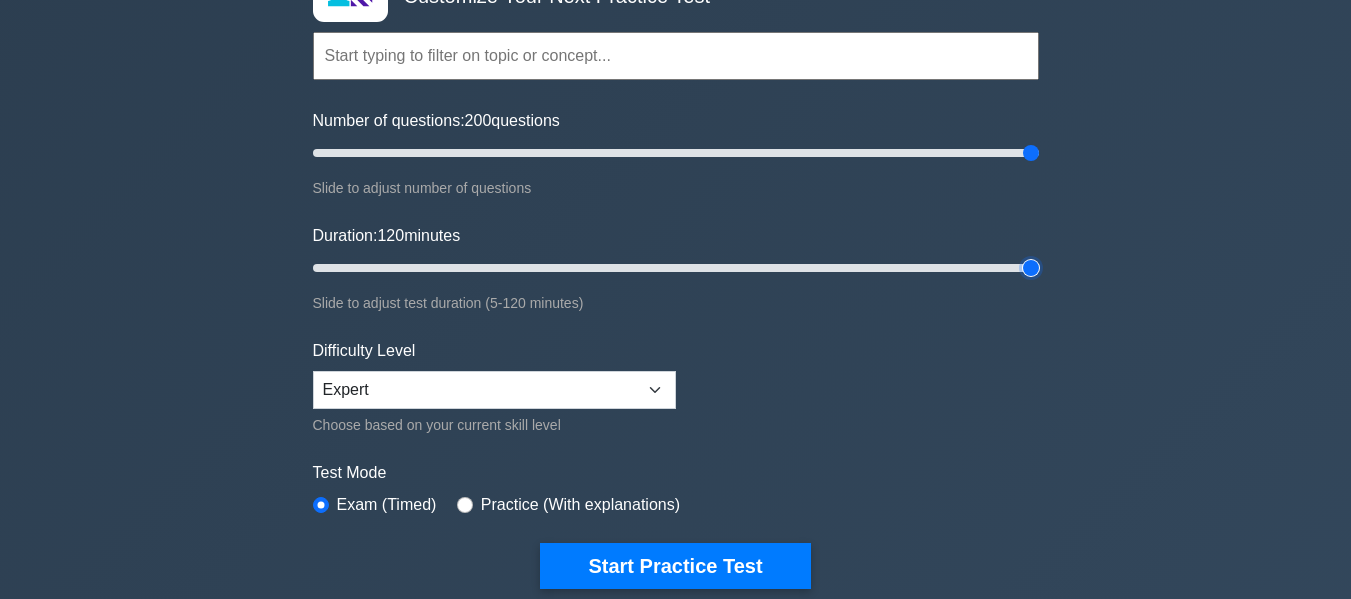 scroll, scrollTop: 200, scrollLeft: 0, axis: vertical 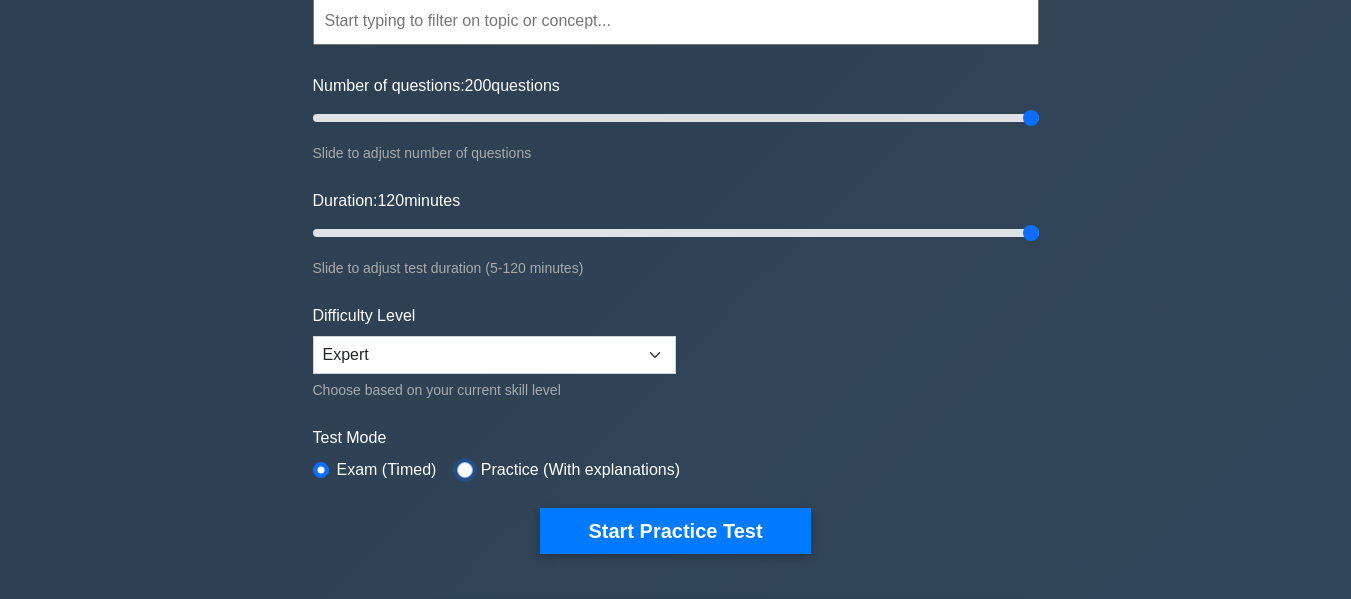 click at bounding box center [465, 470] 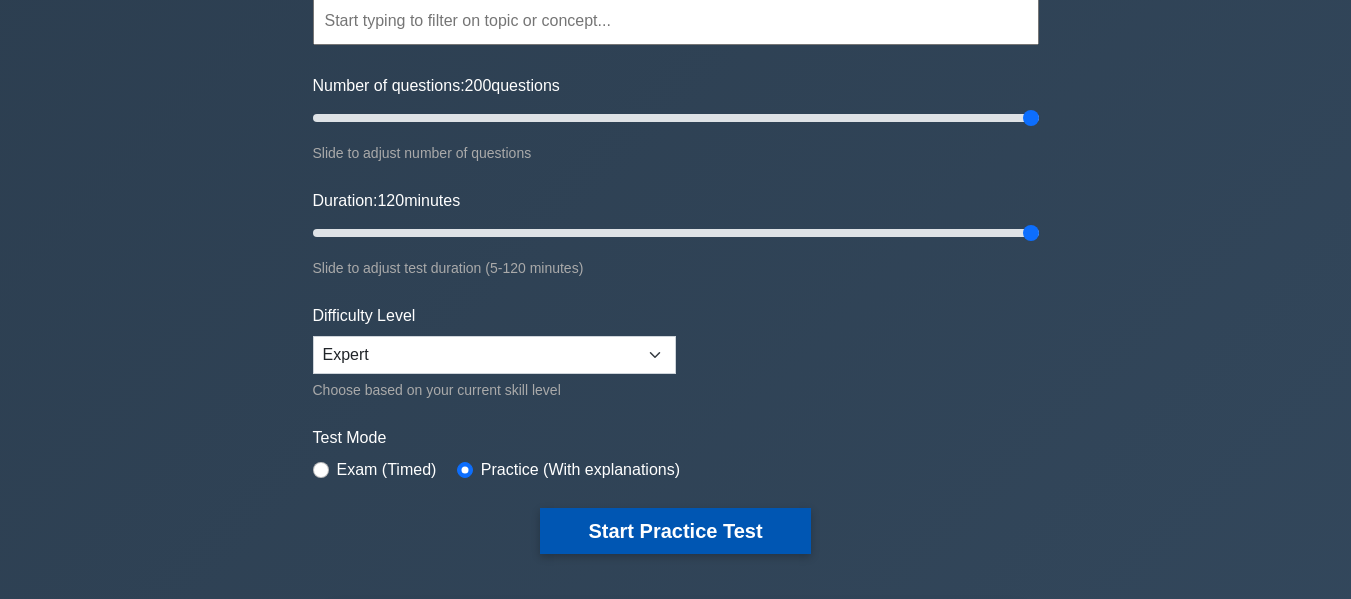 click on "Start Practice Test" at bounding box center (675, 531) 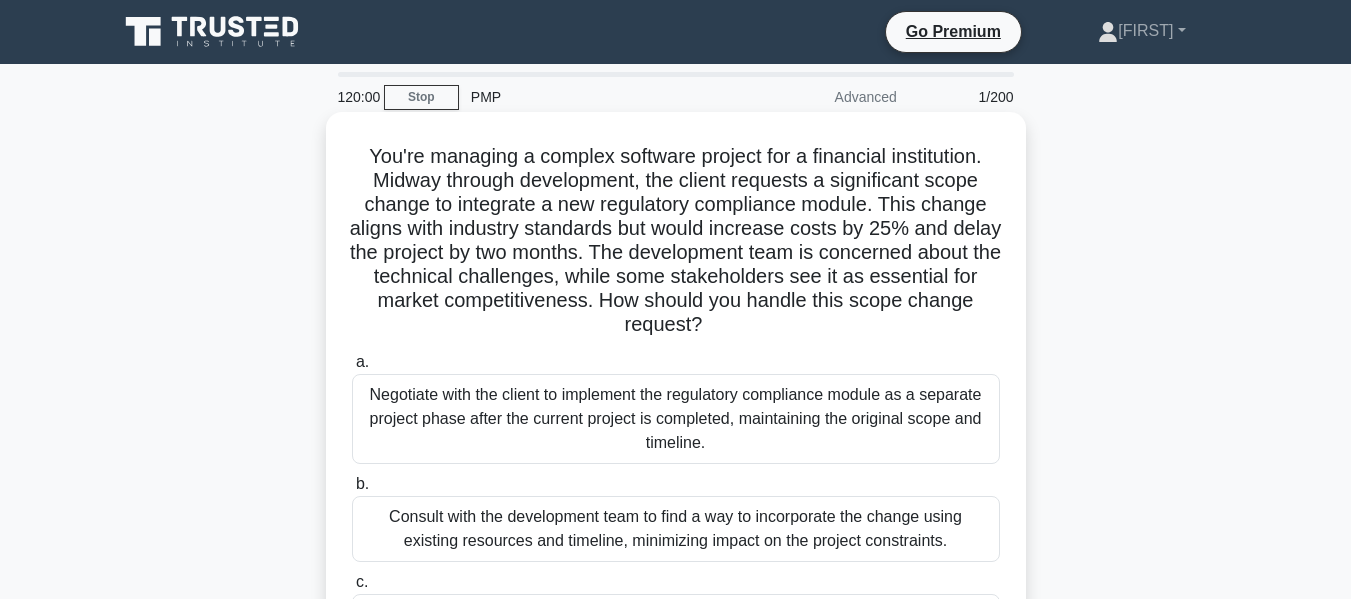 scroll, scrollTop: 0, scrollLeft: 0, axis: both 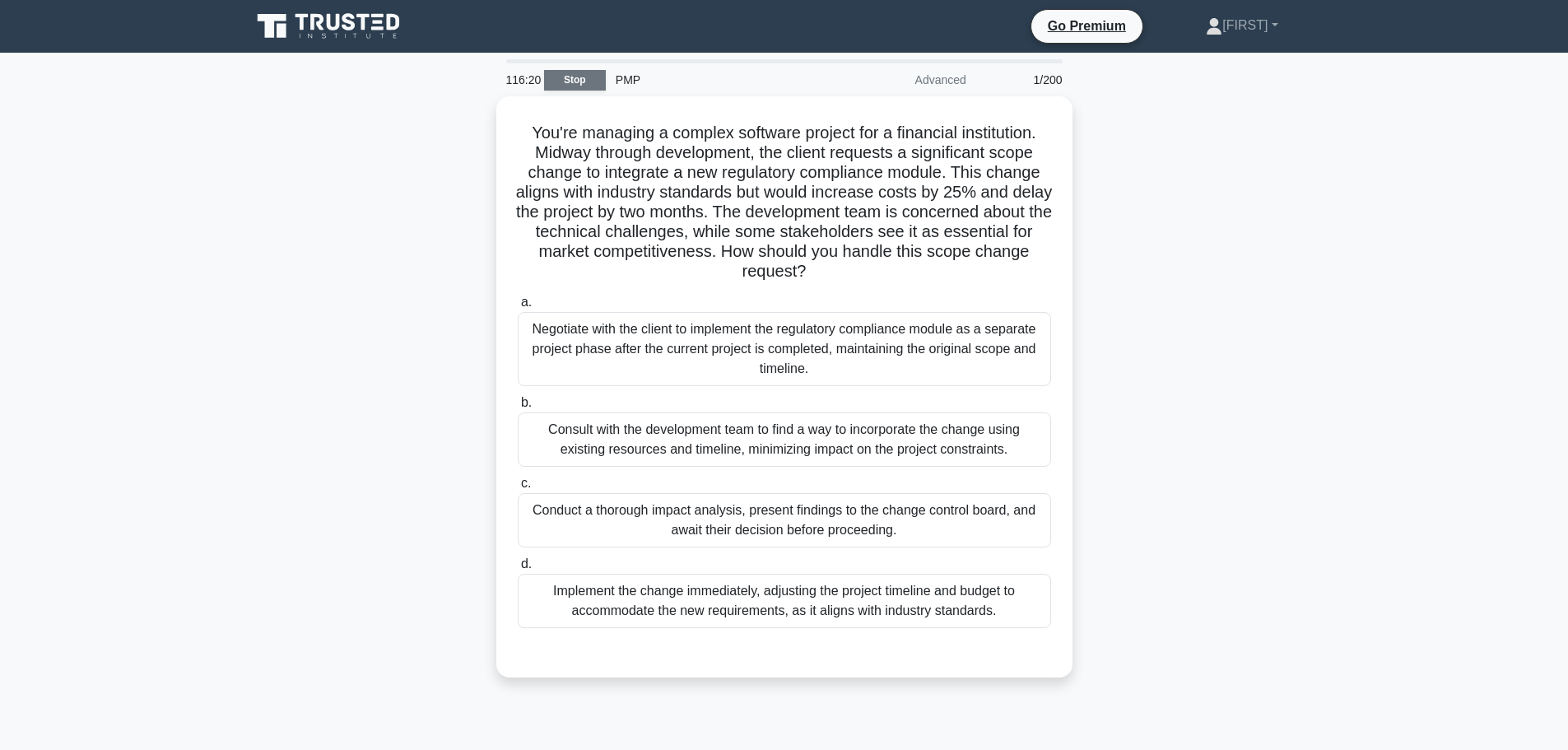 click on "Stop" at bounding box center [575, 80] 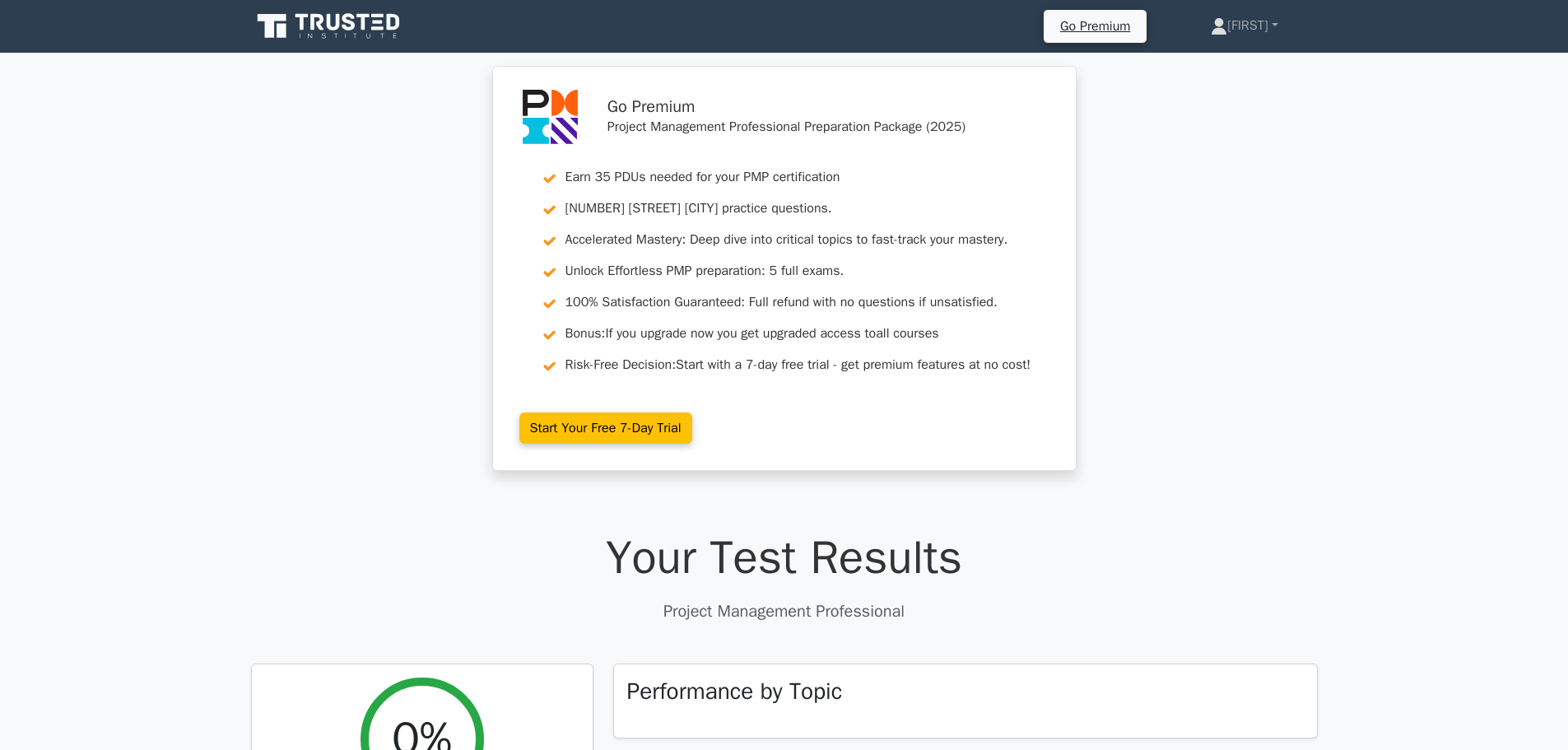 scroll, scrollTop: 0, scrollLeft: 0, axis: both 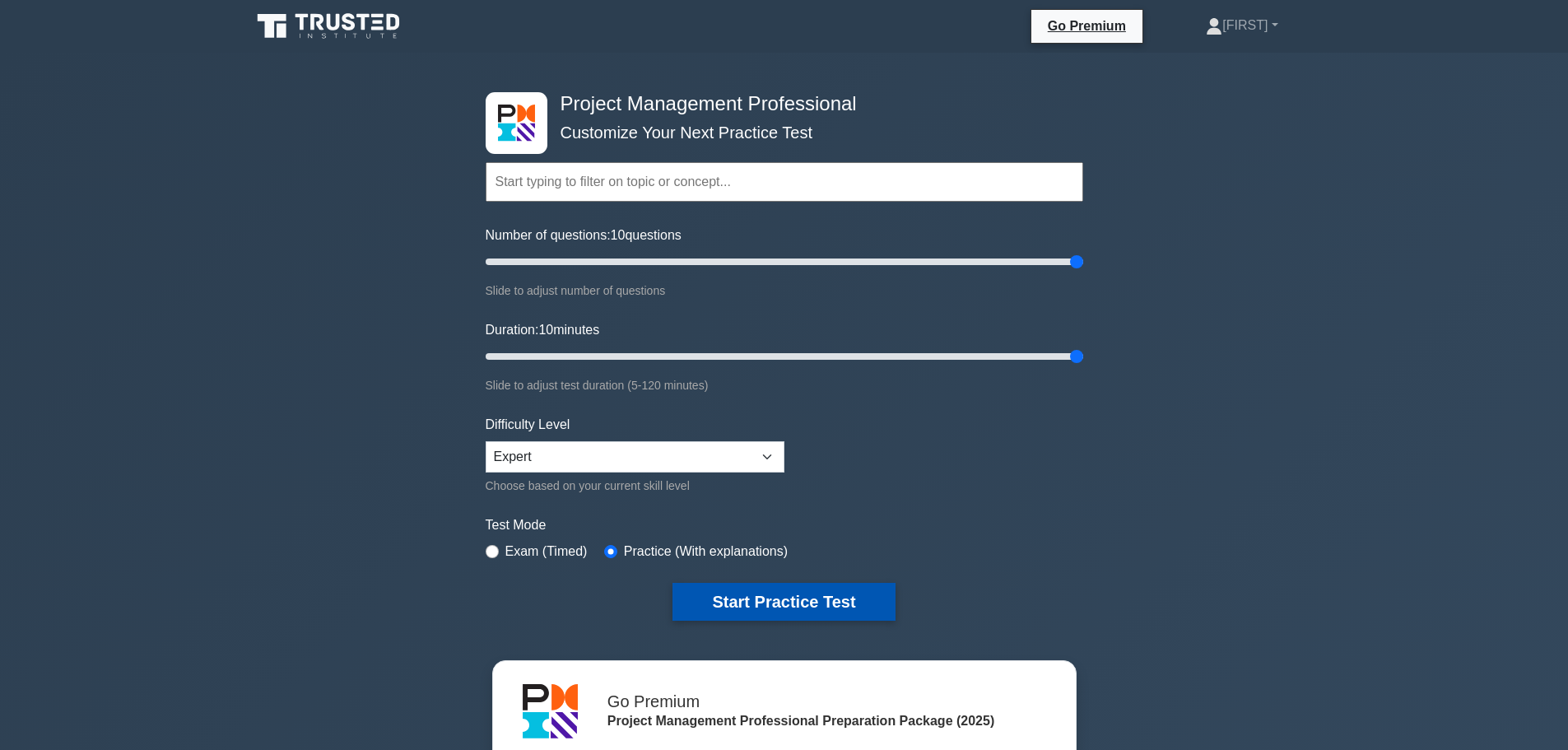click on "Start Practice Test" at bounding box center (784, 602) 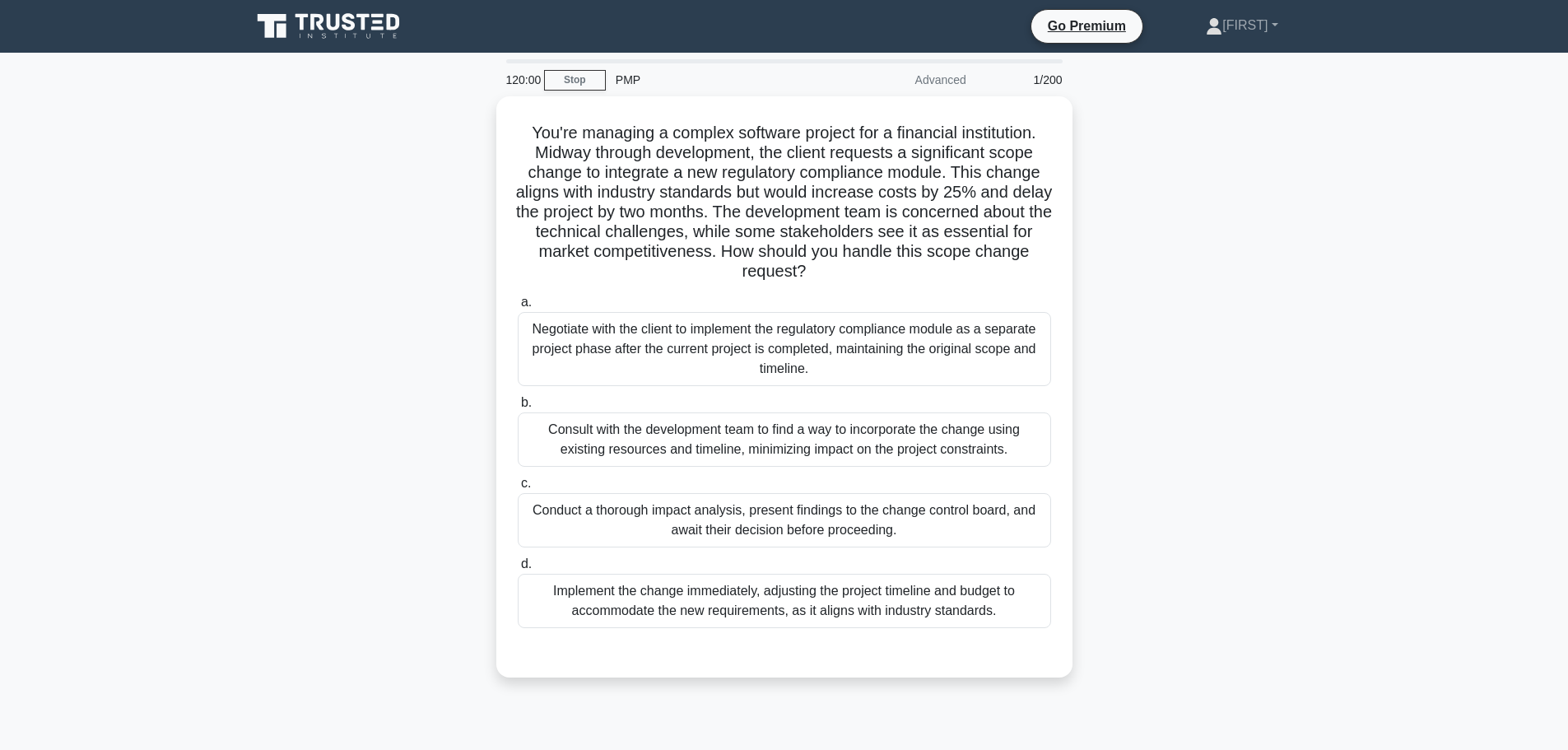 scroll, scrollTop: 0, scrollLeft: 0, axis: both 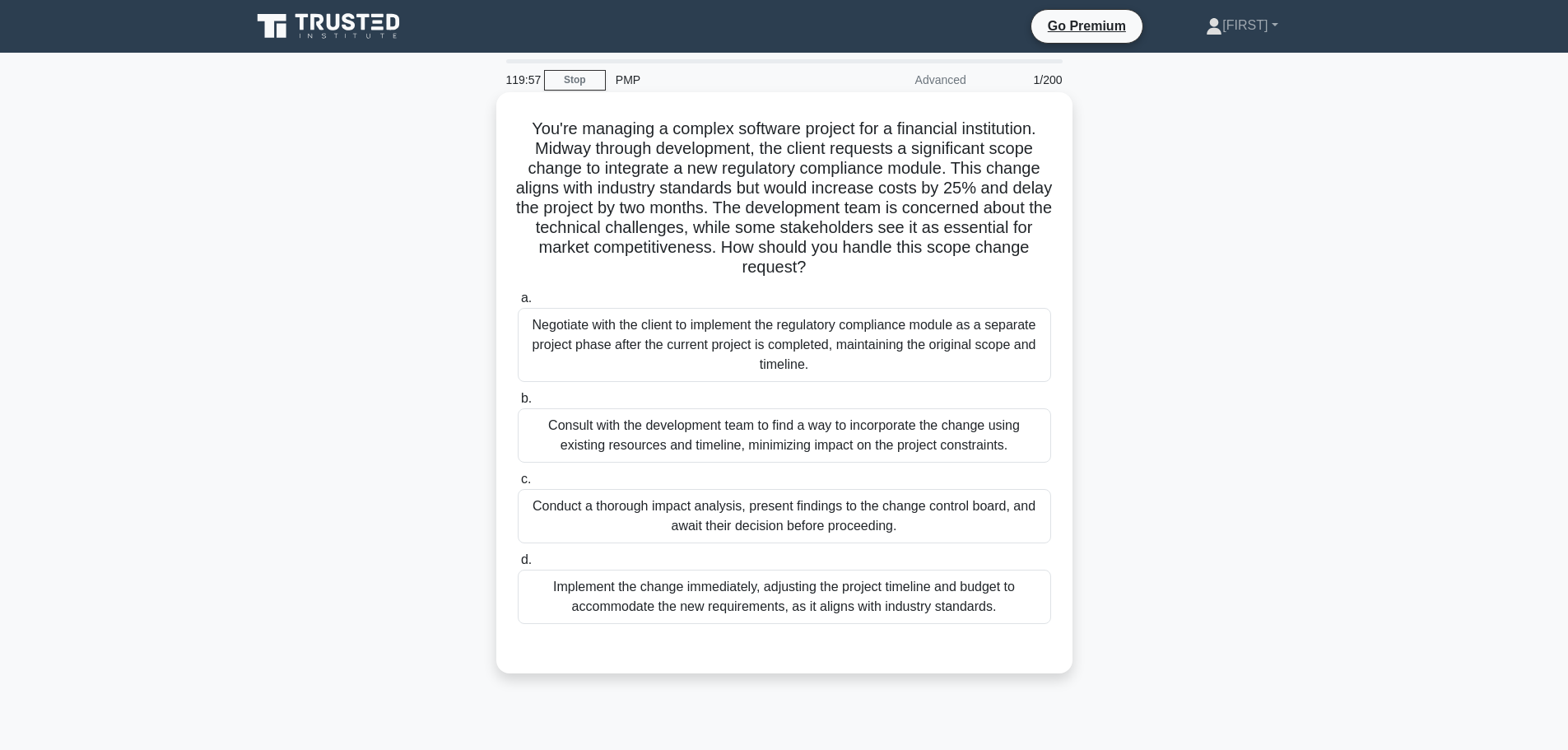 click on "Negotiate with the client to implement the regulatory compliance module as a separate project phase after the current project is completed, maintaining the original scope and timeline." at bounding box center [784, 345] 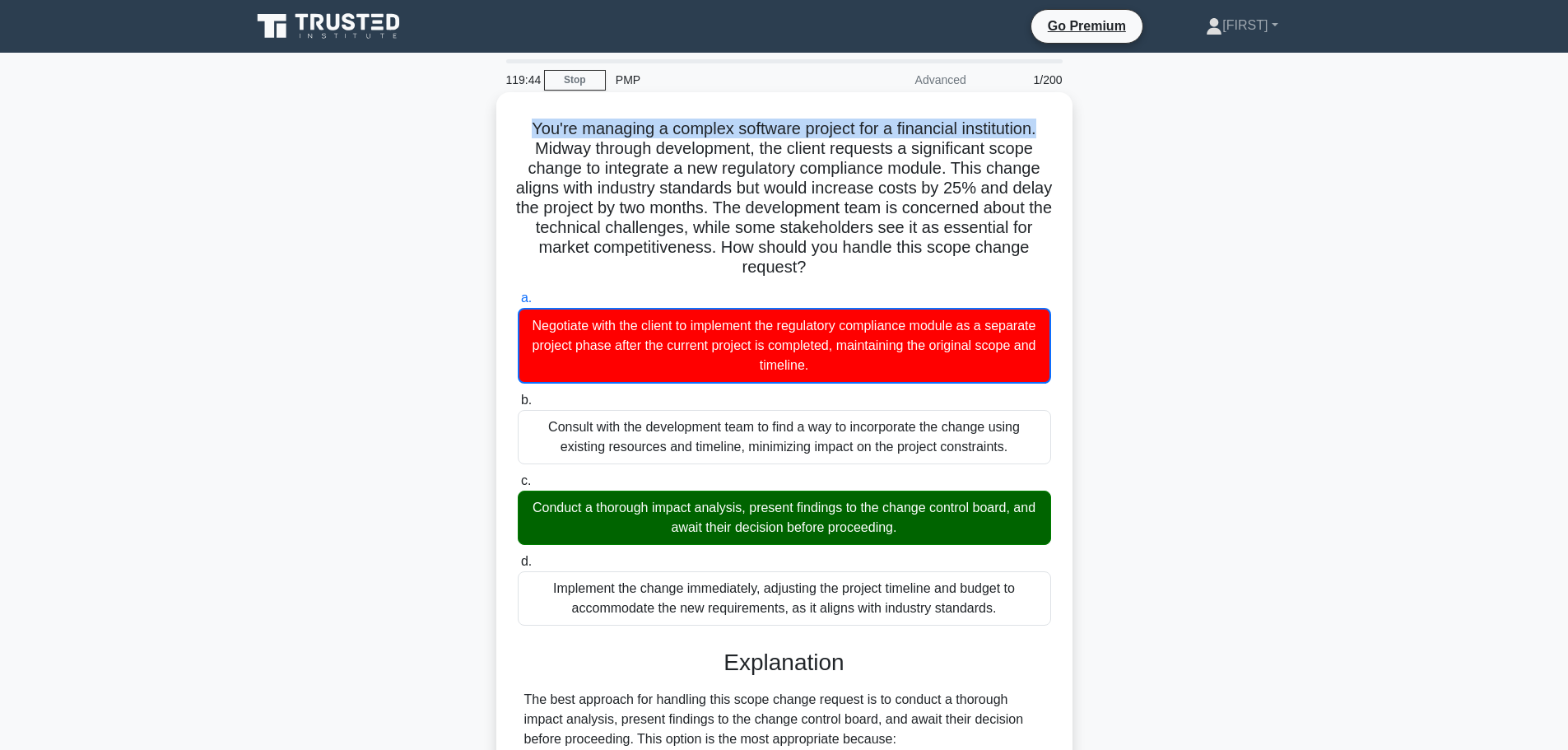 drag, startPoint x: 1059, startPoint y: 133, endPoint x: 512, endPoint y: 133, distance: 547 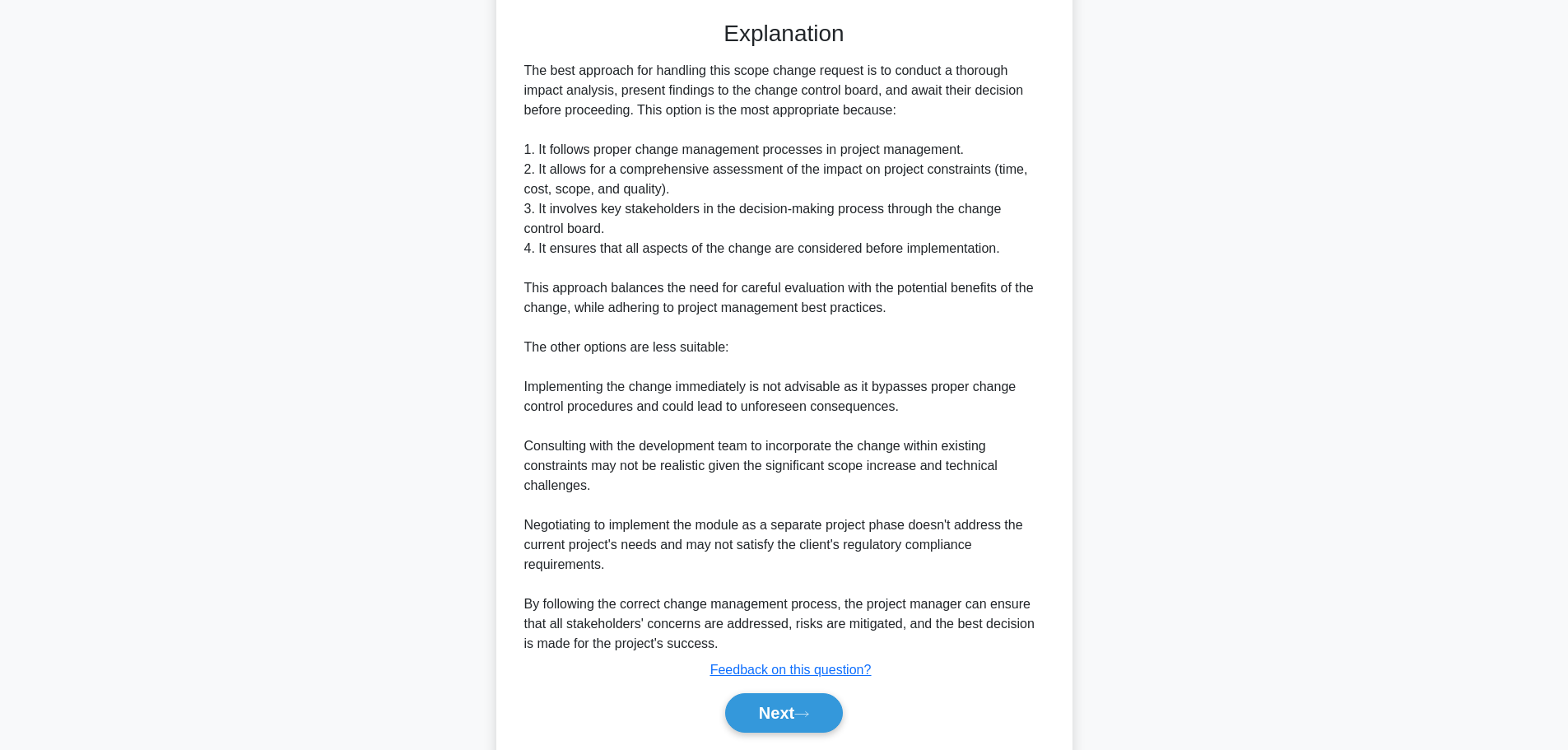 scroll, scrollTop: 682, scrollLeft: 0, axis: vertical 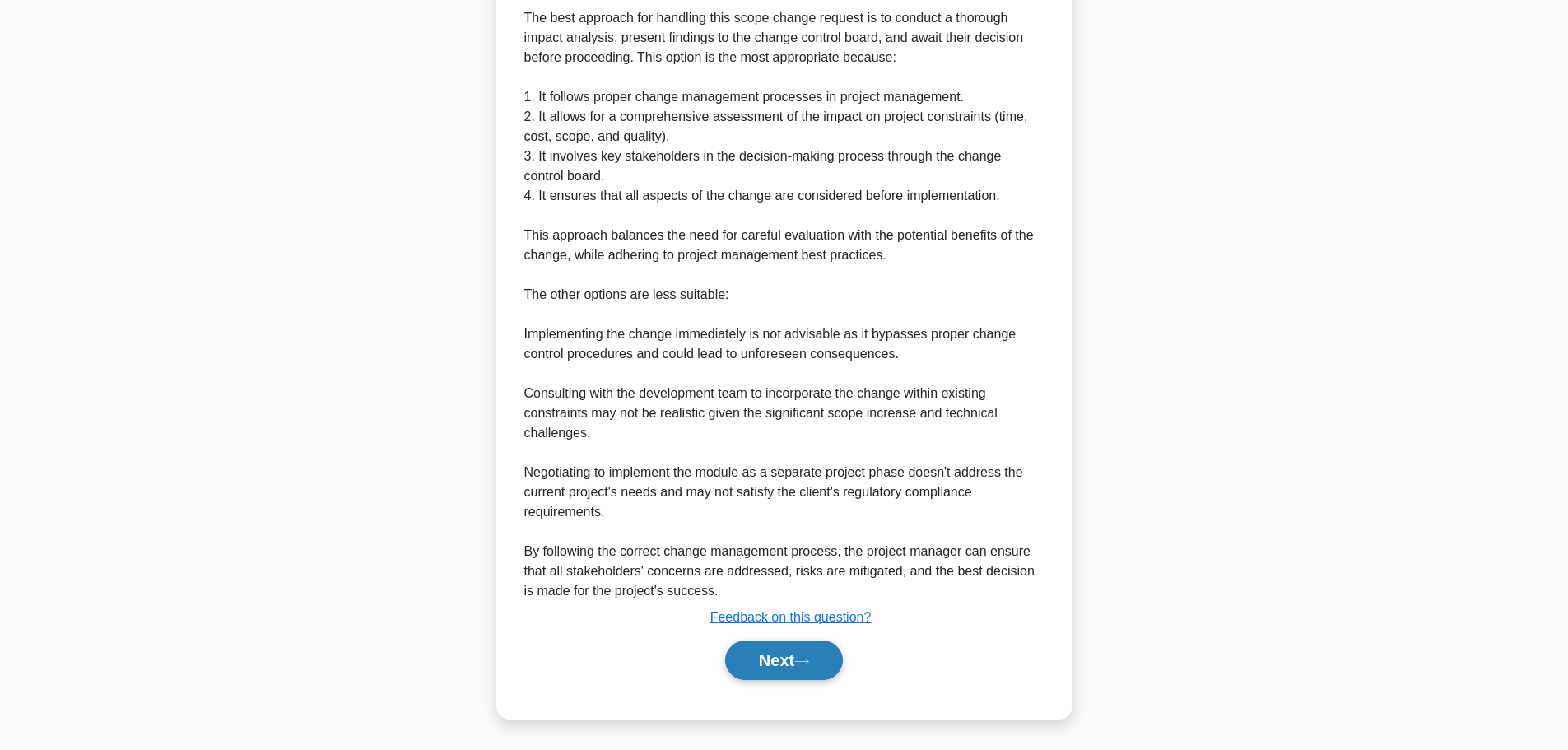 click on "Next" at bounding box center (784, 660) 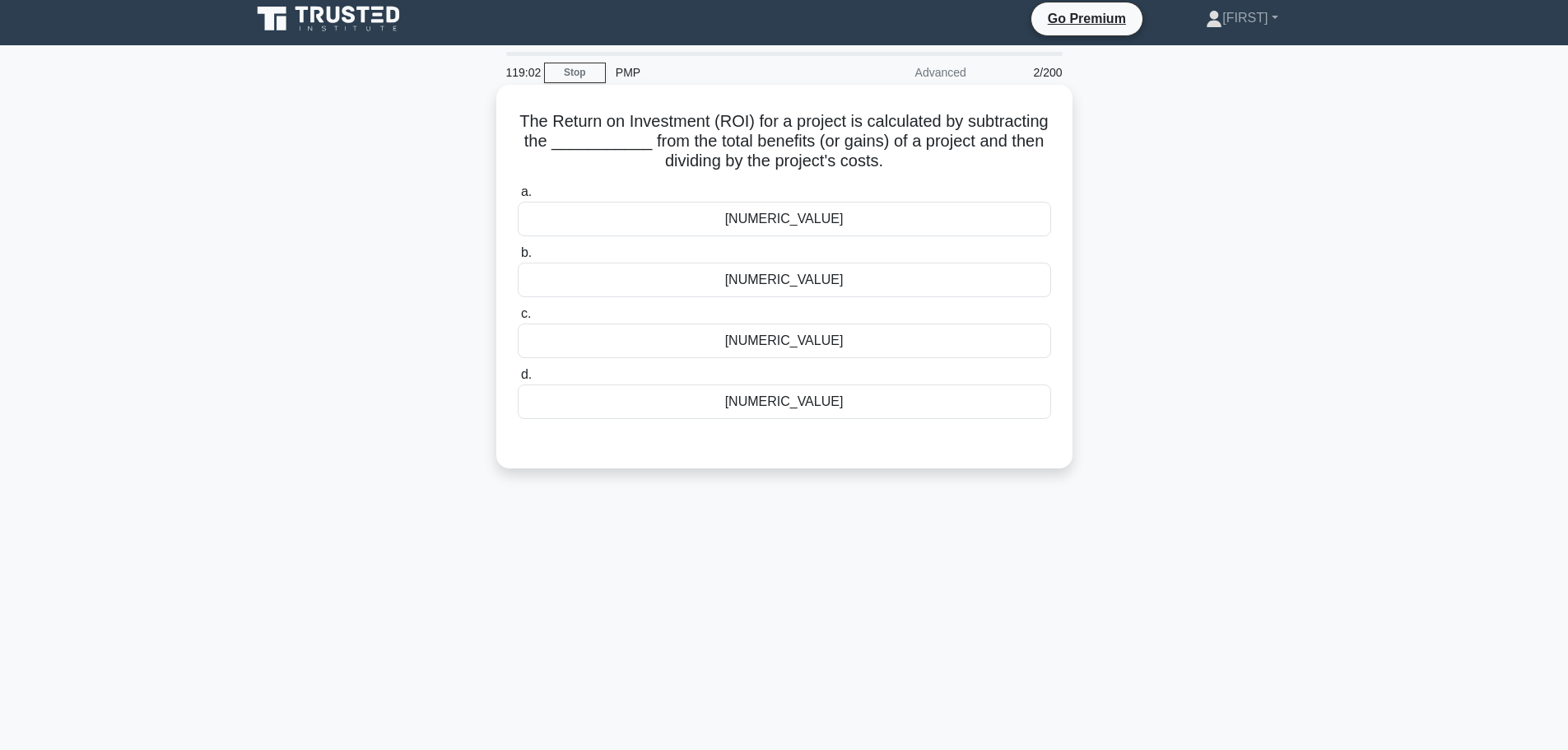 scroll, scrollTop: 0, scrollLeft: 0, axis: both 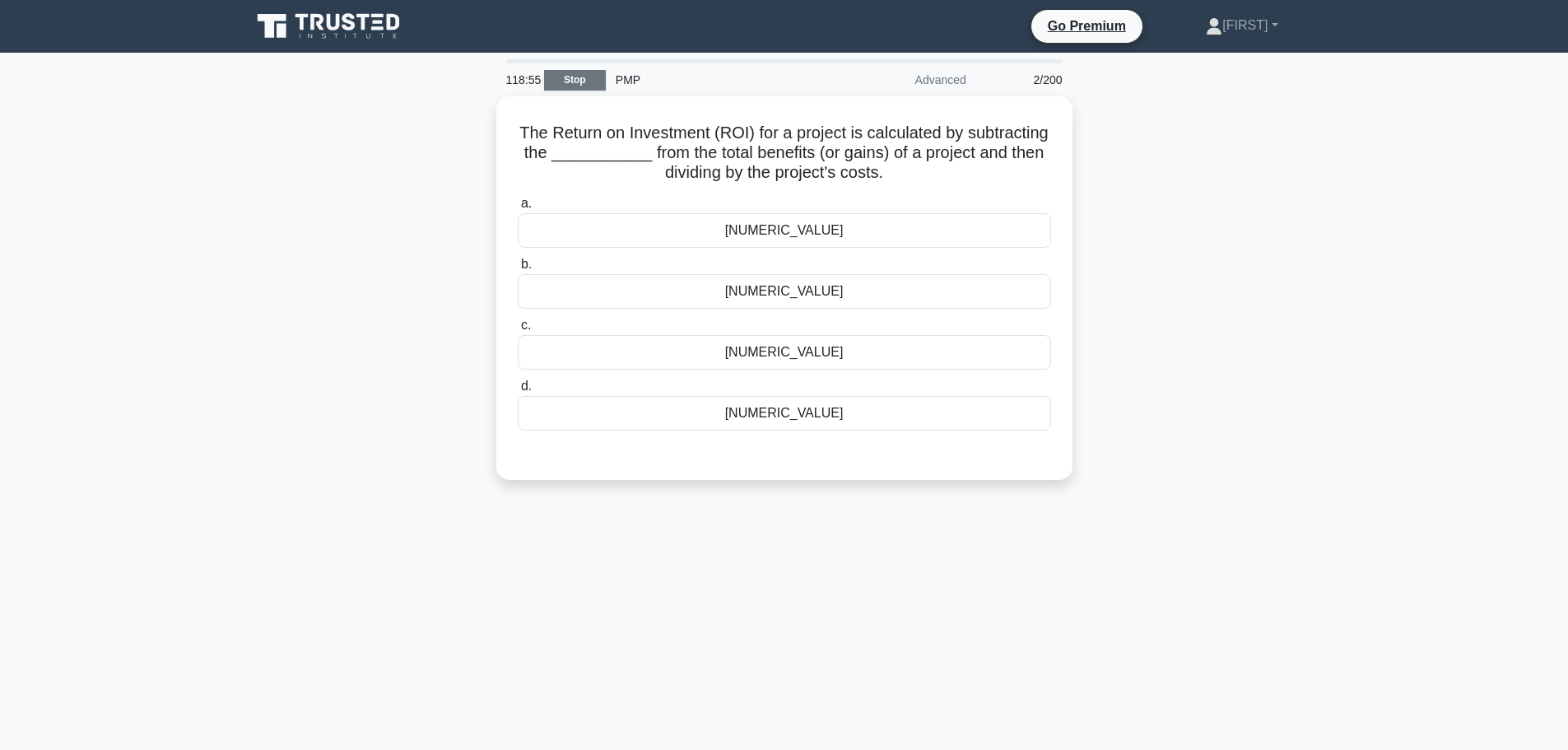 click on "Stop" at bounding box center (575, 80) 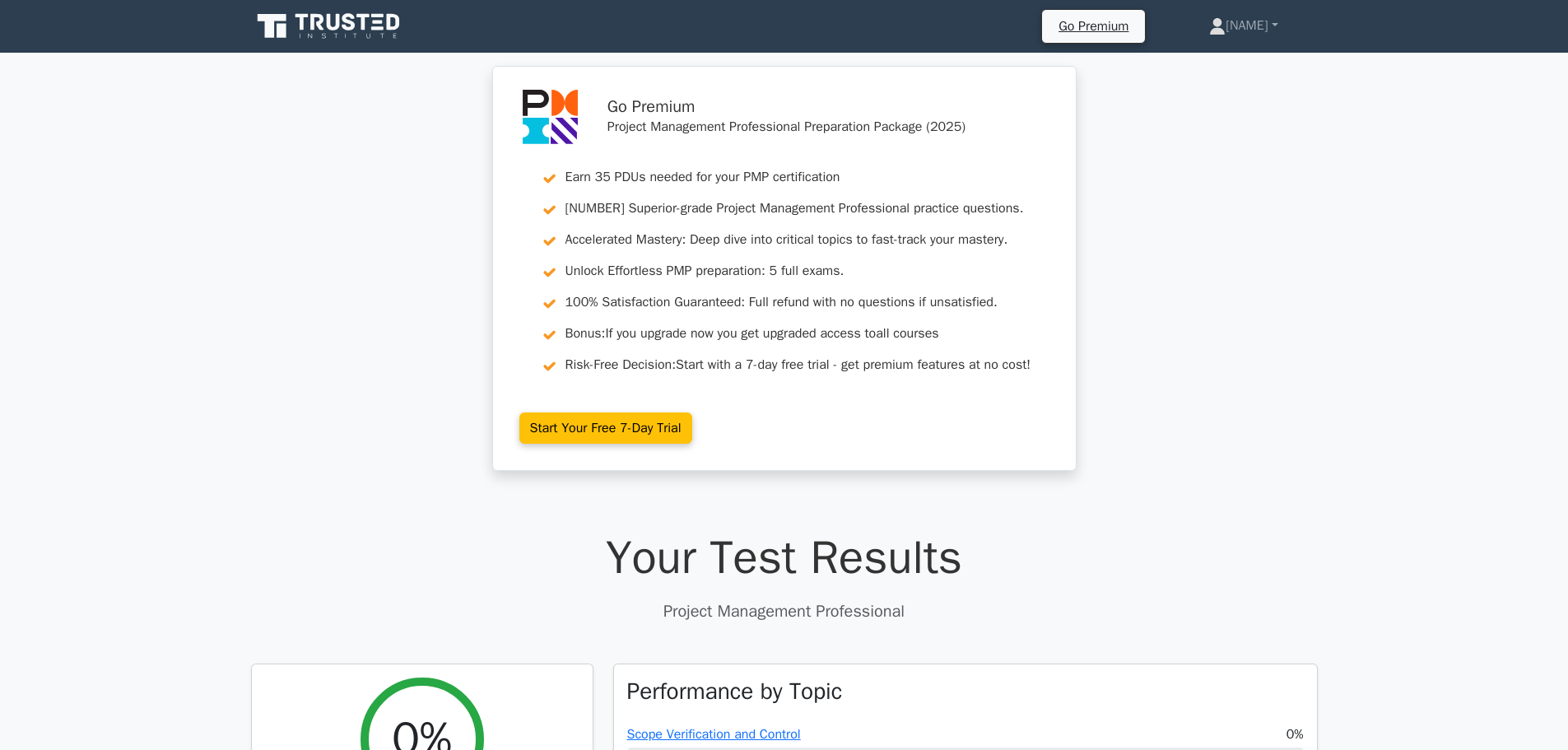 scroll, scrollTop: 0, scrollLeft: 0, axis: both 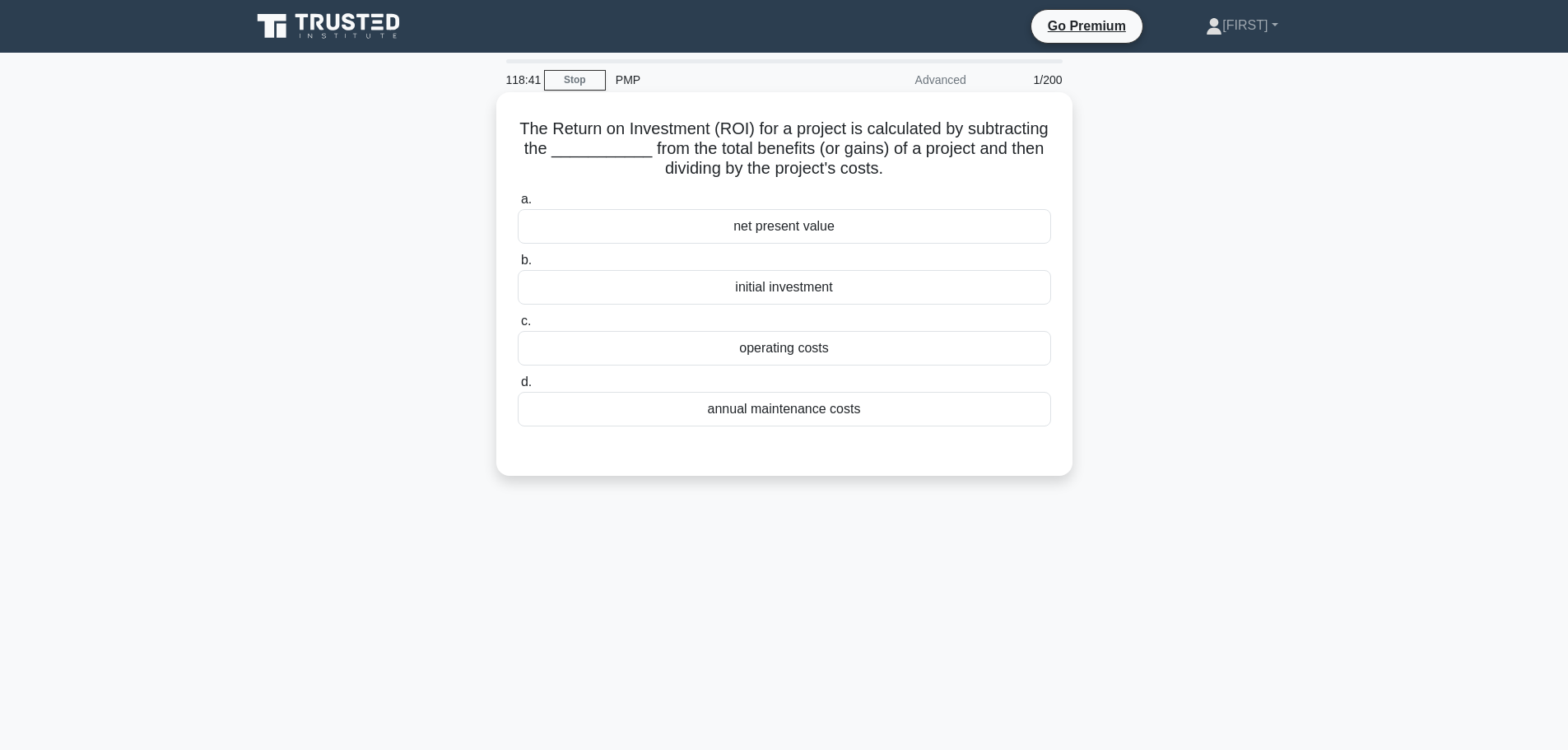 click on "initial investment" at bounding box center [784, 287] 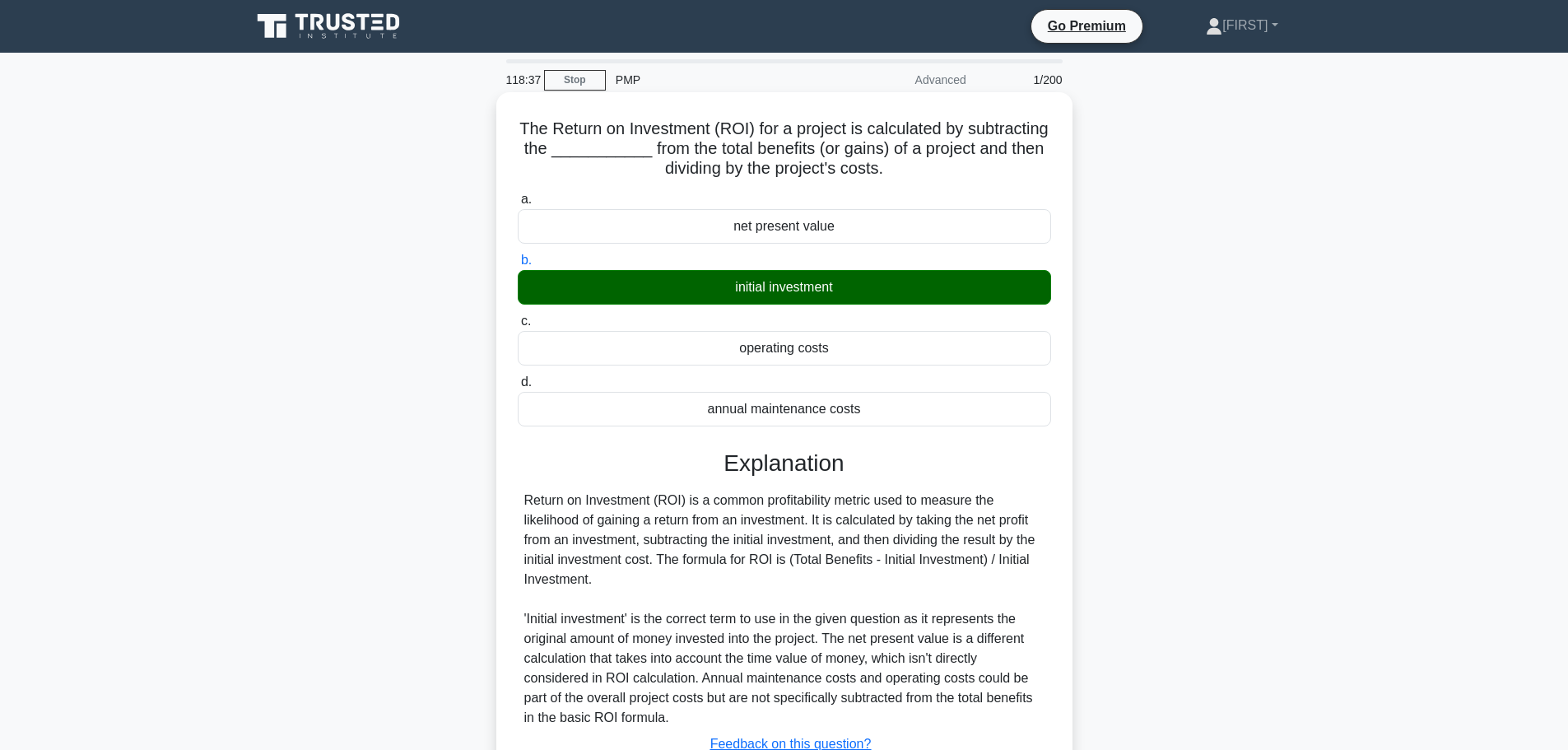 scroll, scrollTop: 139, scrollLeft: 0, axis: vertical 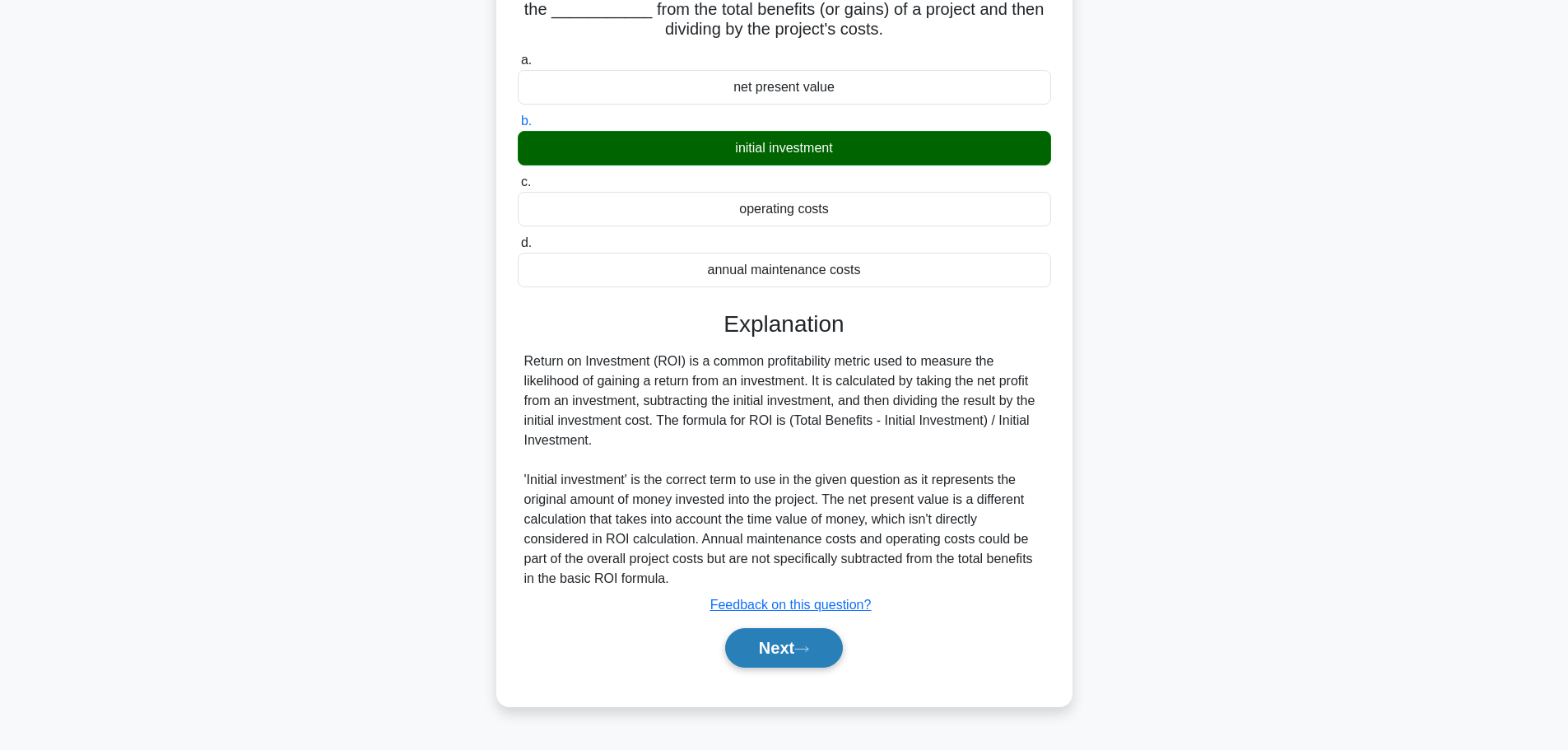 click at bounding box center [802, 649] 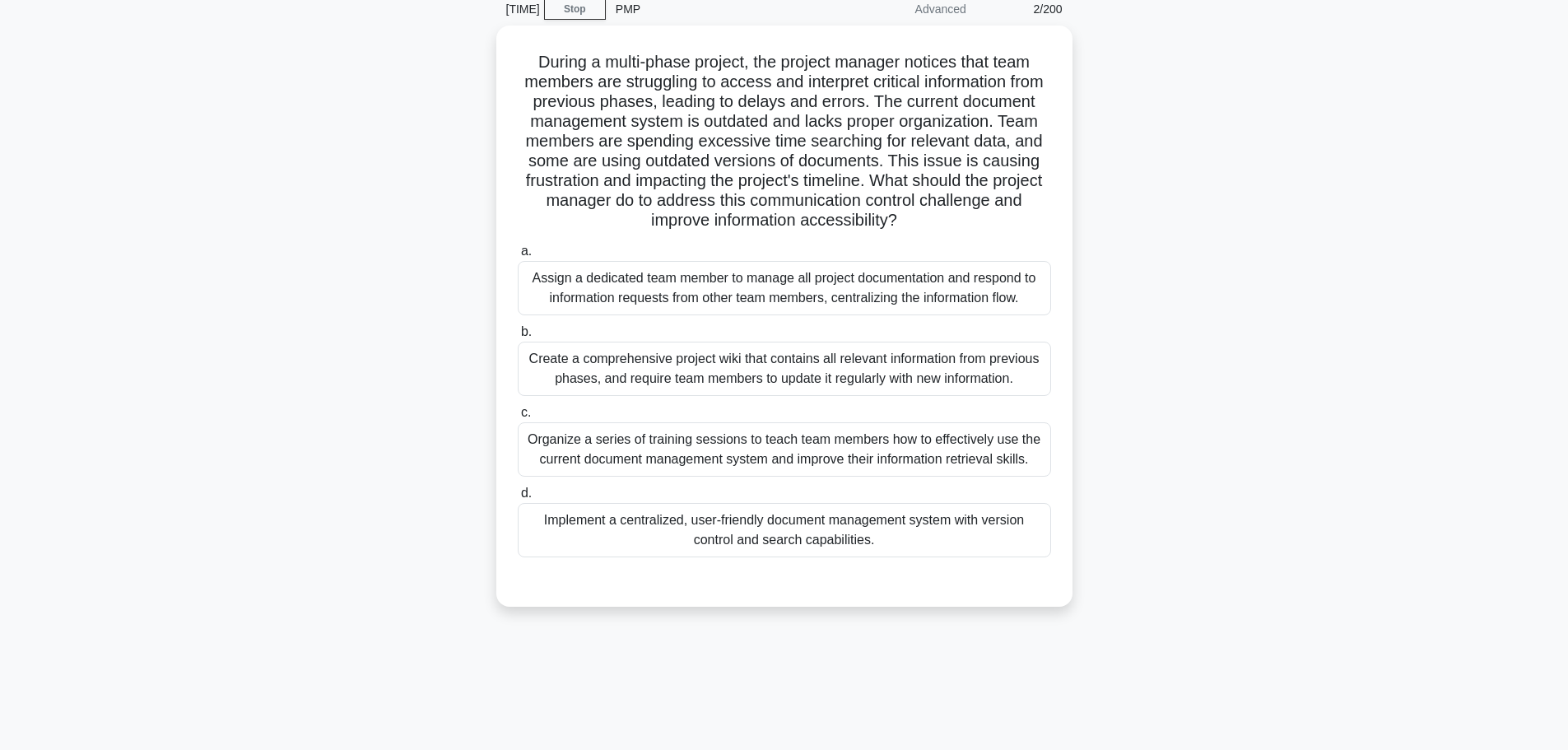 scroll, scrollTop: 0, scrollLeft: 0, axis: both 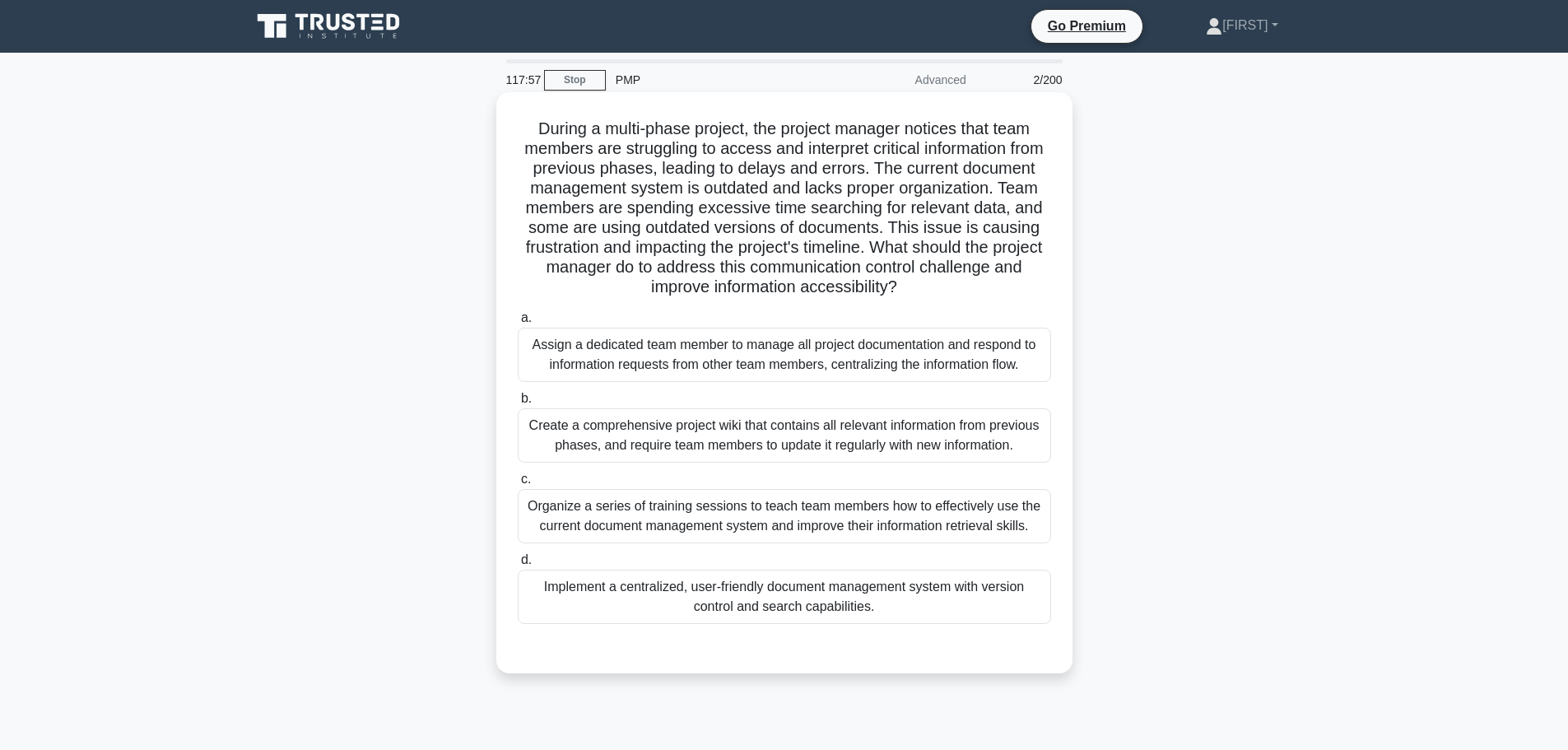 click on "Organize a series of training sessions to teach team members how to effectively use the current document management system and improve their information retrieval skills." at bounding box center [784, 516] 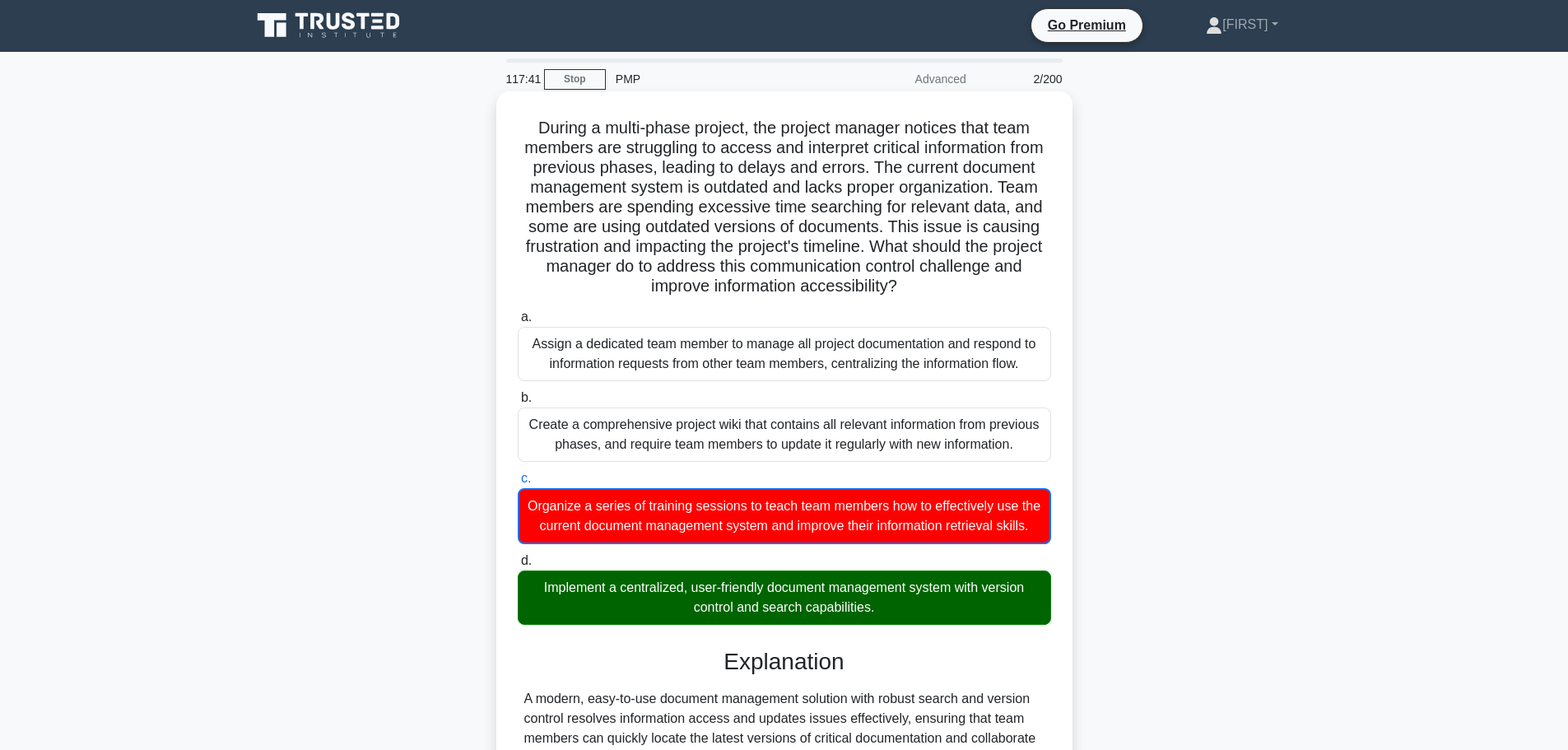 scroll, scrollTop: 0, scrollLeft: 0, axis: both 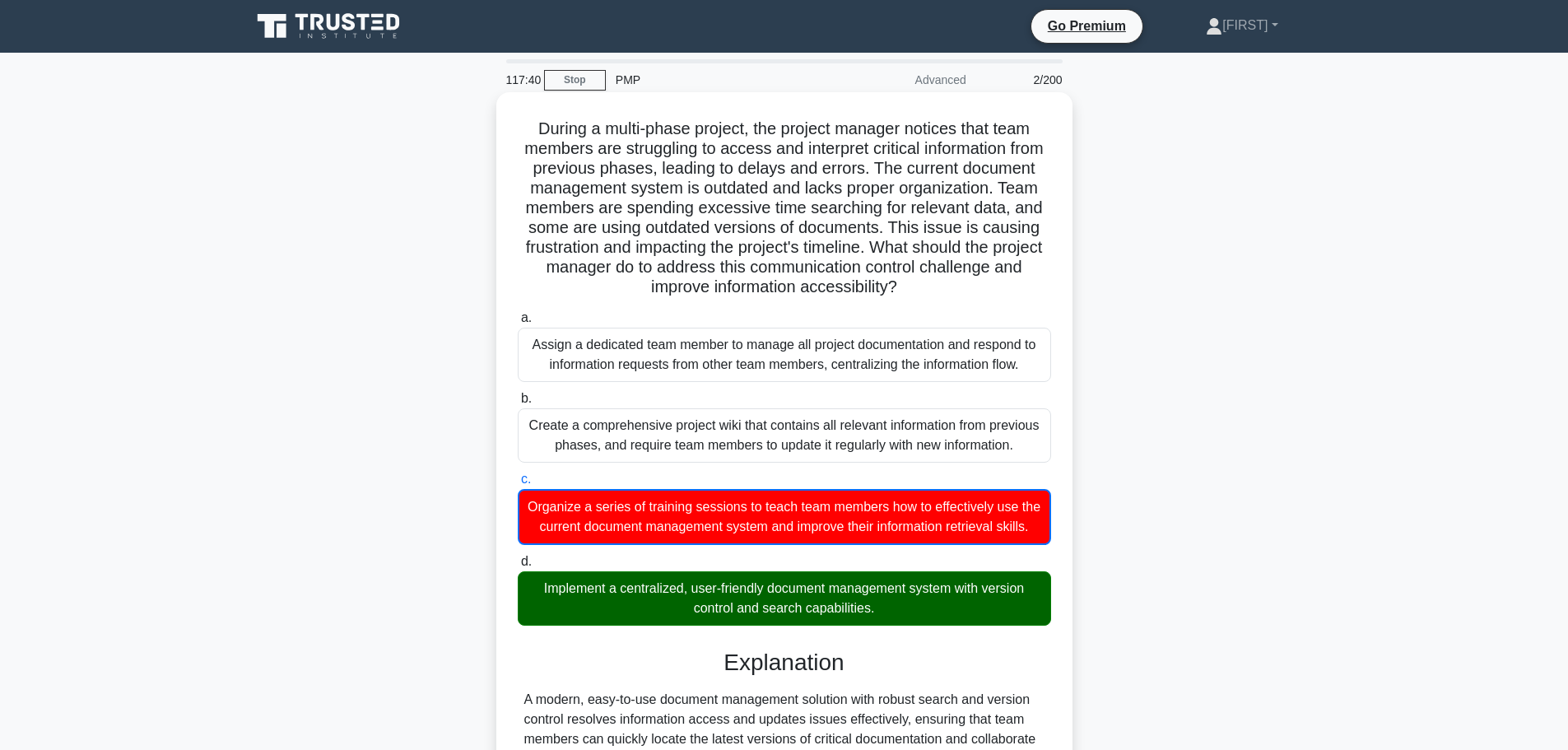 click on "Implement a centralized, user-friendly document management system with version control and search capabilities." at bounding box center (784, 599) 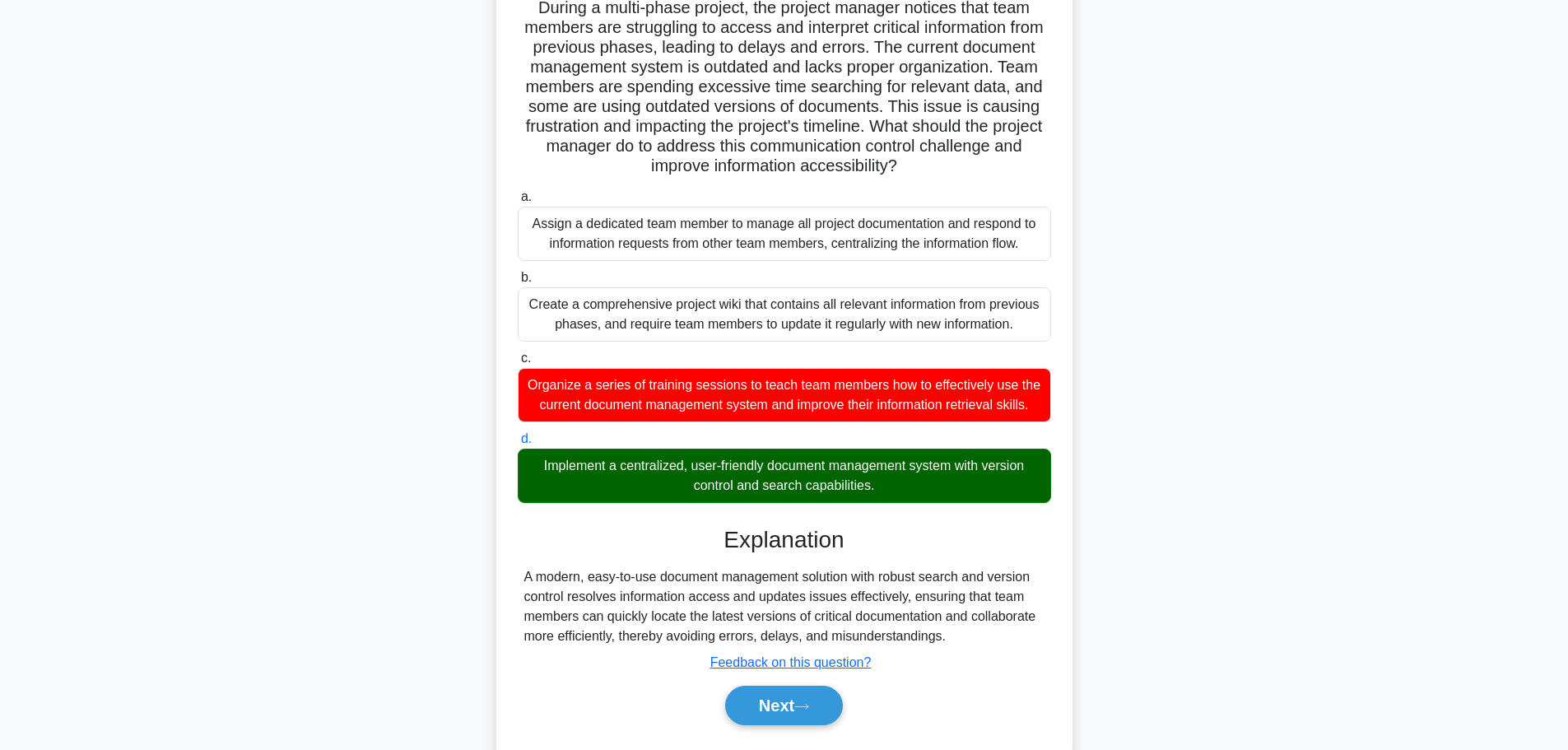 scroll, scrollTop: 165, scrollLeft: 0, axis: vertical 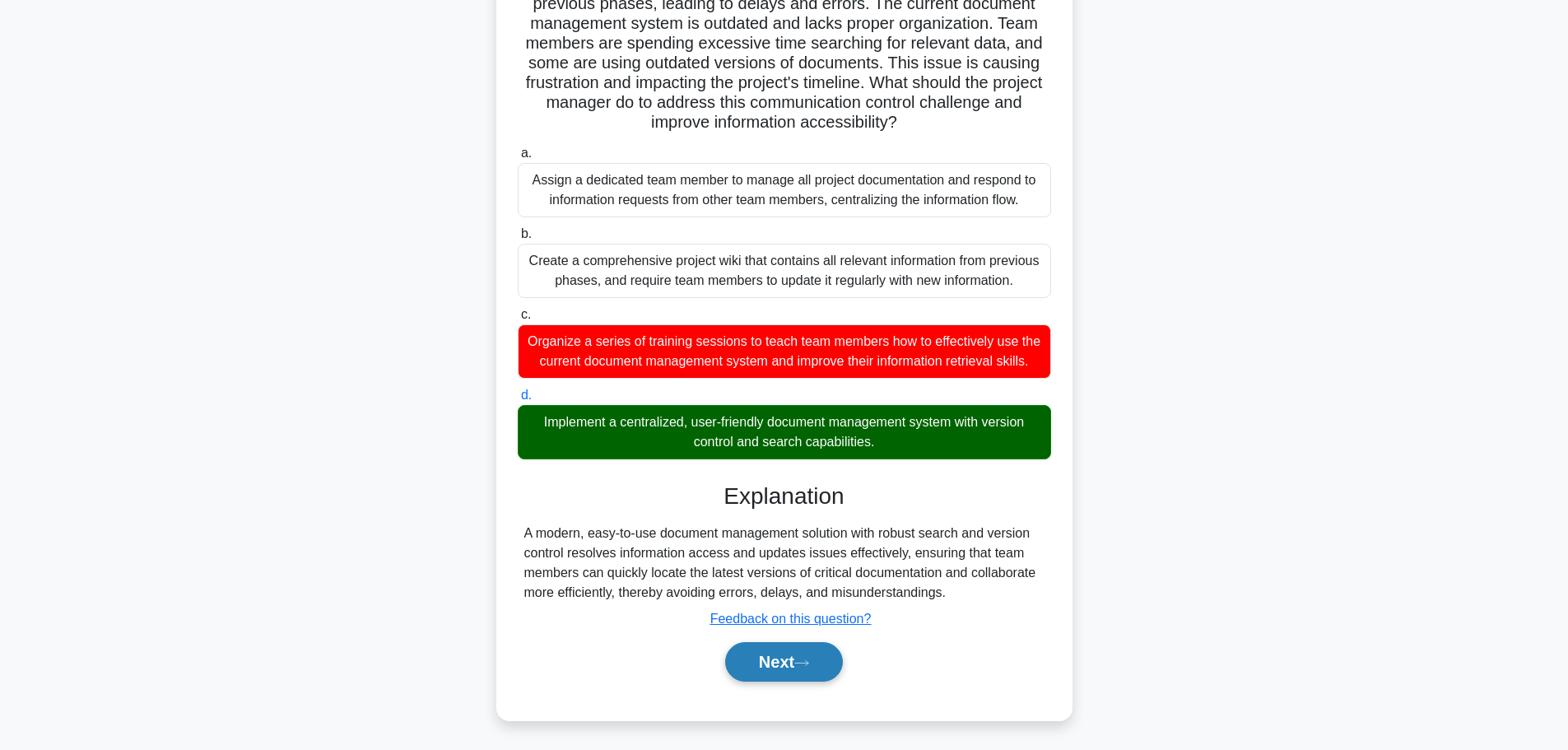 click on "Next" at bounding box center [784, 662] 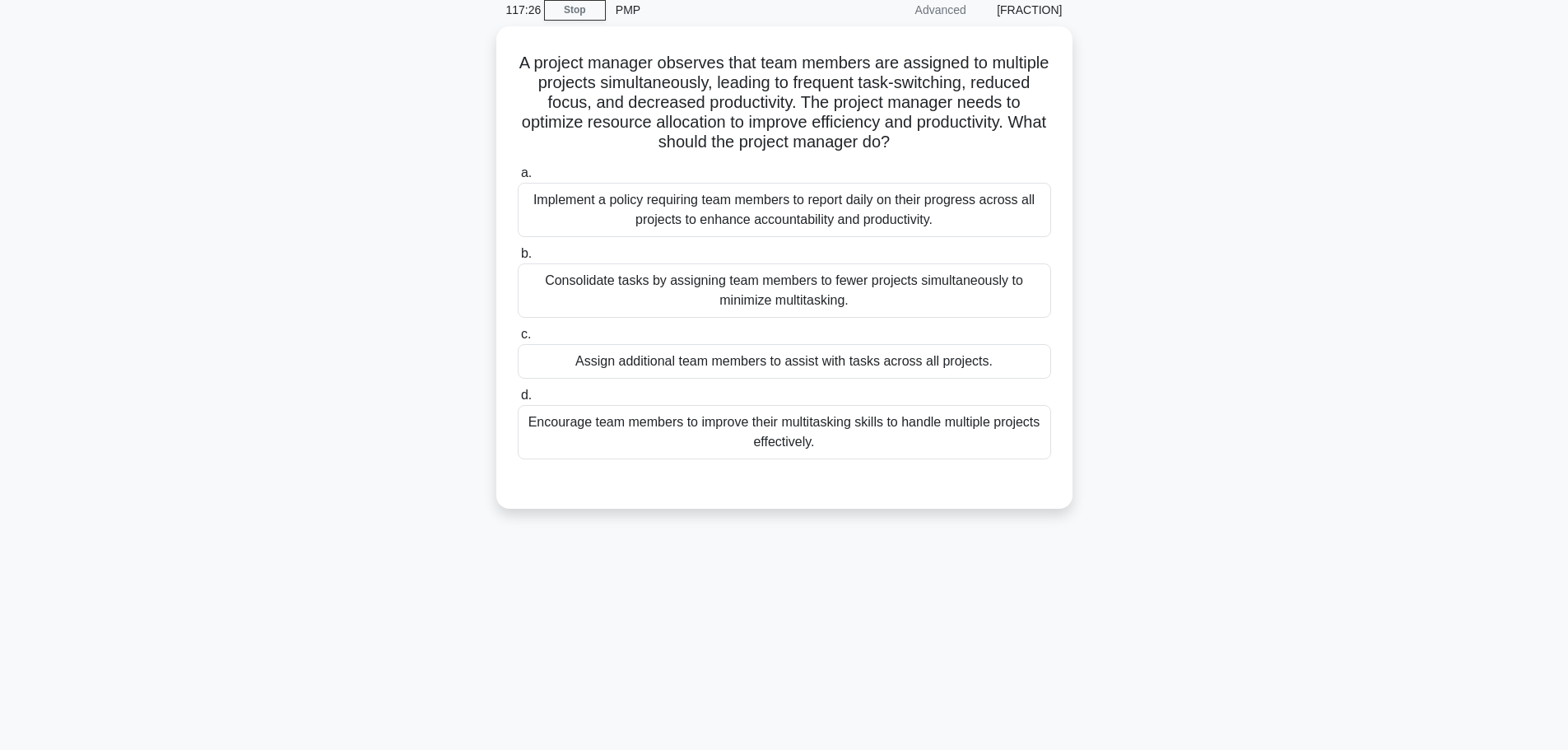 scroll, scrollTop: 0, scrollLeft: 0, axis: both 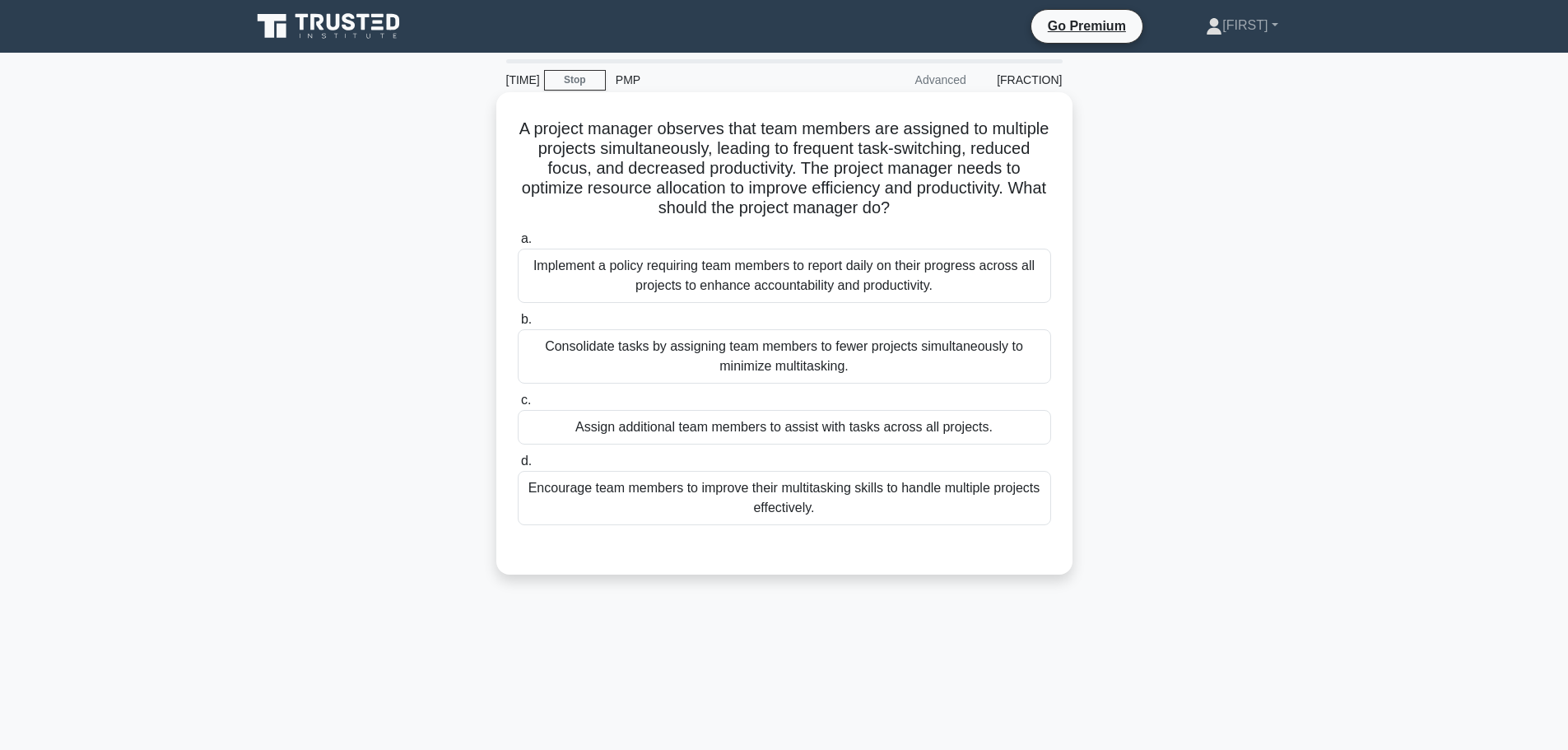 click on "Implement a policy requiring team members to report daily on their progress across all projects to enhance accountability and productivity." at bounding box center (784, 276) 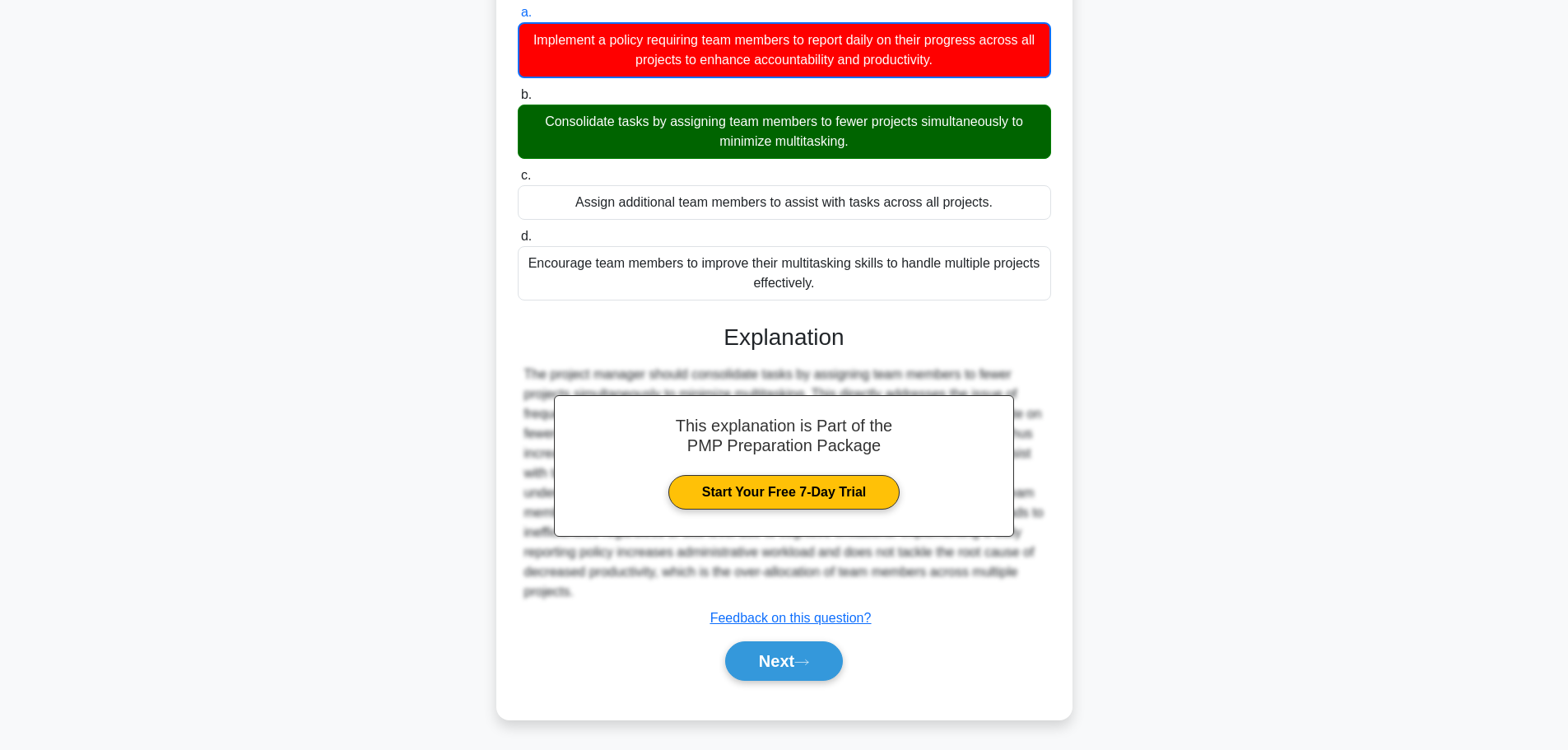 scroll, scrollTop: 228, scrollLeft: 0, axis: vertical 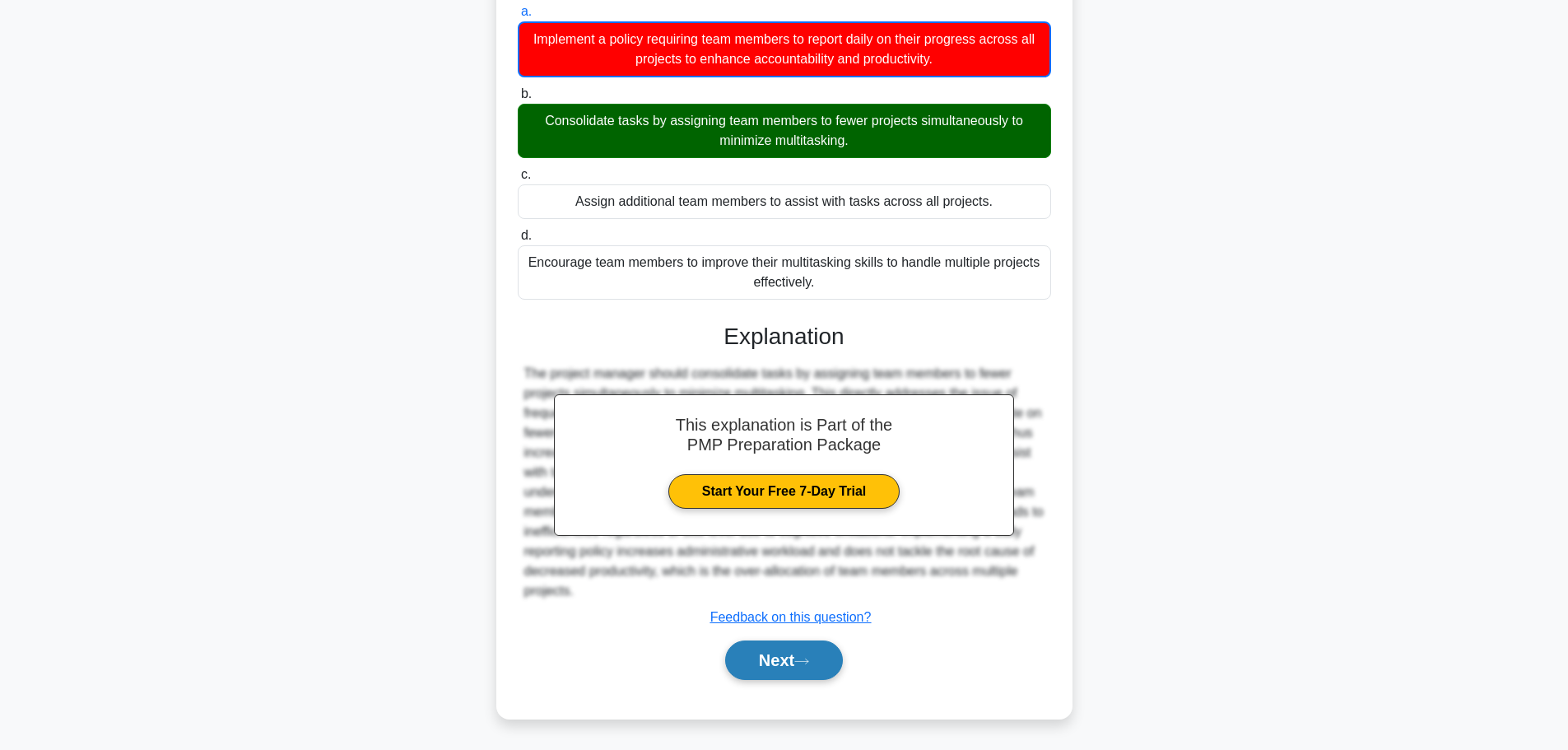 click on "Next" at bounding box center (784, 660) 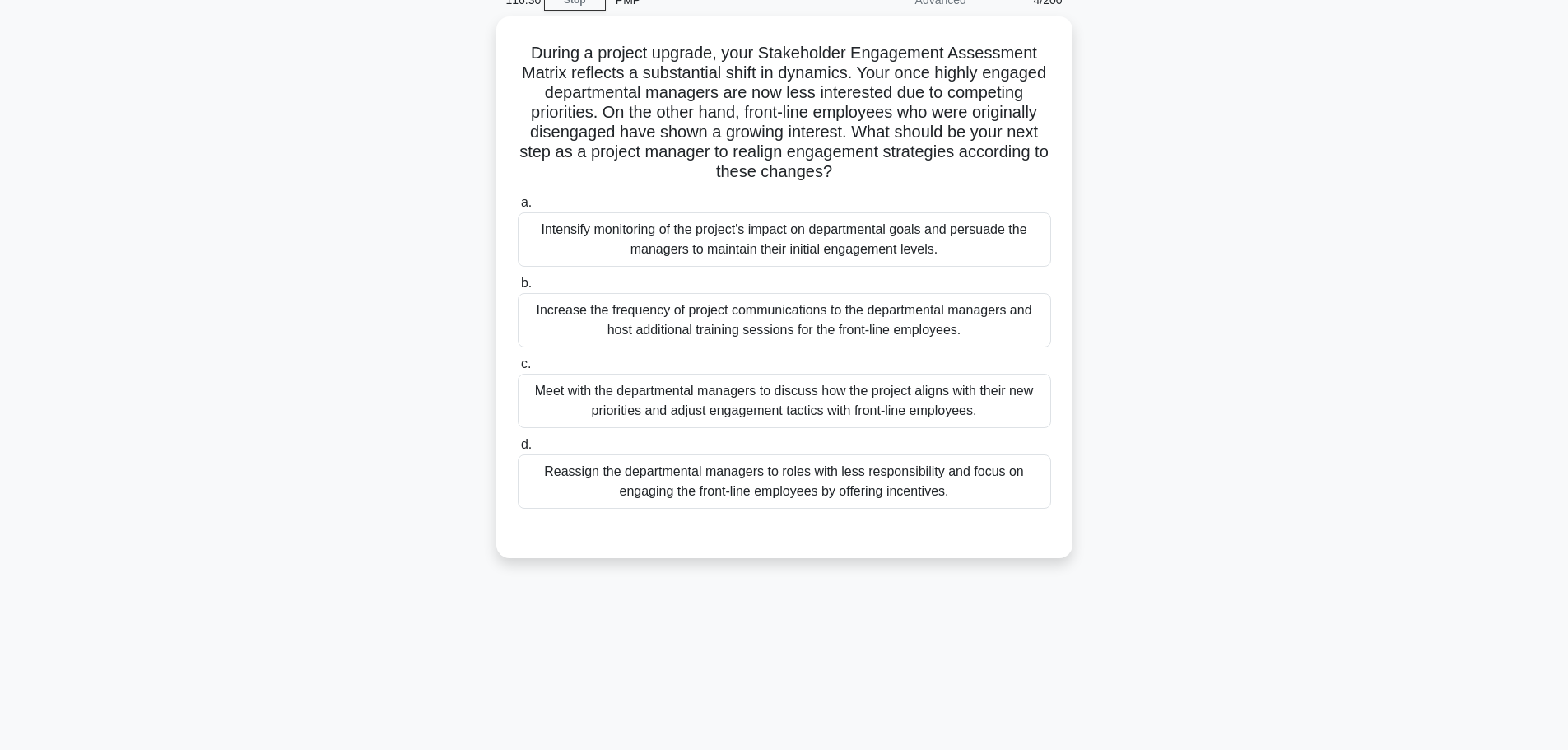 scroll, scrollTop: 0, scrollLeft: 0, axis: both 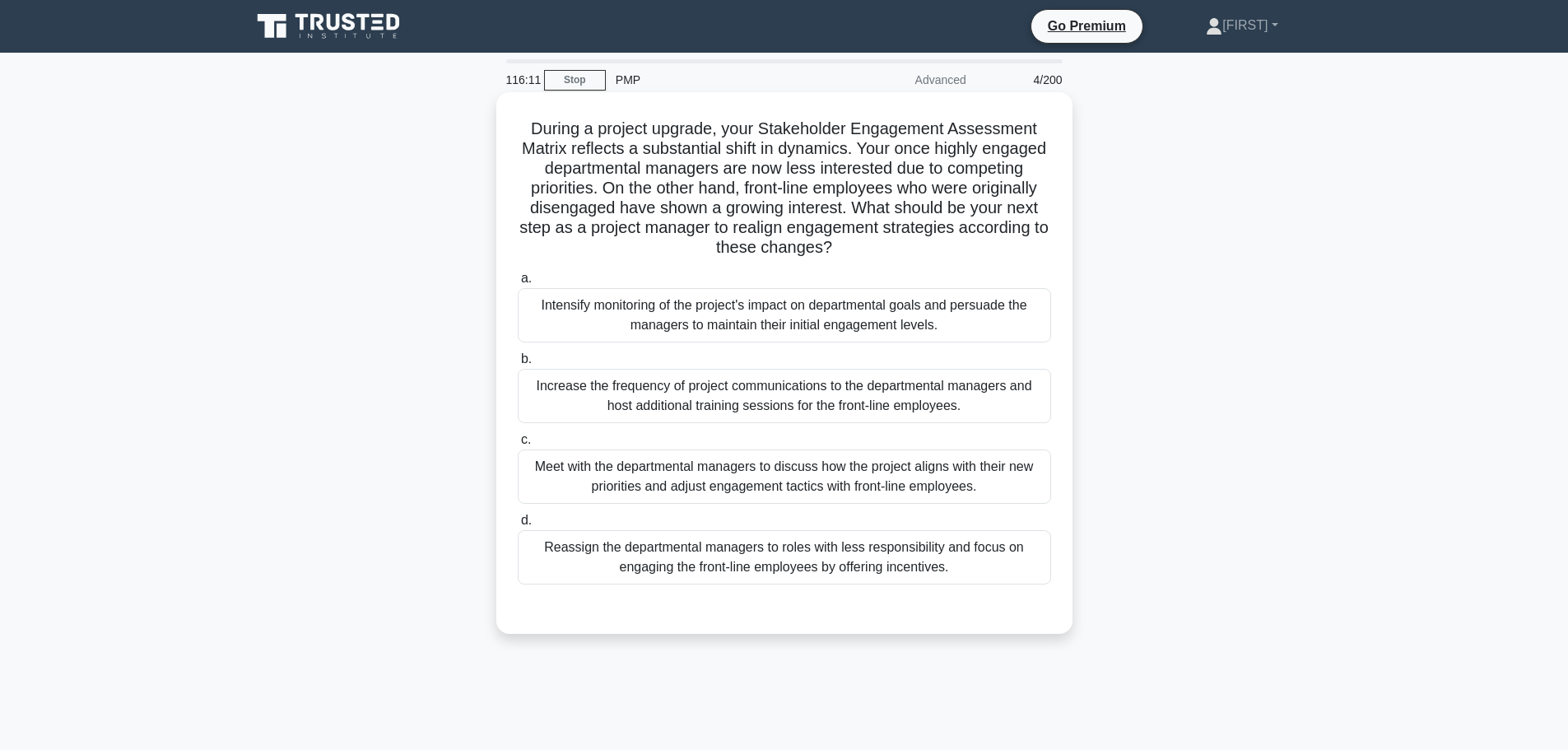 click on "Meet with the departmental managers to discuss how the project aligns with their new priorities and adjust engagement tactics with front-line employees." at bounding box center (784, 477) 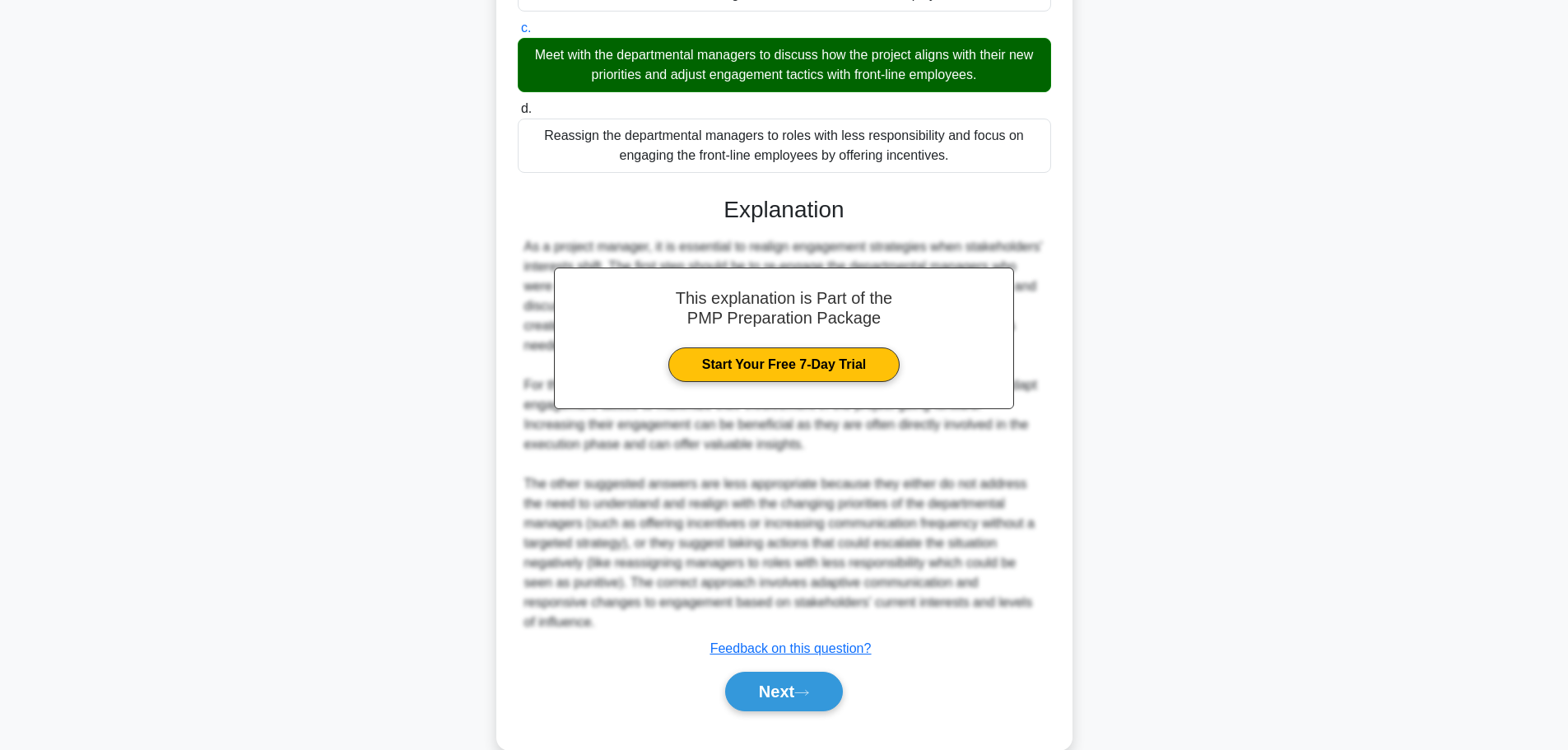 scroll, scrollTop: 424, scrollLeft: 0, axis: vertical 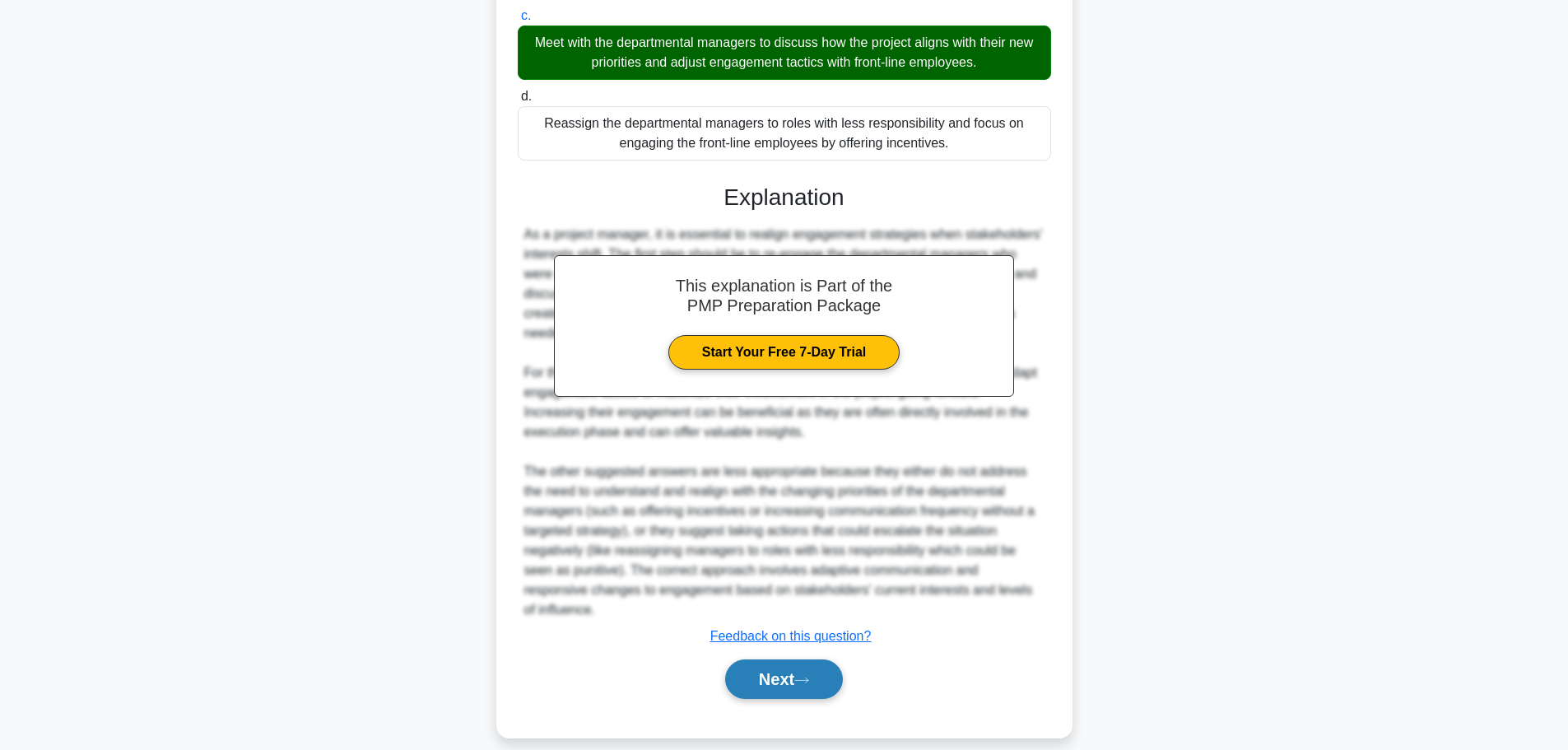 click on "Next" at bounding box center (784, 679) 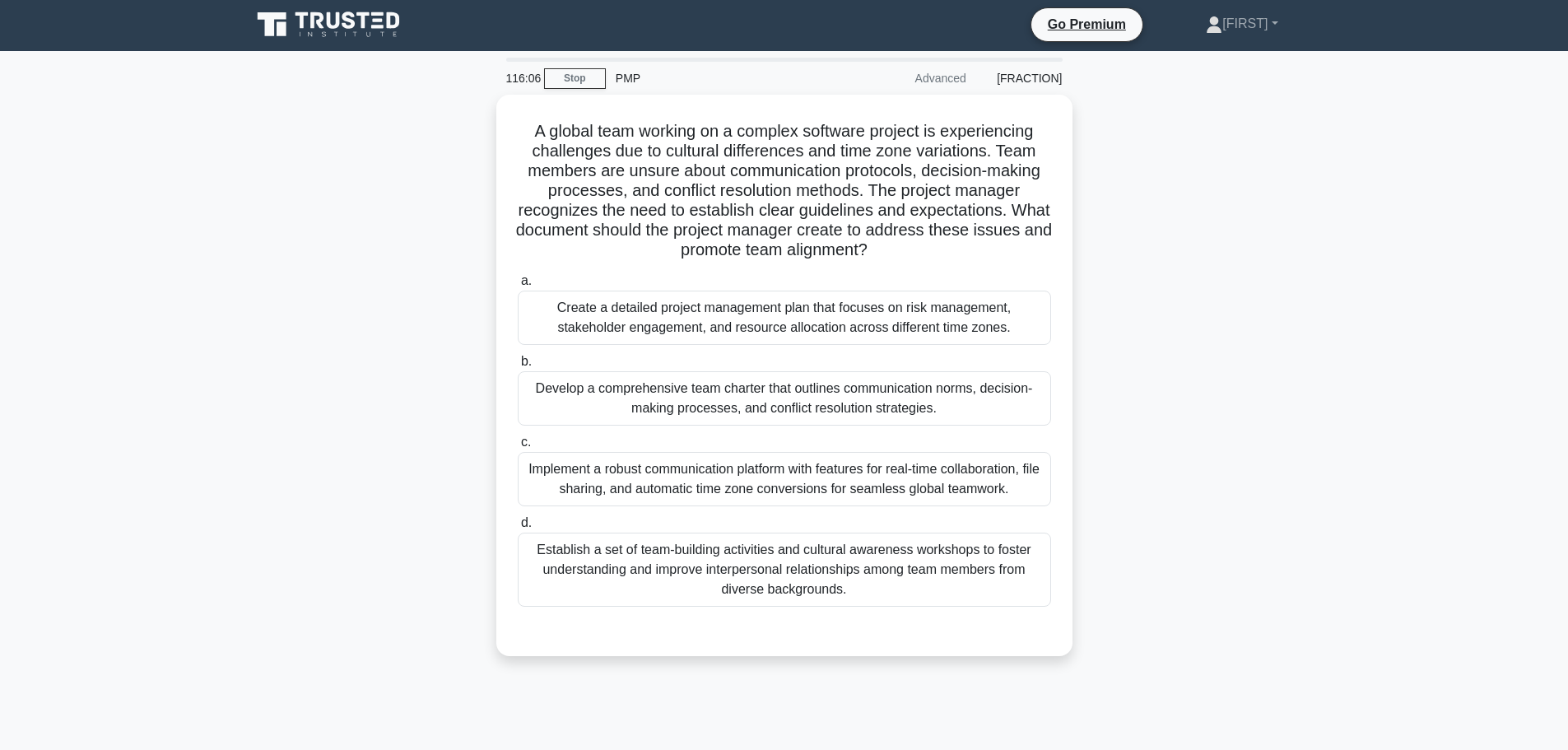scroll, scrollTop: 0, scrollLeft: 0, axis: both 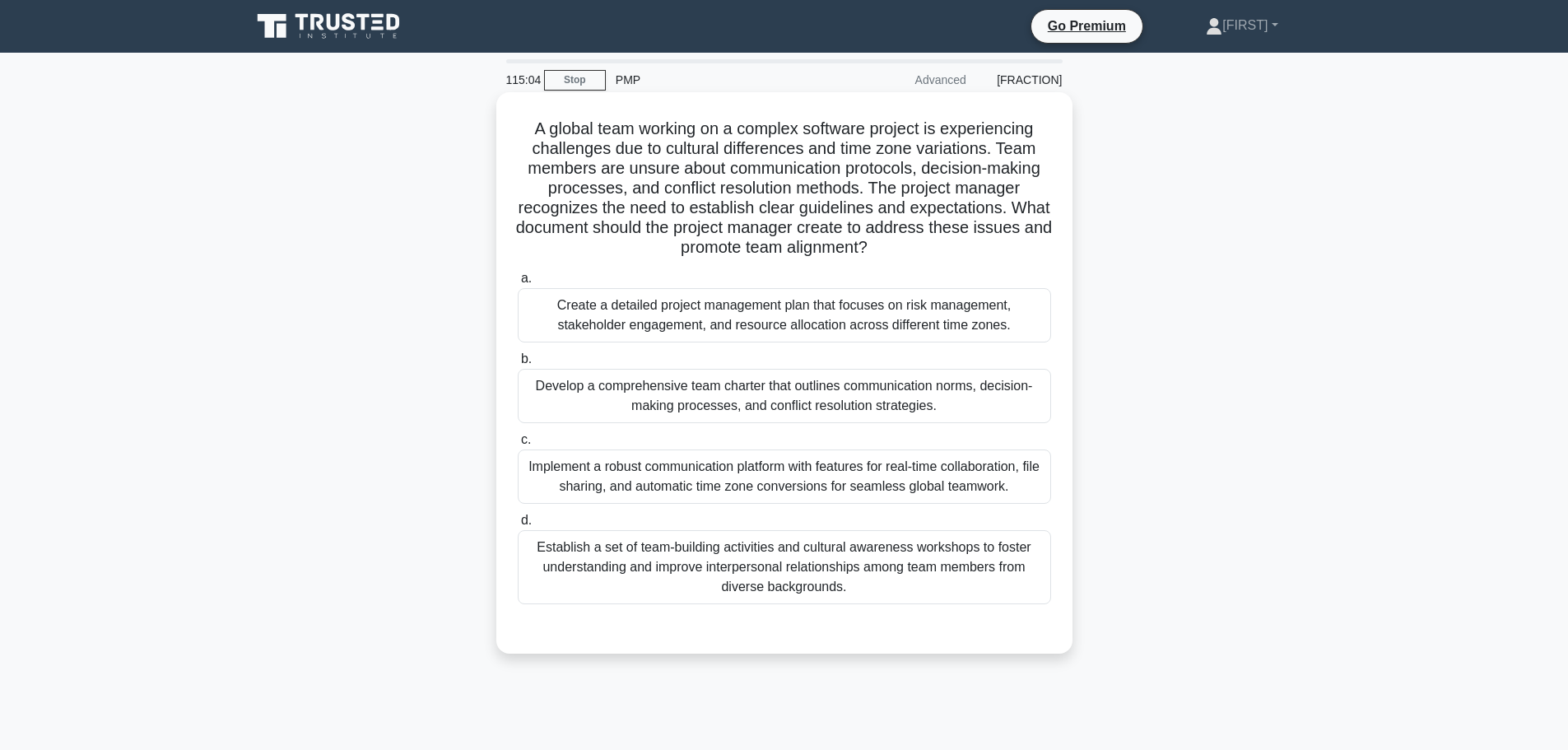 click on "Implement a robust communication platform with features for real-time collaboration, file sharing, and automatic time zone conversions for seamless global teamwork." at bounding box center (784, 477) 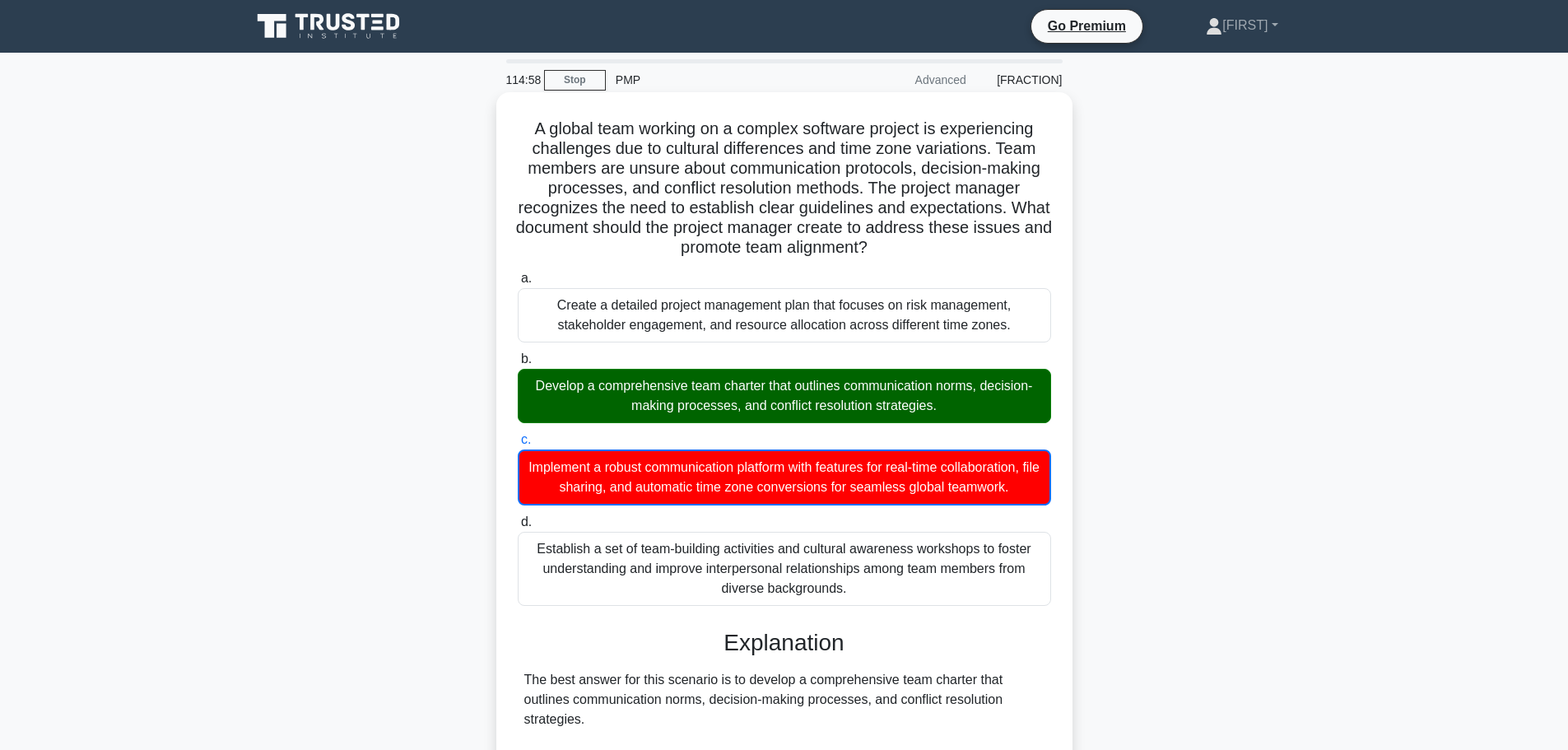 click on "Develop a comprehensive team charter that outlines communication norms, decision-making processes, and conflict resolution strategies." at bounding box center (784, 396) 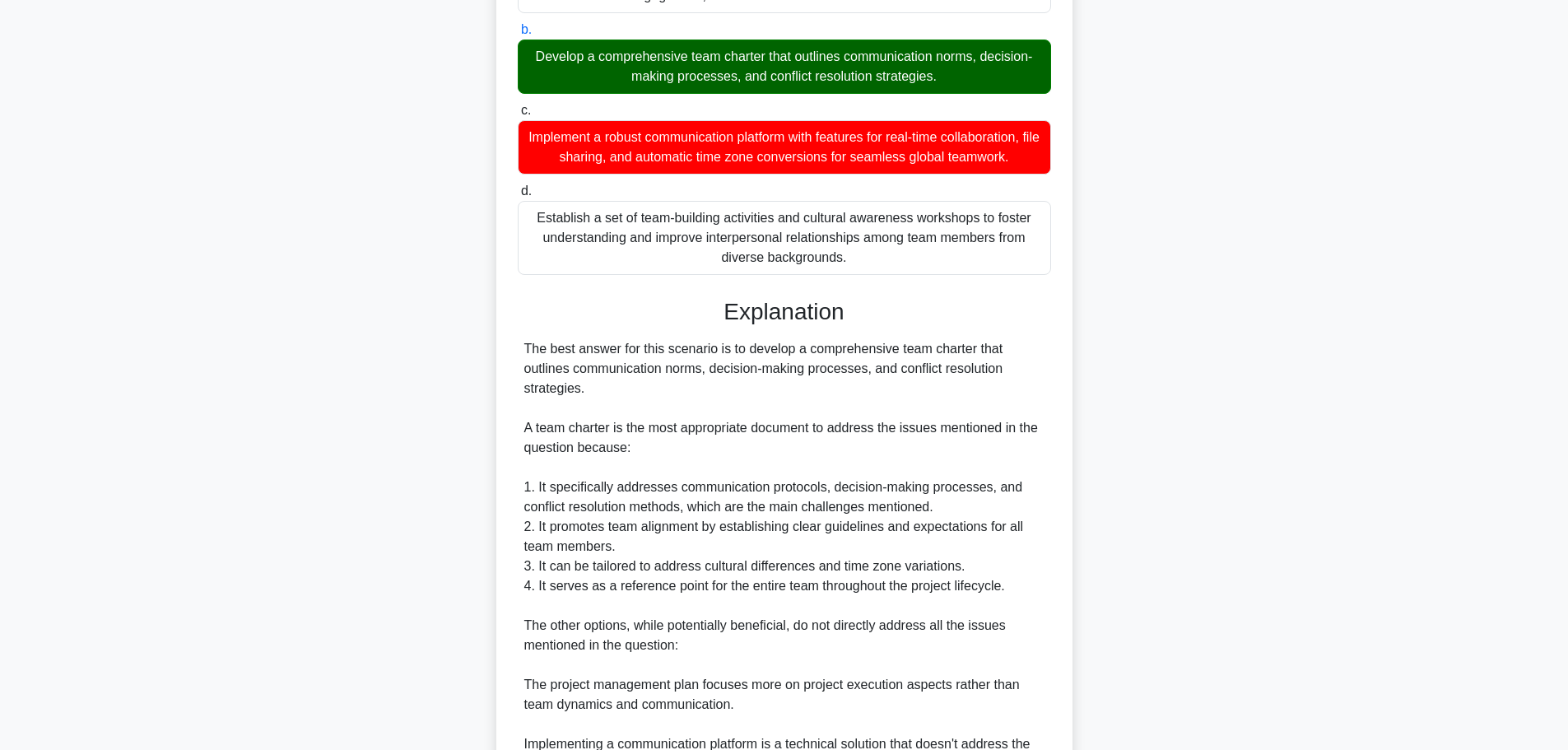 scroll, scrollTop: 622, scrollLeft: 0, axis: vertical 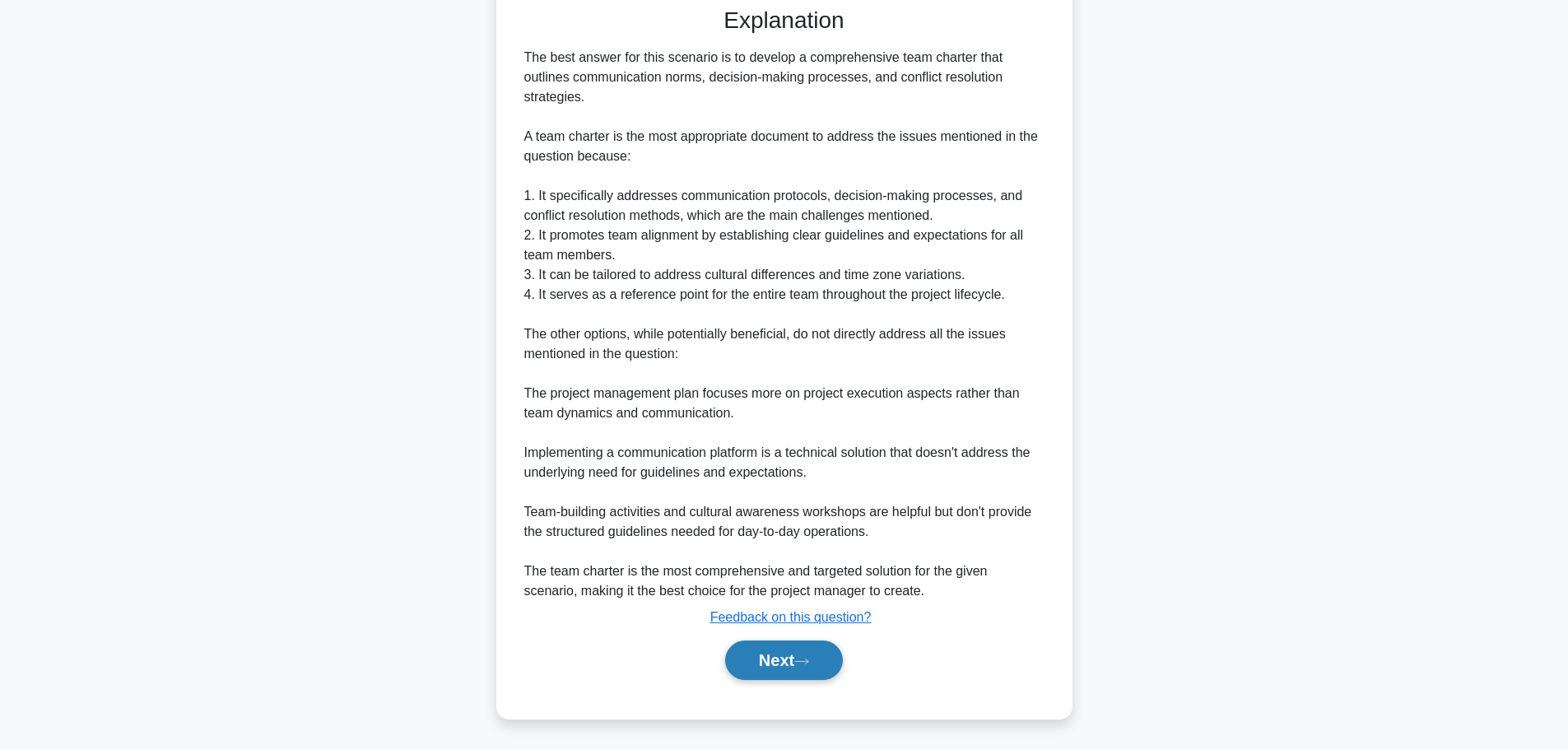 click on "Next" at bounding box center (784, 660) 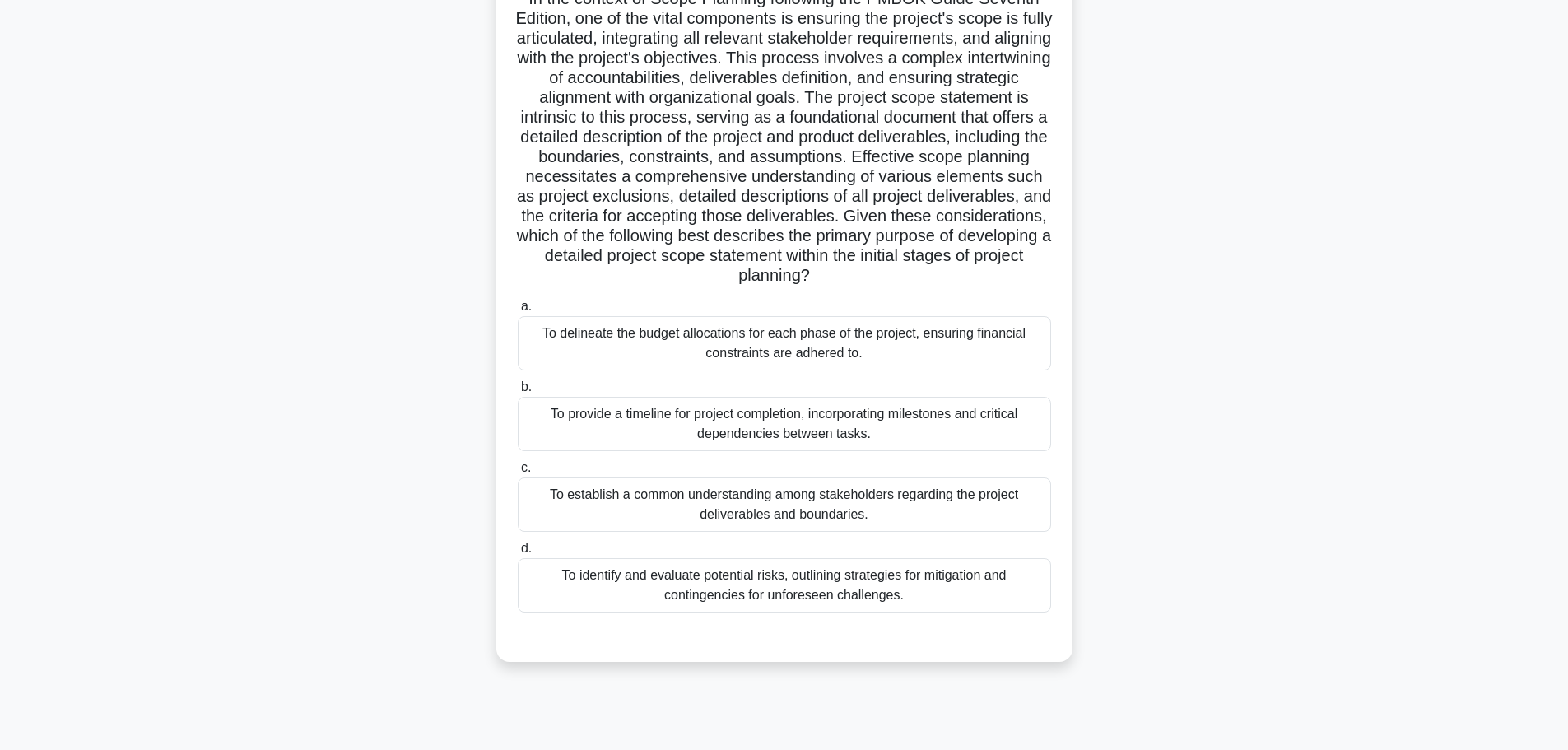 scroll, scrollTop: 139, scrollLeft: 0, axis: vertical 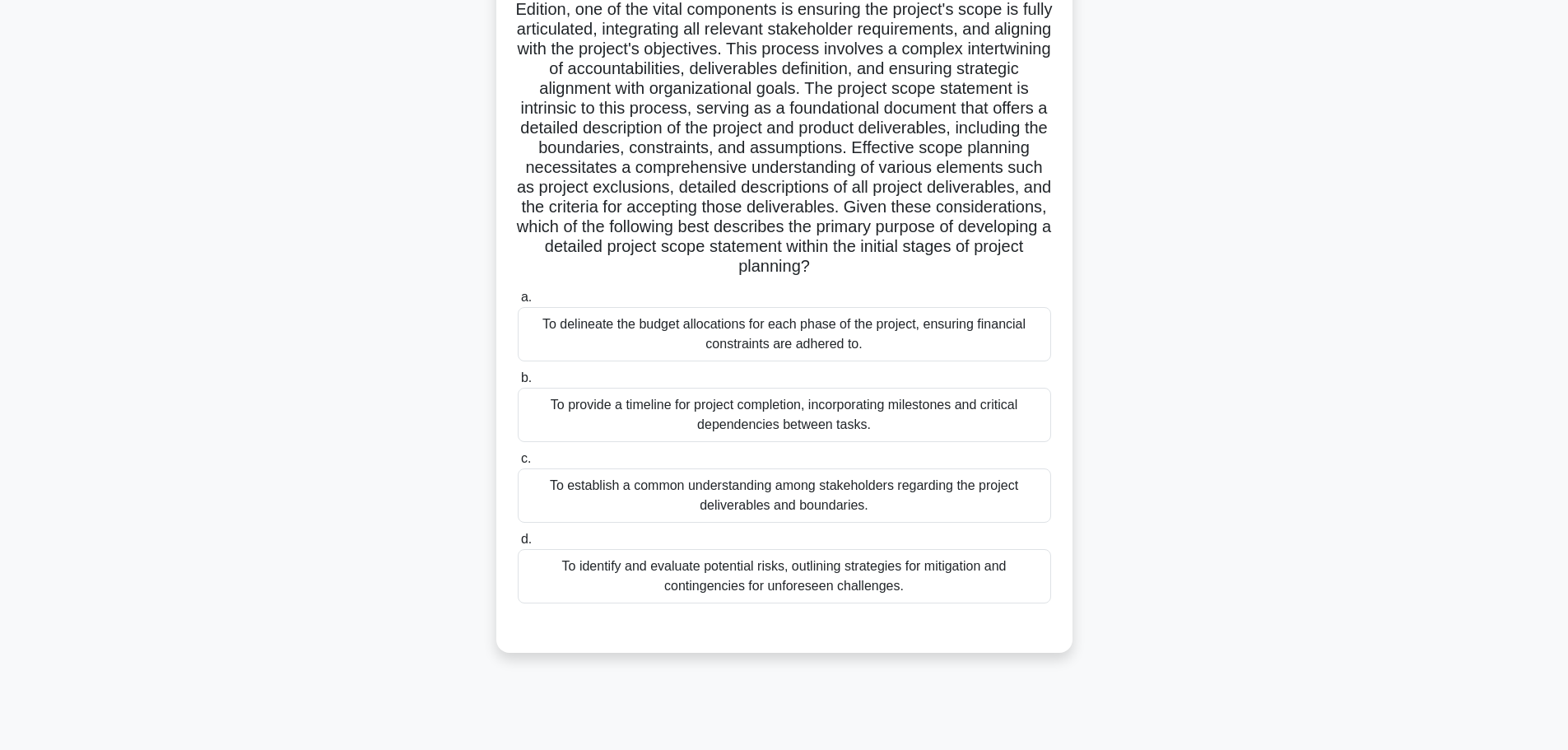 click on "To establish a common understanding among stakeholders regarding the project deliverables and boundaries." at bounding box center (784, 496) 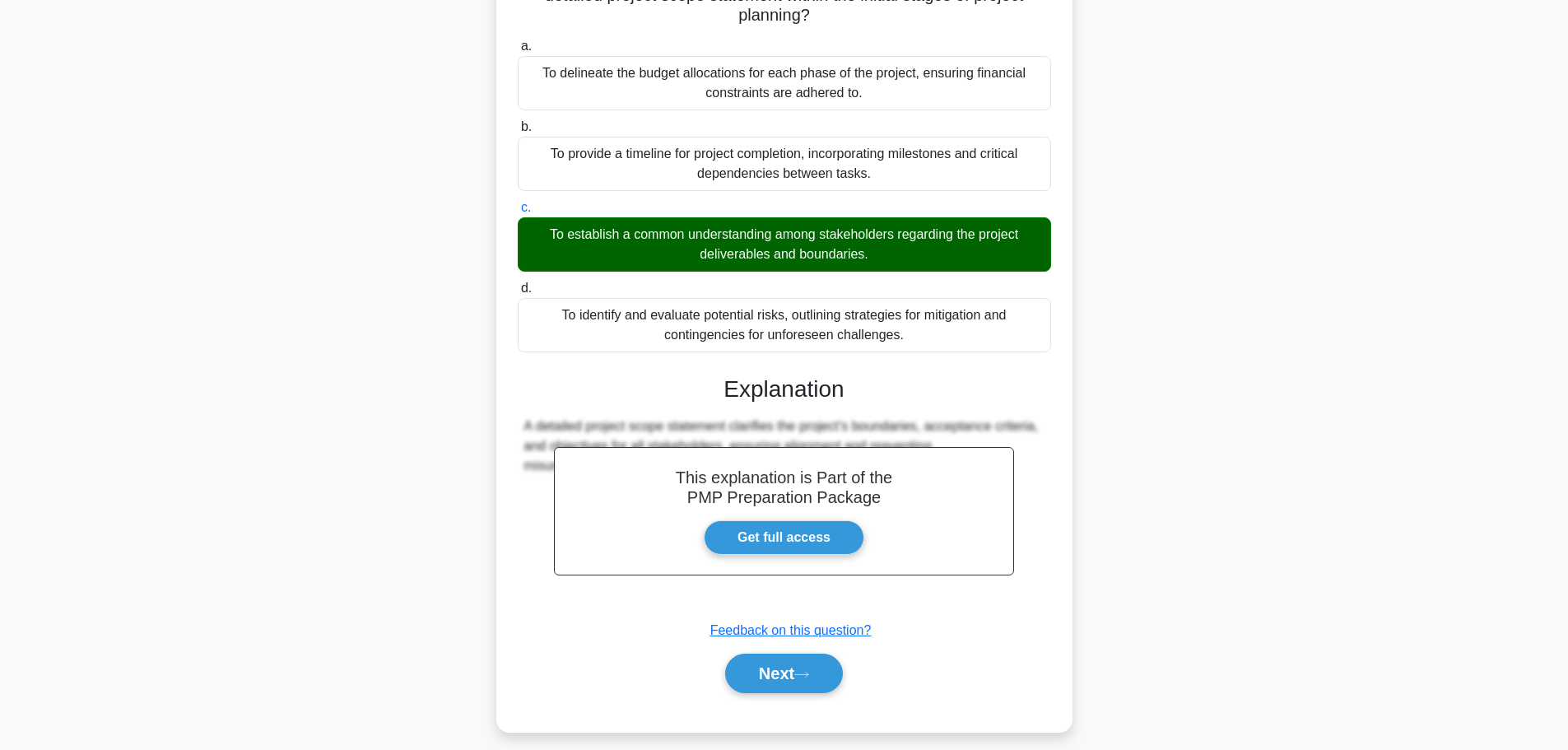 scroll, scrollTop: 404, scrollLeft: 0, axis: vertical 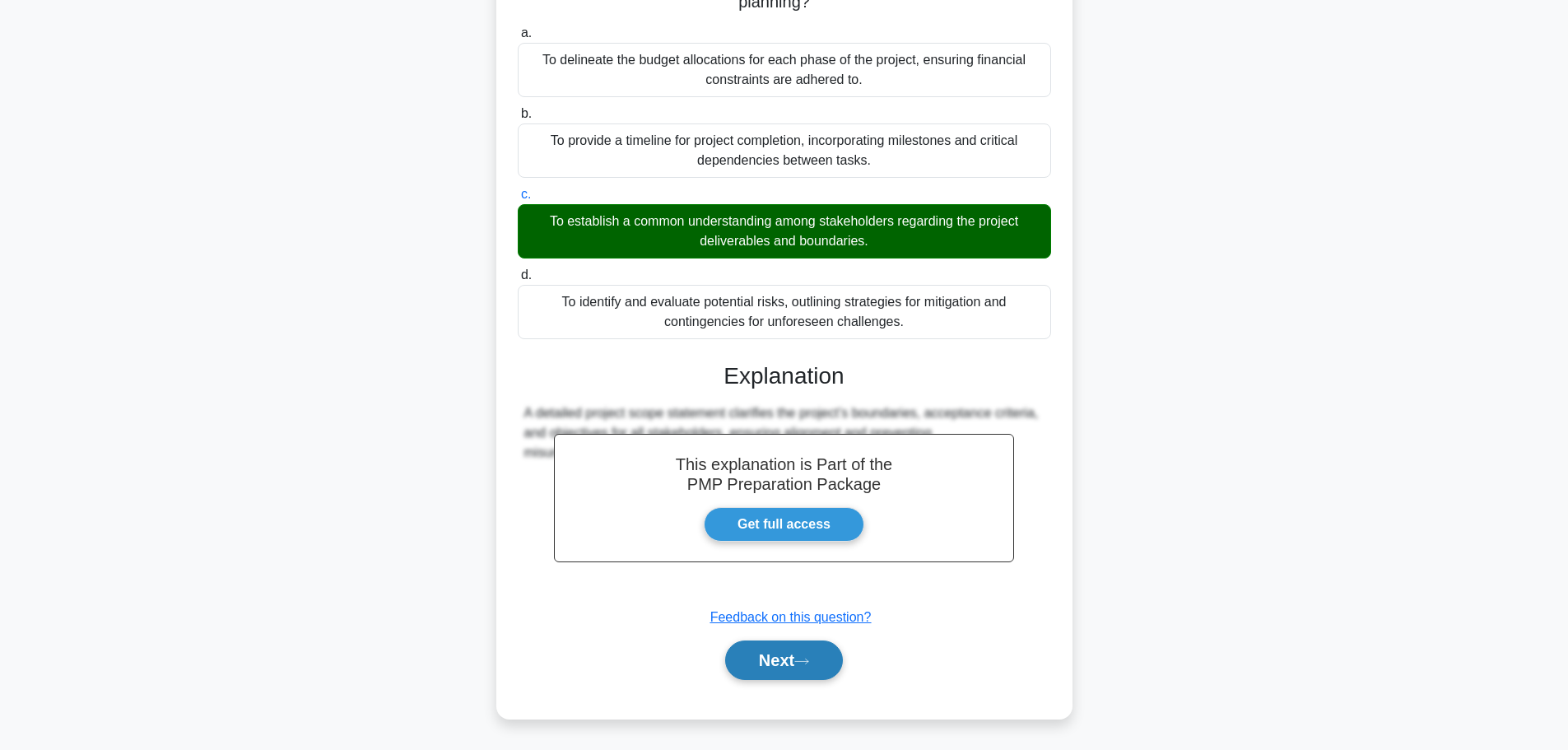 click on "Next" at bounding box center (784, 660) 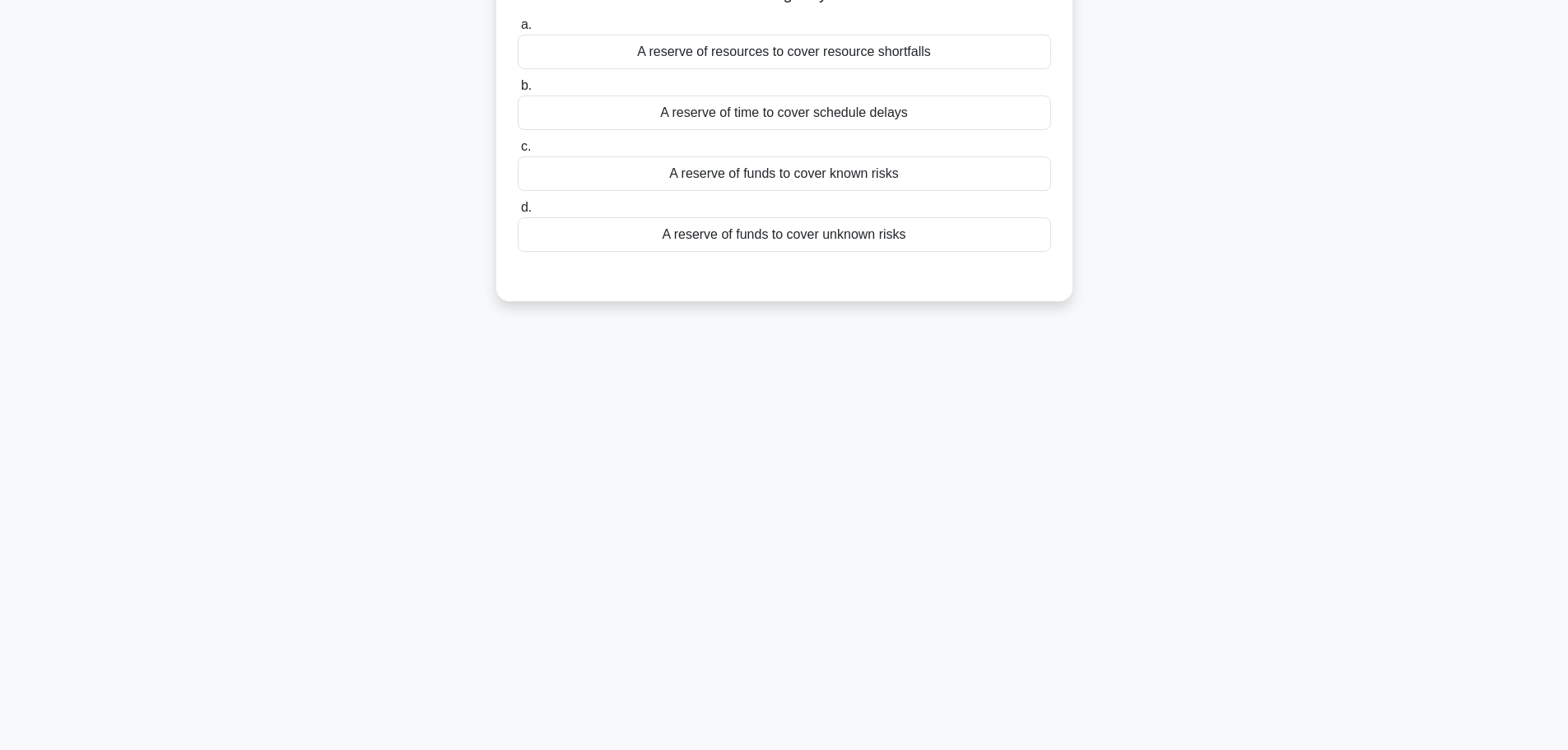 scroll, scrollTop: 0, scrollLeft: 0, axis: both 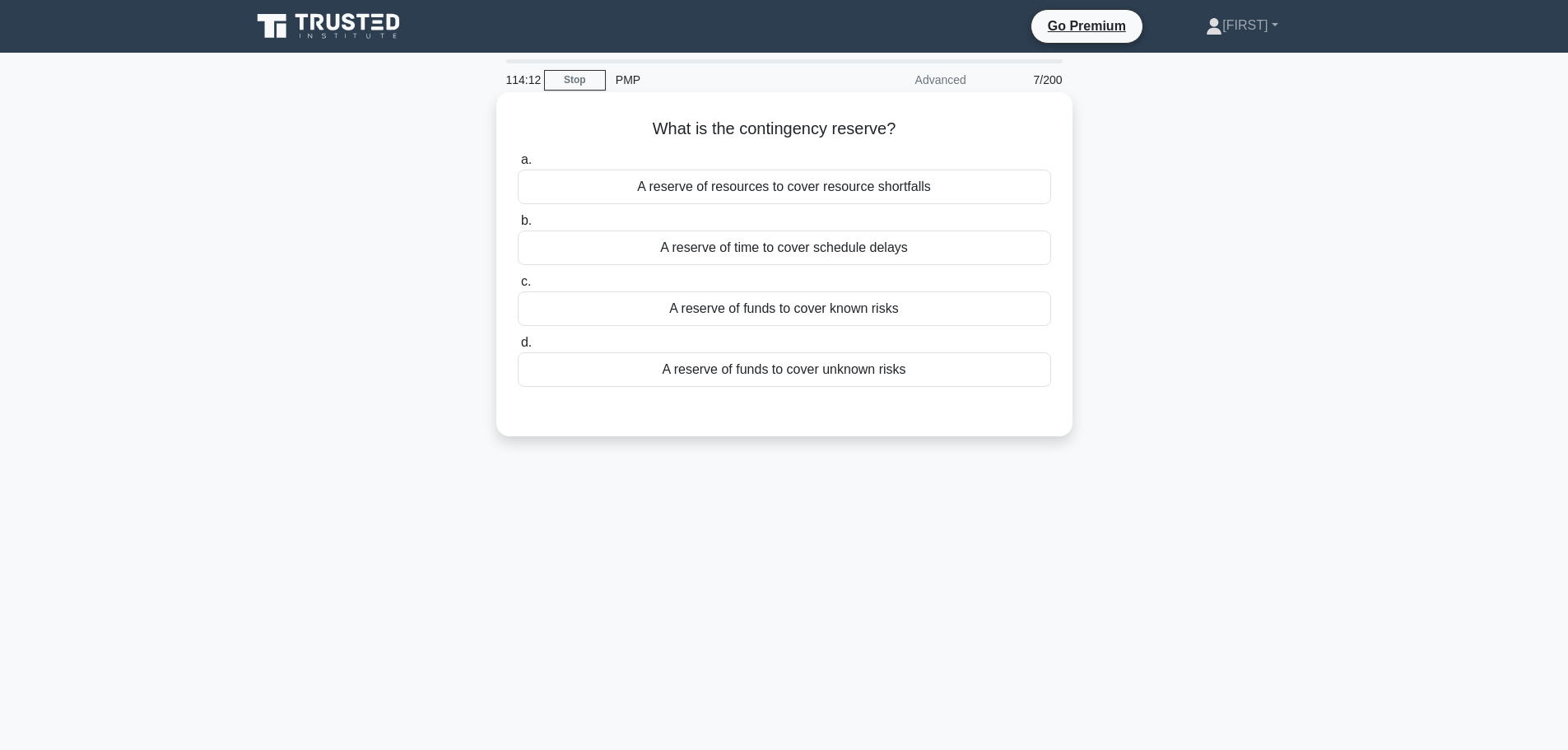 click on "A reserve of resources to cover resource shortfalls" at bounding box center (784, 187) 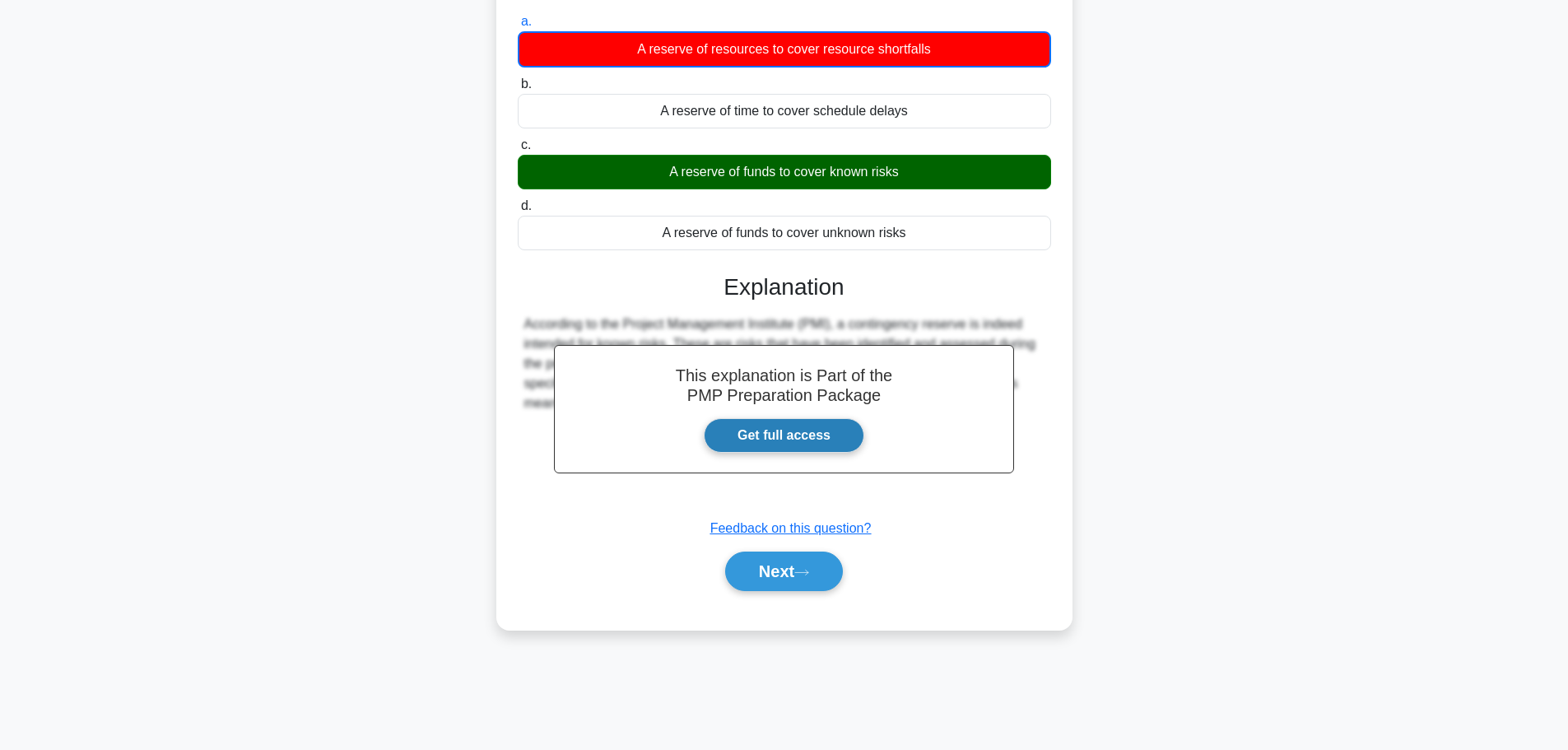 scroll, scrollTop: 139, scrollLeft: 0, axis: vertical 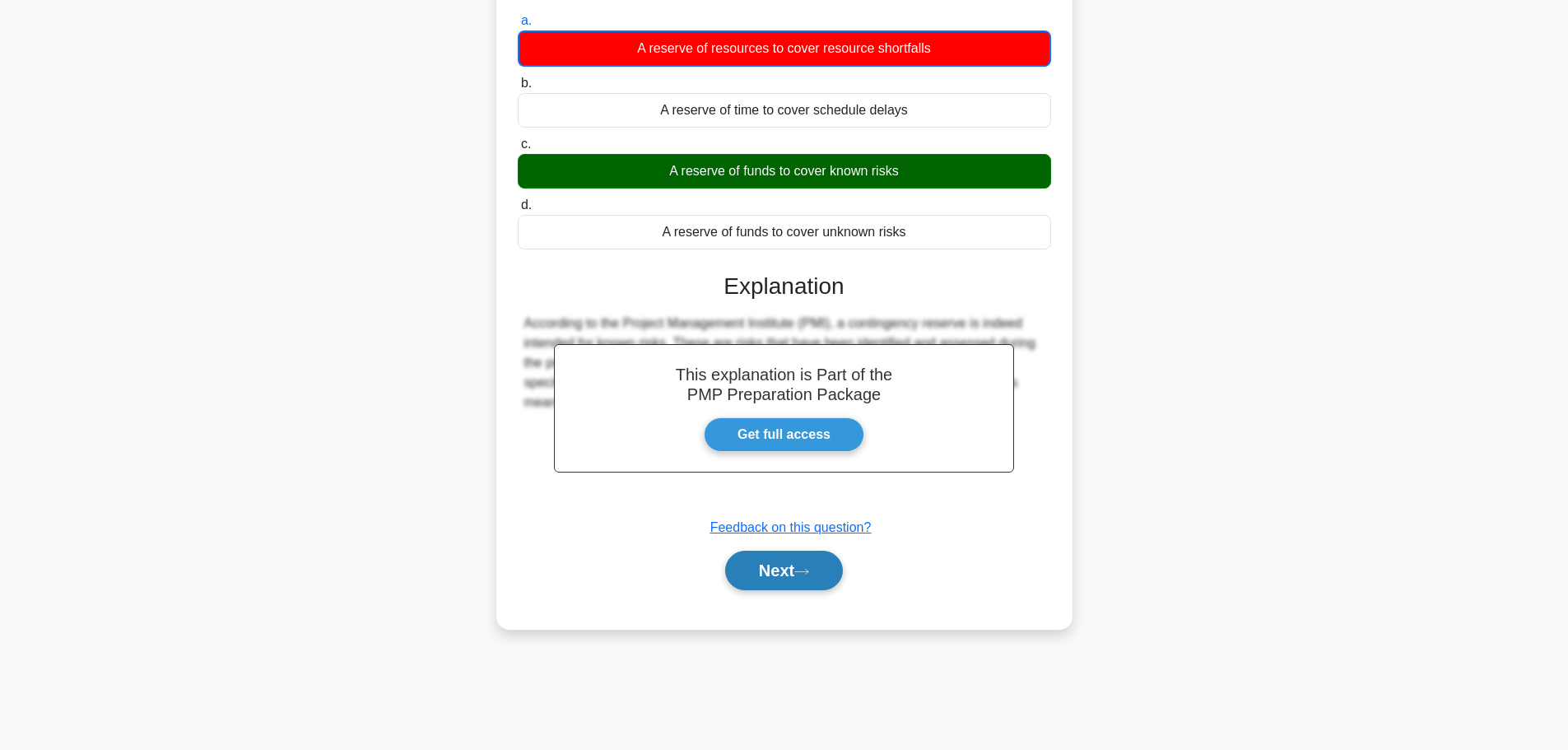 click on "Next" at bounding box center (784, 571) 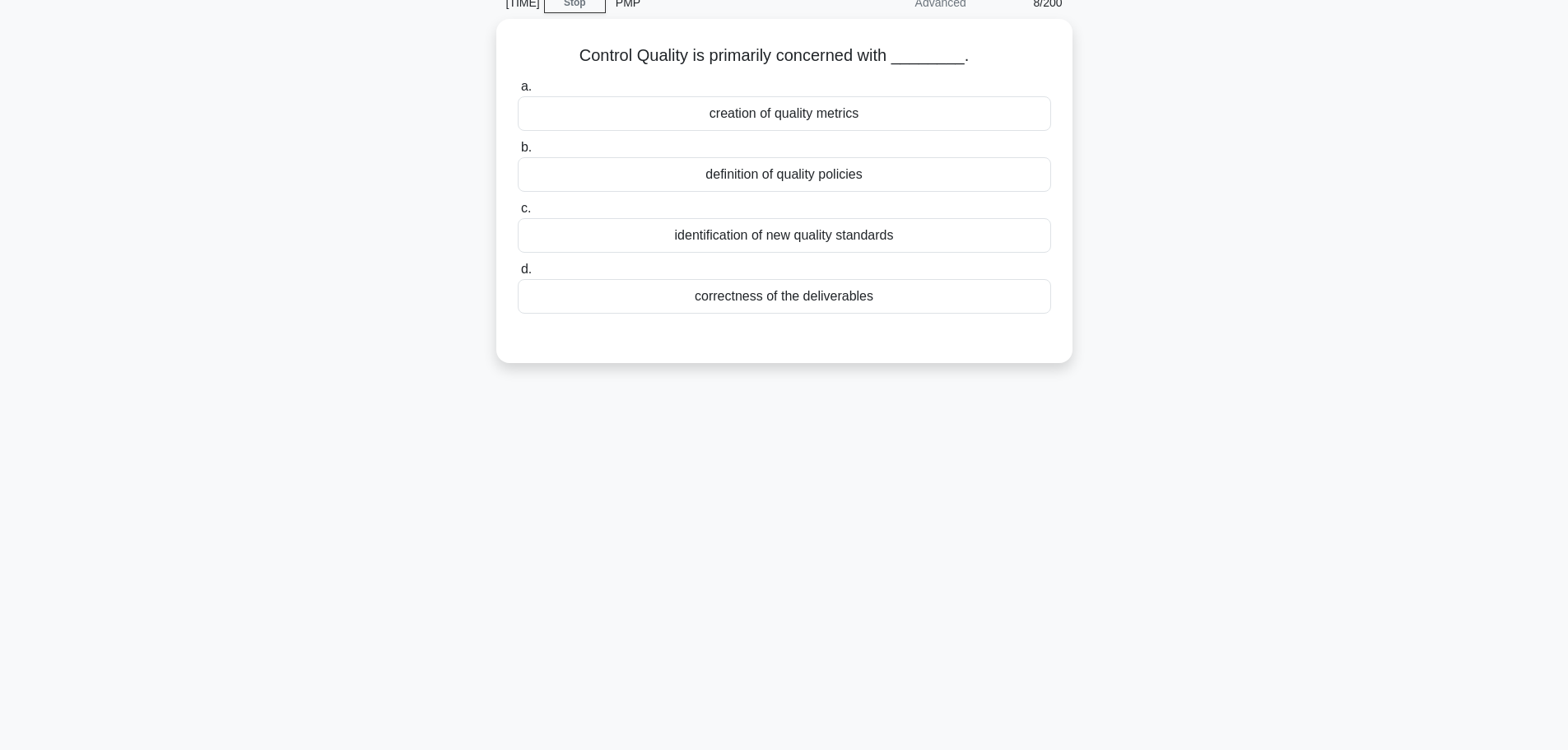 scroll, scrollTop: 0, scrollLeft: 0, axis: both 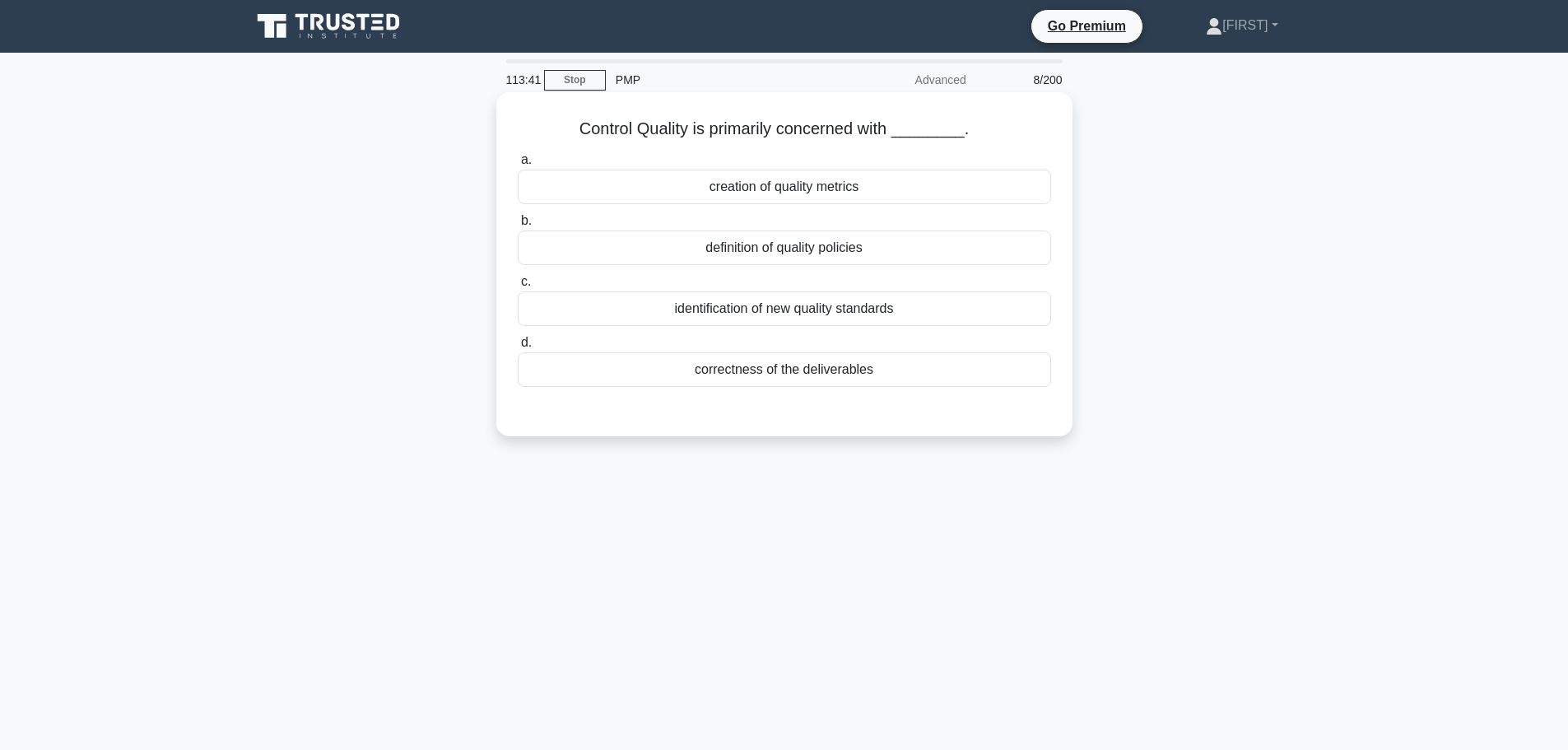click on "definition of quality policies" at bounding box center (784, 248) 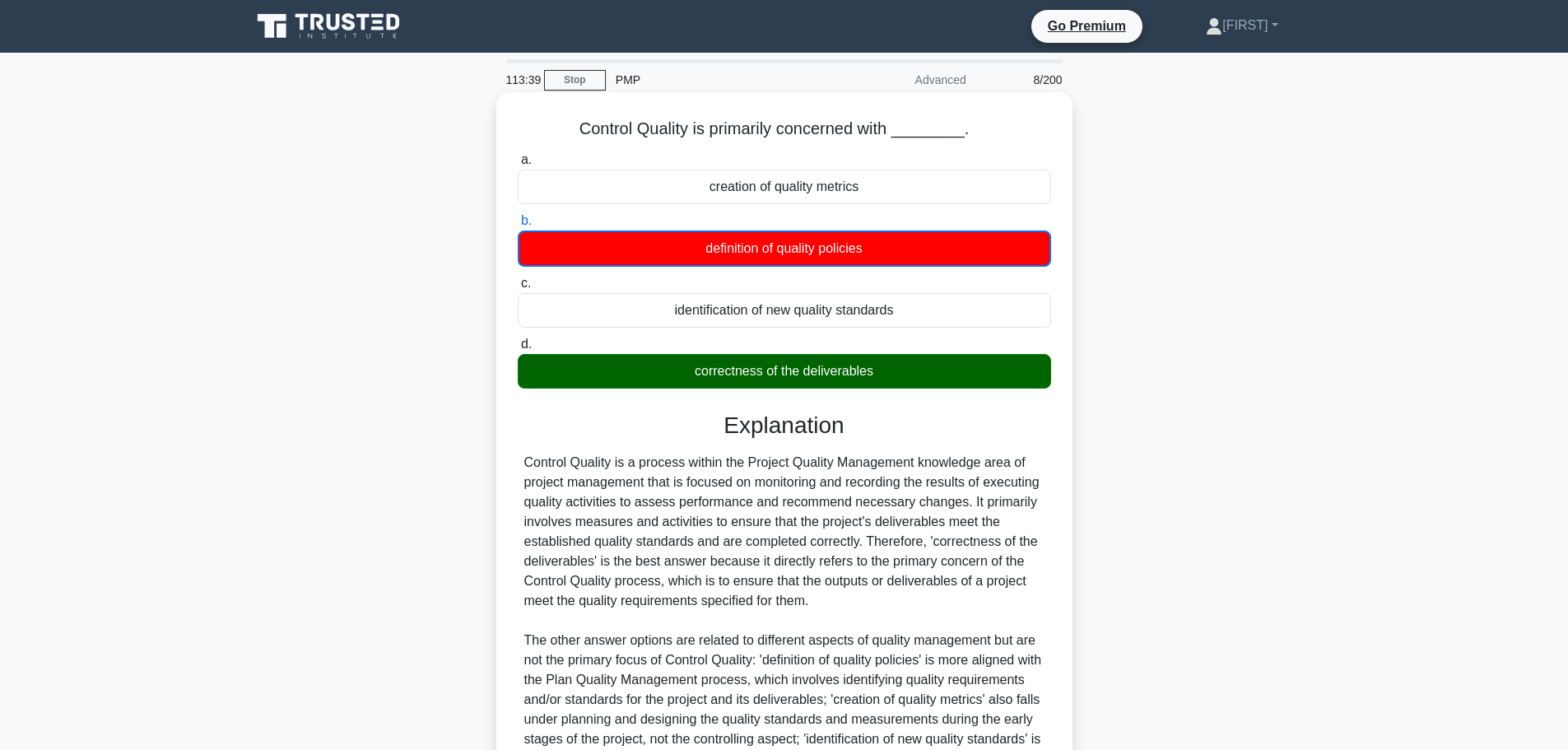 click on "correctness of the deliverables" at bounding box center (784, 371) 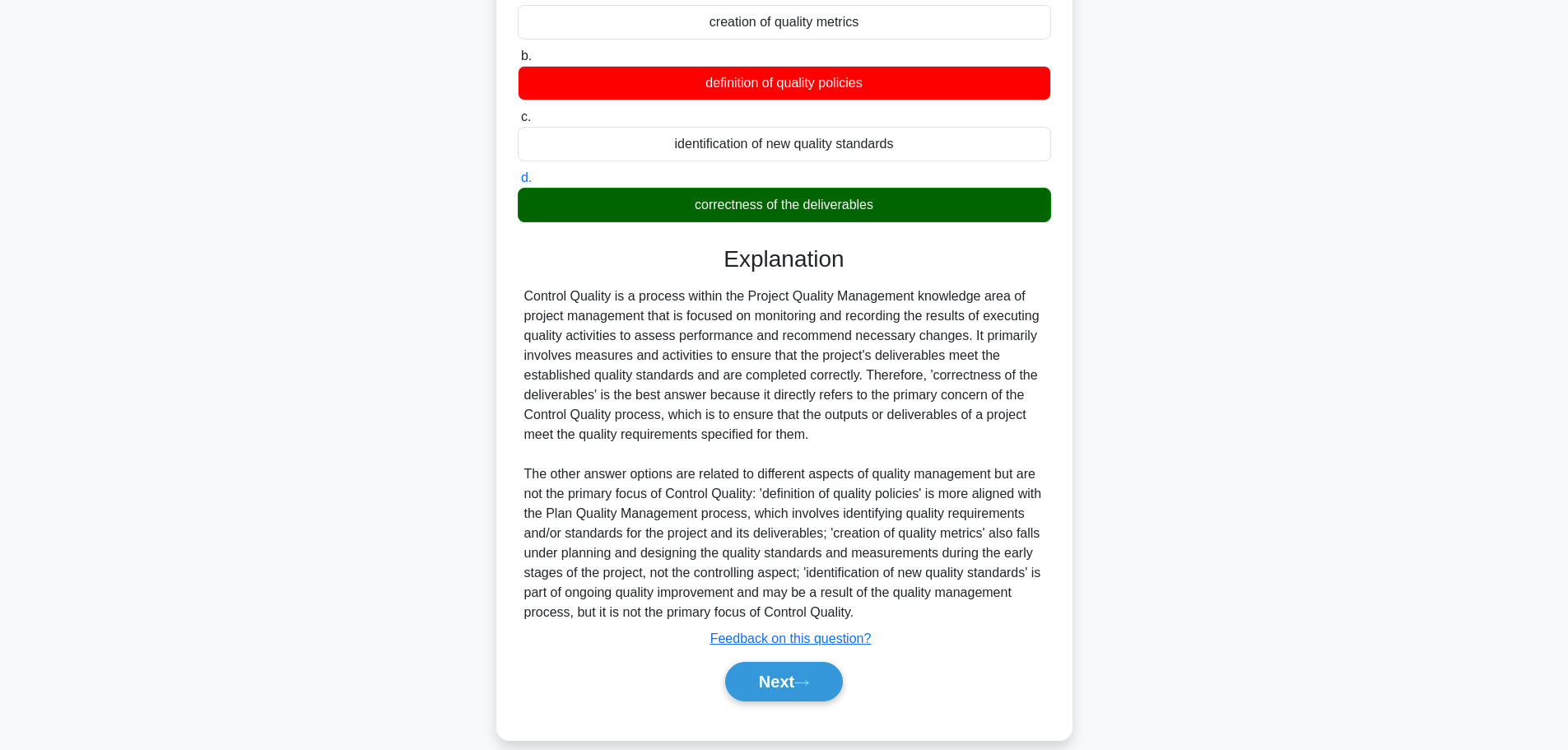 scroll, scrollTop: 187, scrollLeft: 0, axis: vertical 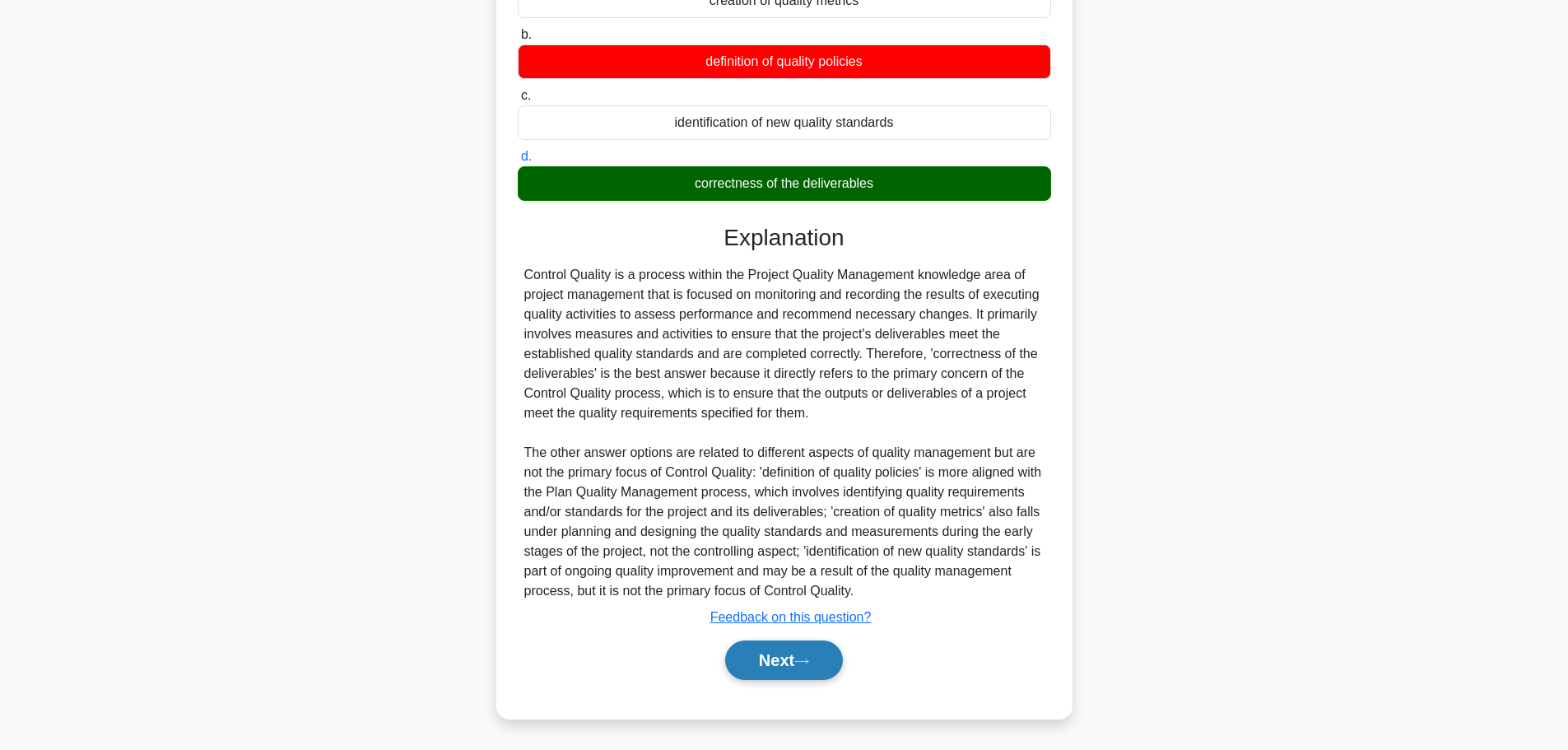 click on "Next" at bounding box center [784, 660] 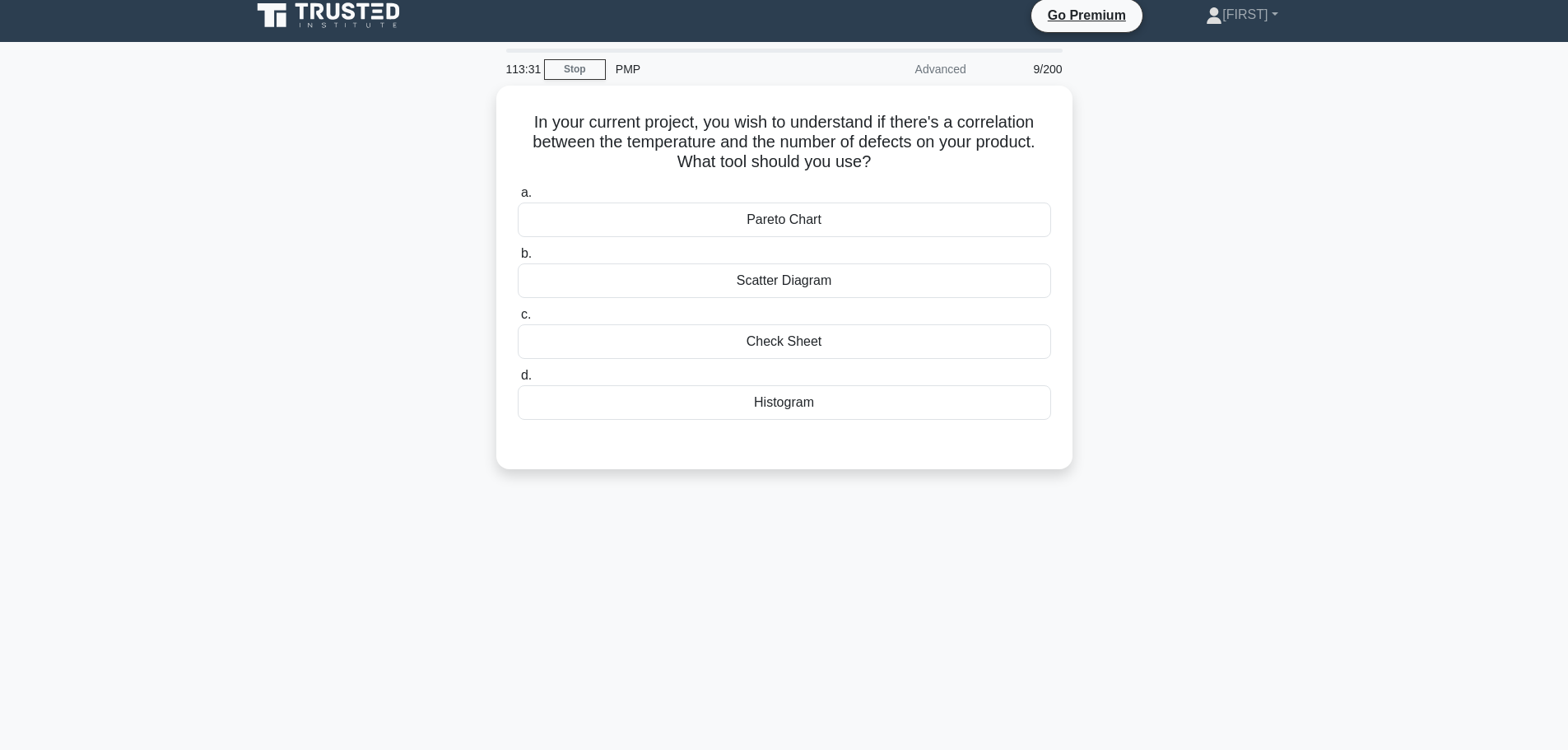 scroll, scrollTop: 0, scrollLeft: 0, axis: both 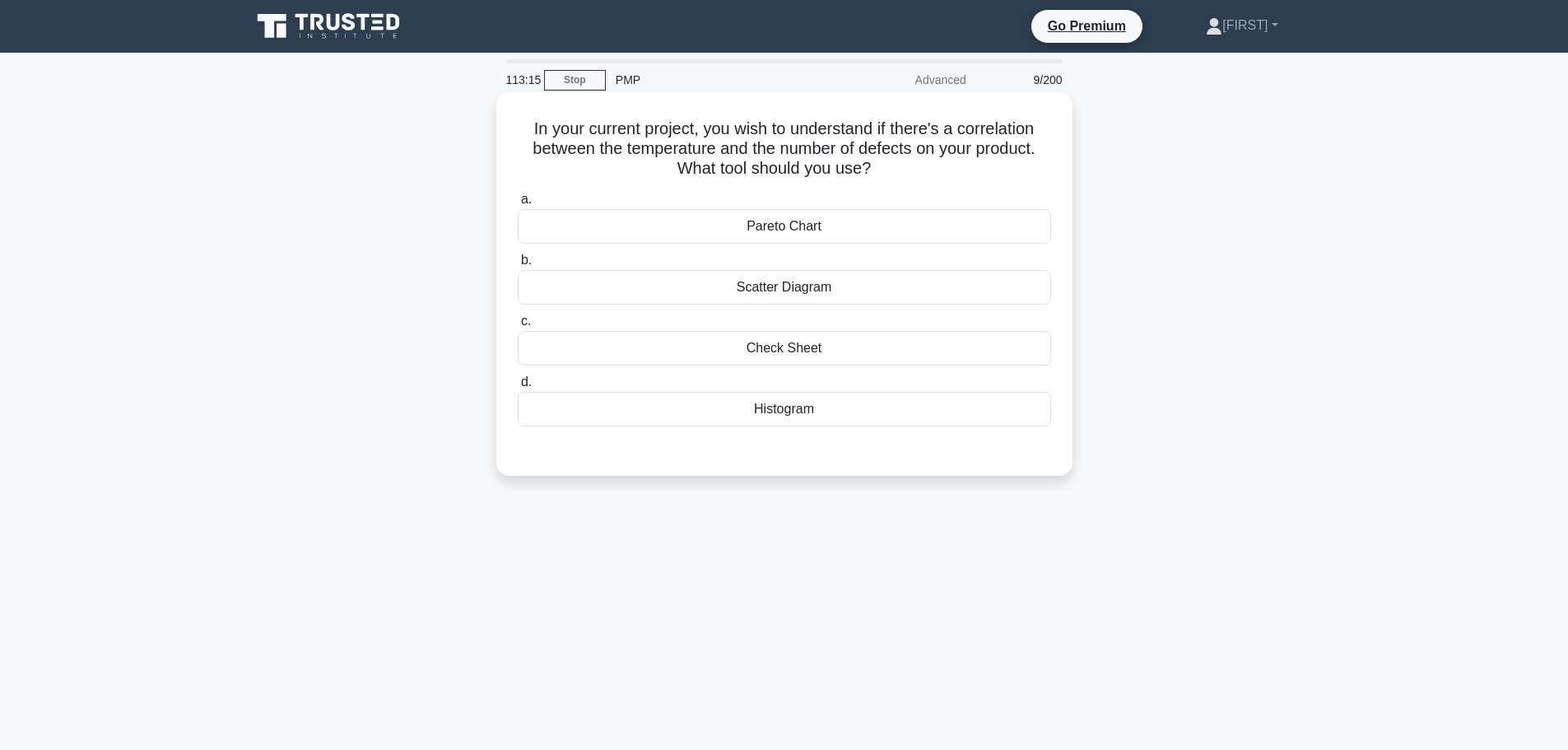 click on "Histogram" at bounding box center (784, 409) 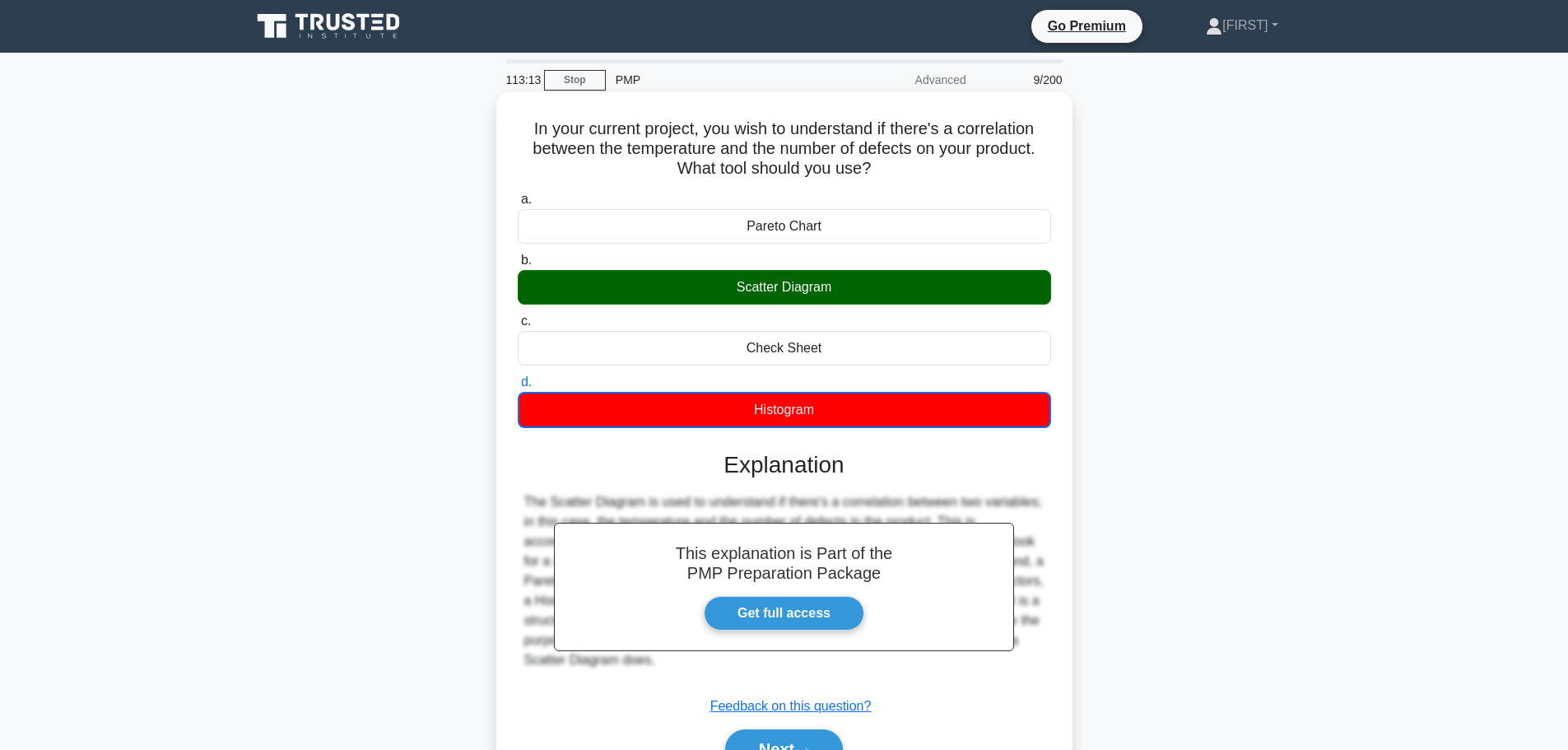click on "Scatter Diagram" at bounding box center [784, 287] 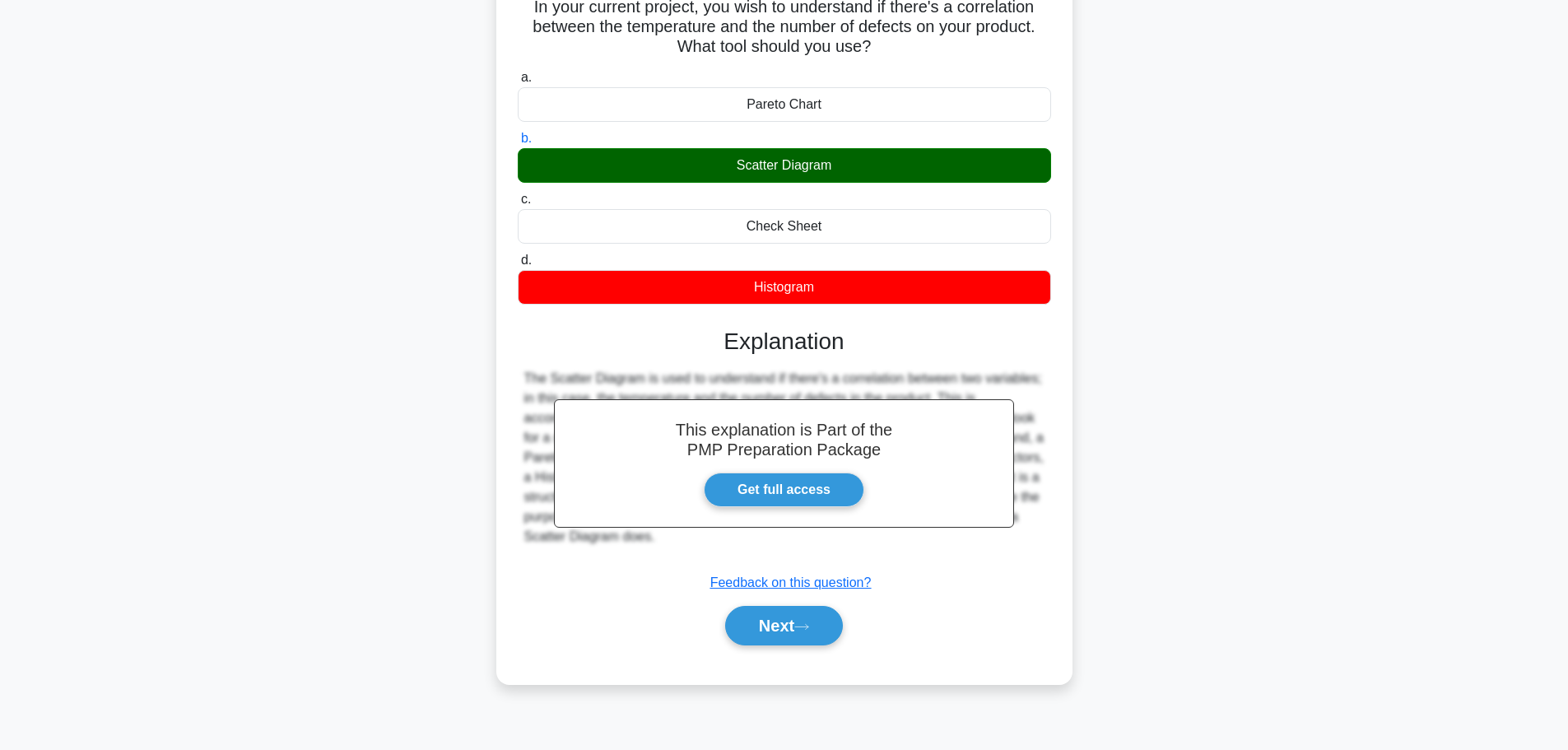 scroll, scrollTop: 139, scrollLeft: 0, axis: vertical 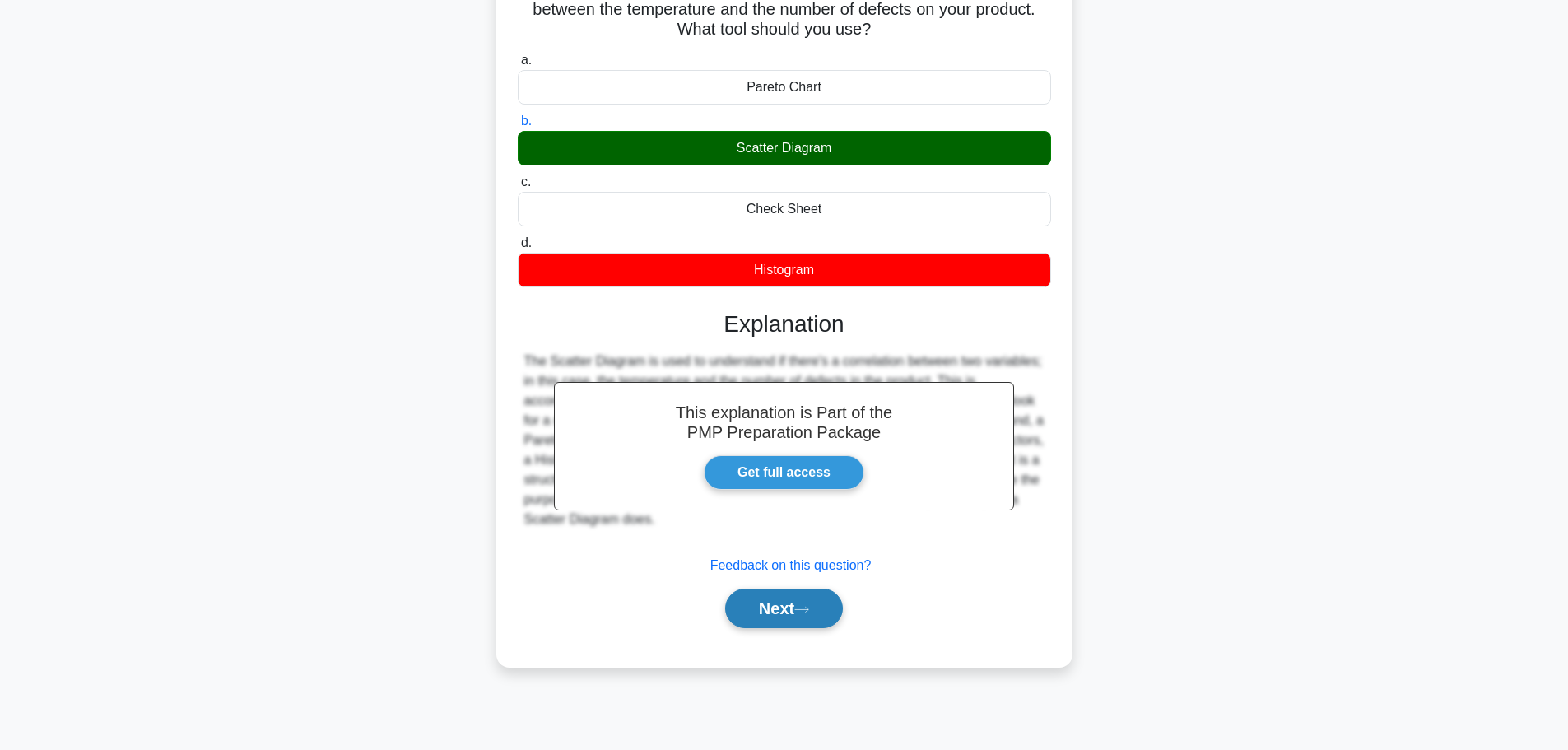 click on "Next" at bounding box center (784, 608) 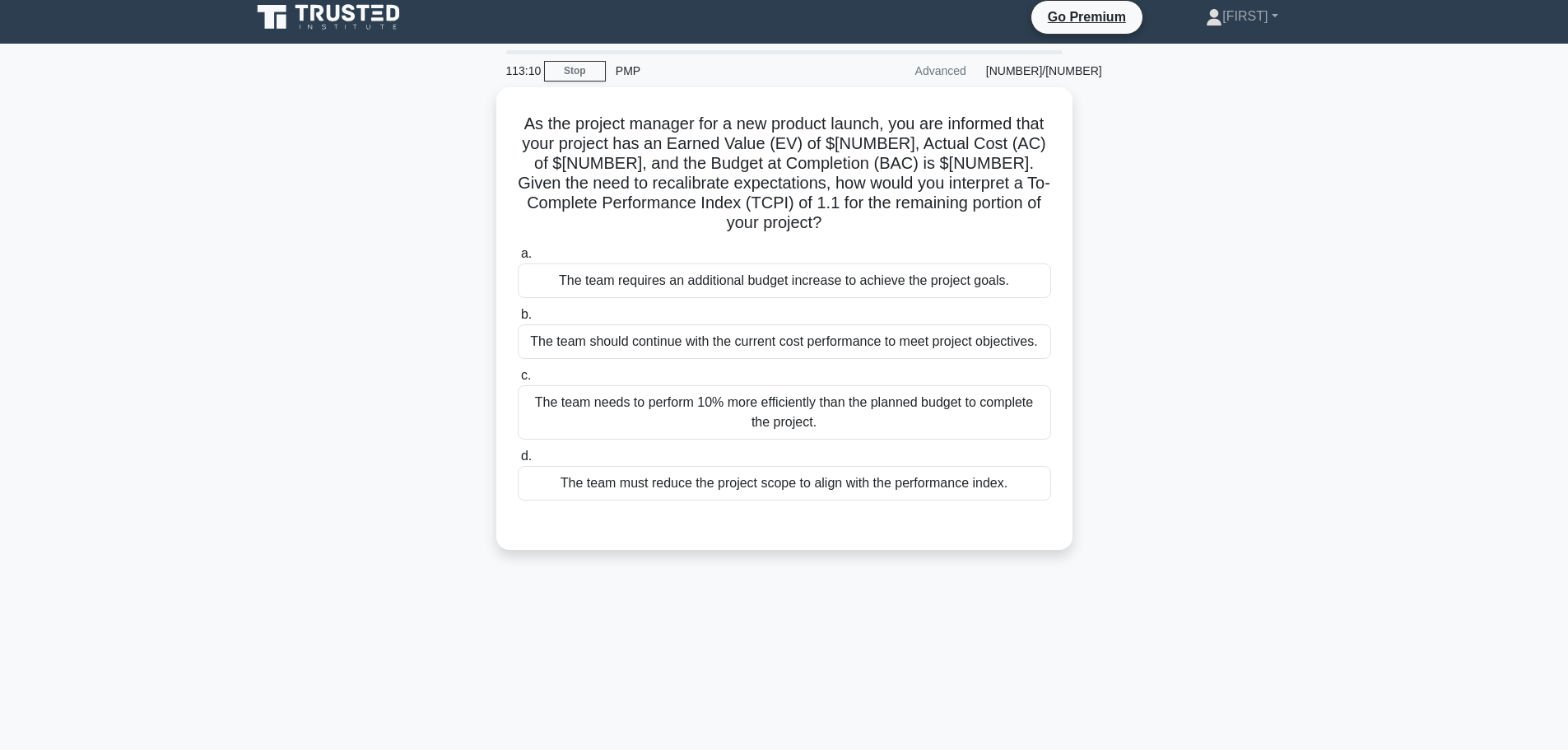 scroll, scrollTop: 0, scrollLeft: 0, axis: both 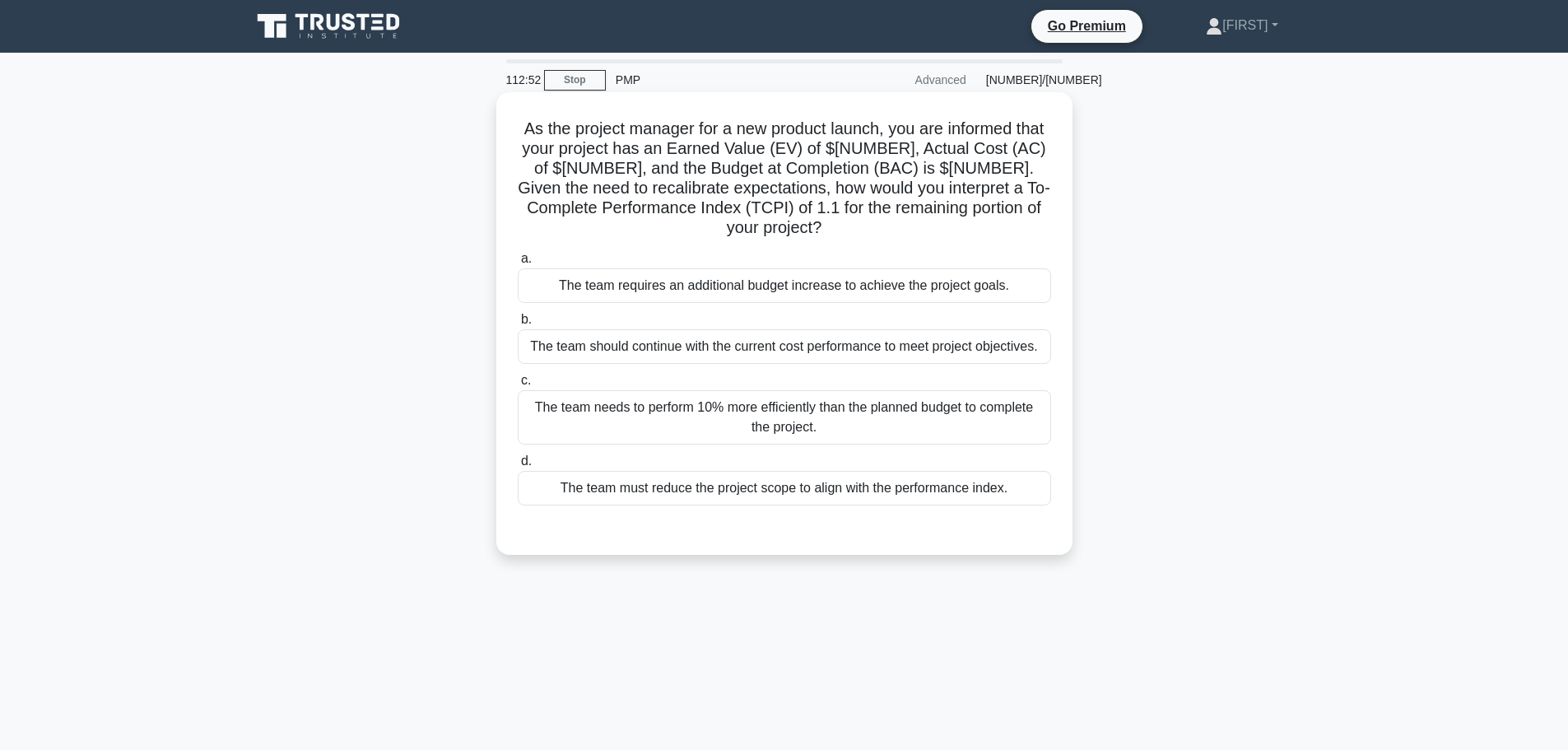 click on "The team needs to perform 10% more efficiently than the planned budget to complete the project." at bounding box center [784, 417] 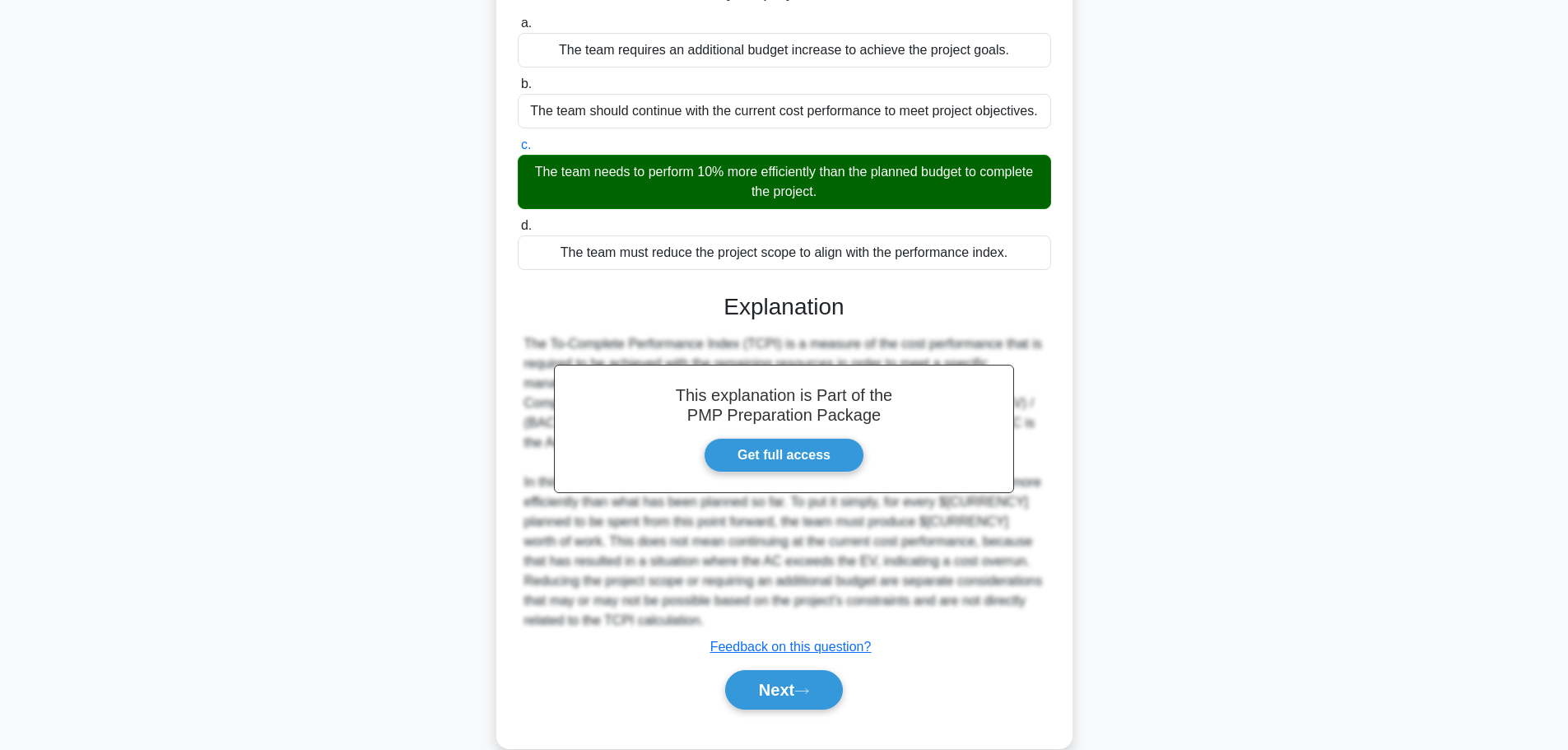 scroll, scrollTop: 266, scrollLeft: 0, axis: vertical 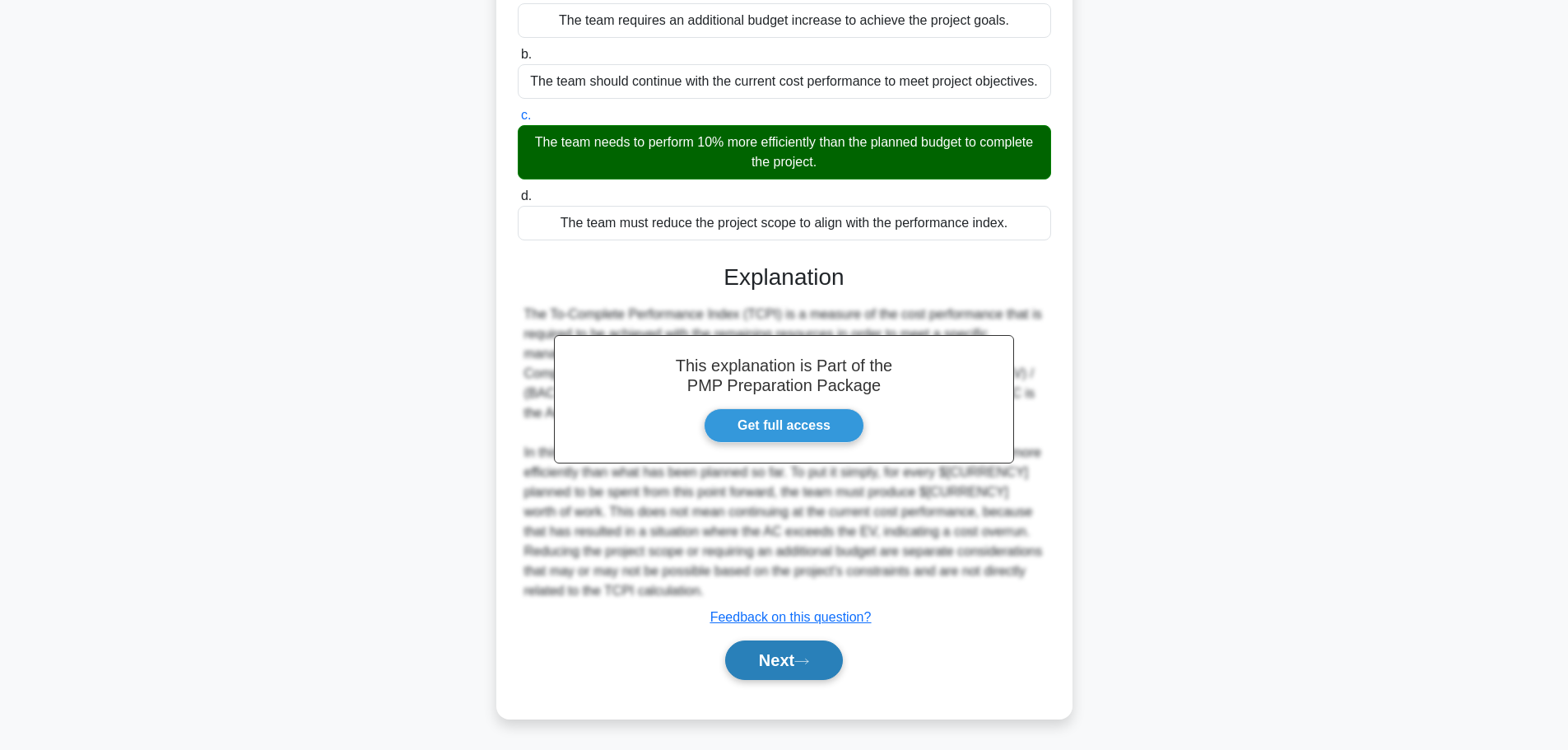 click on "Next" at bounding box center [784, 660] 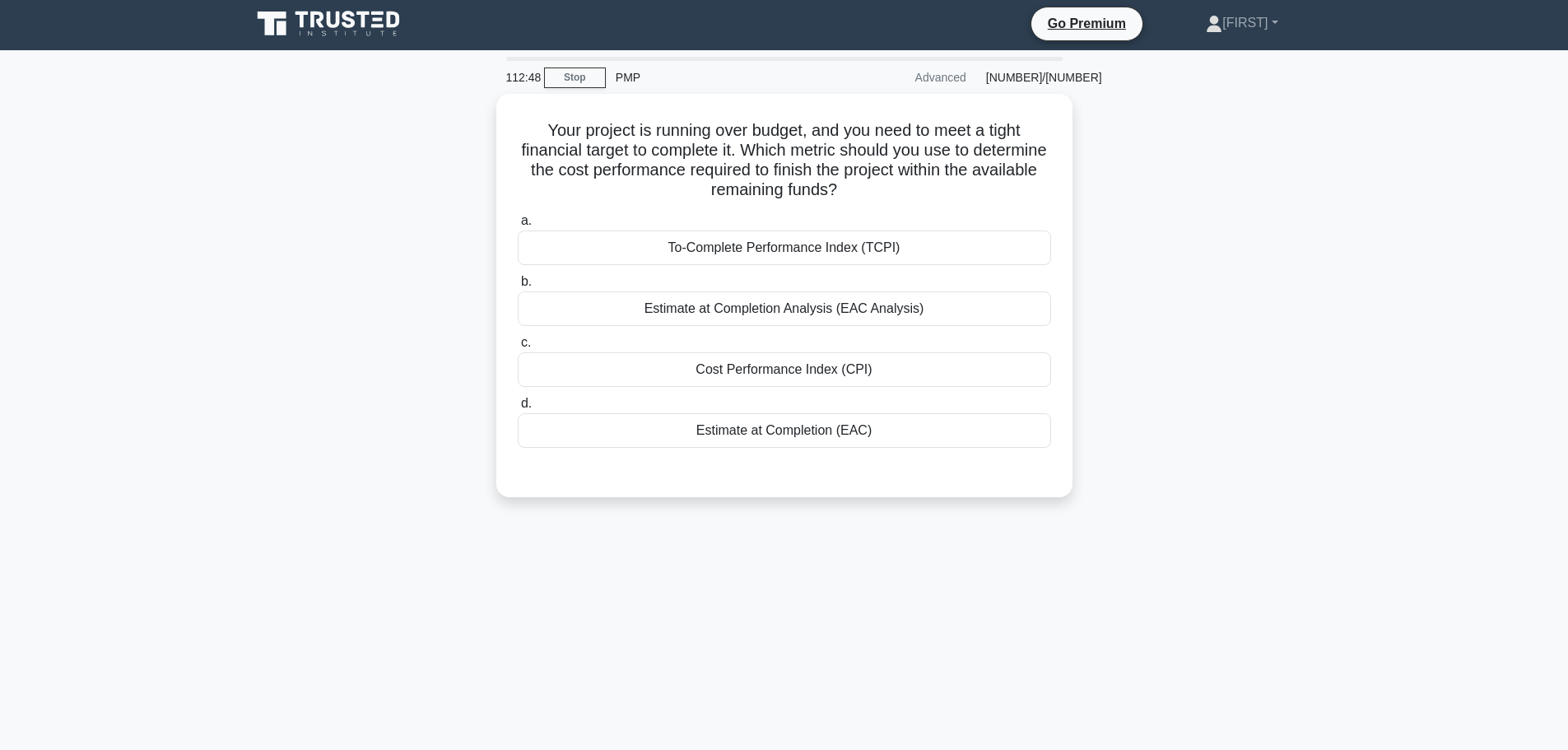 scroll, scrollTop: 0, scrollLeft: 0, axis: both 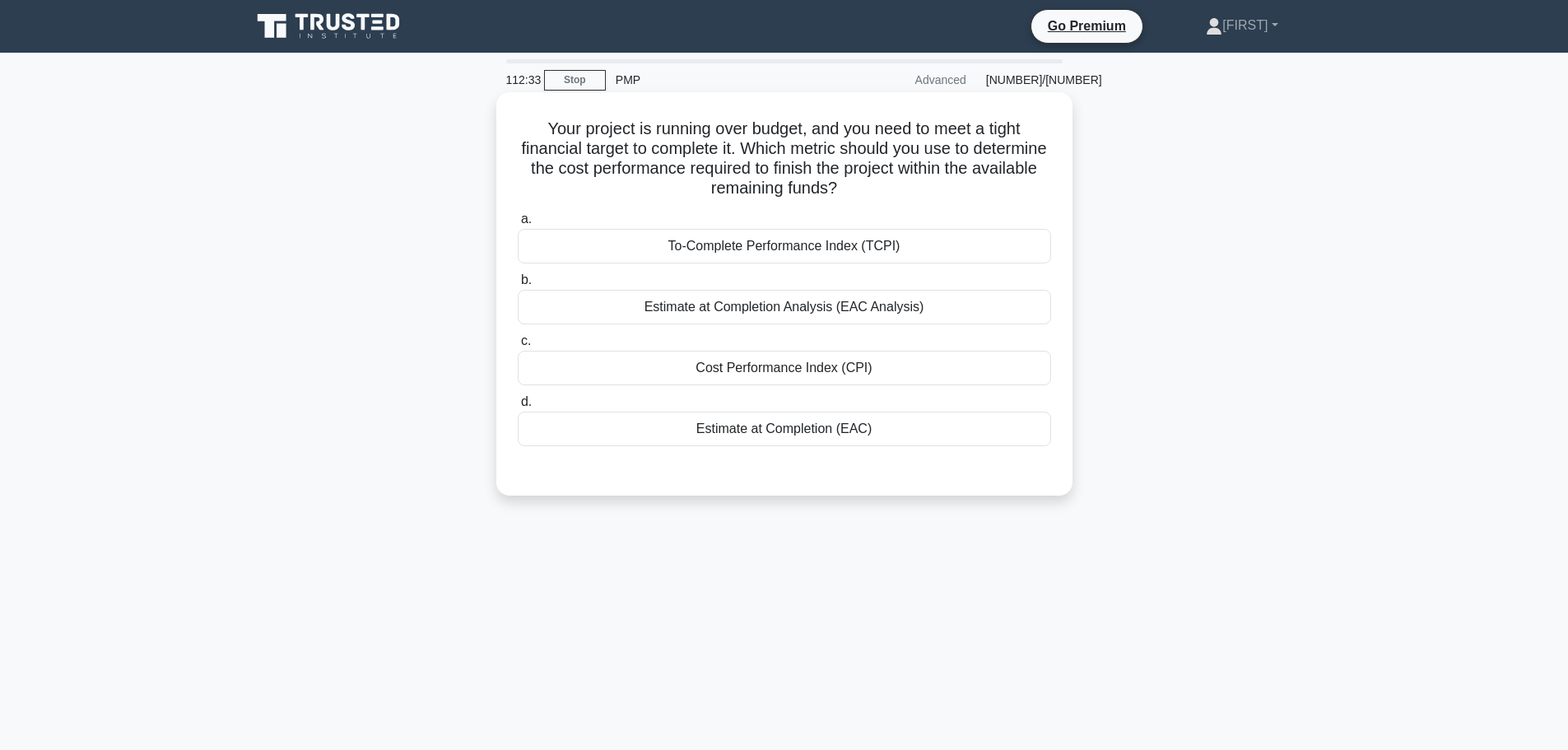 click on "Estimate at Completion Analysis (EAC Analysis)" at bounding box center (784, 307) 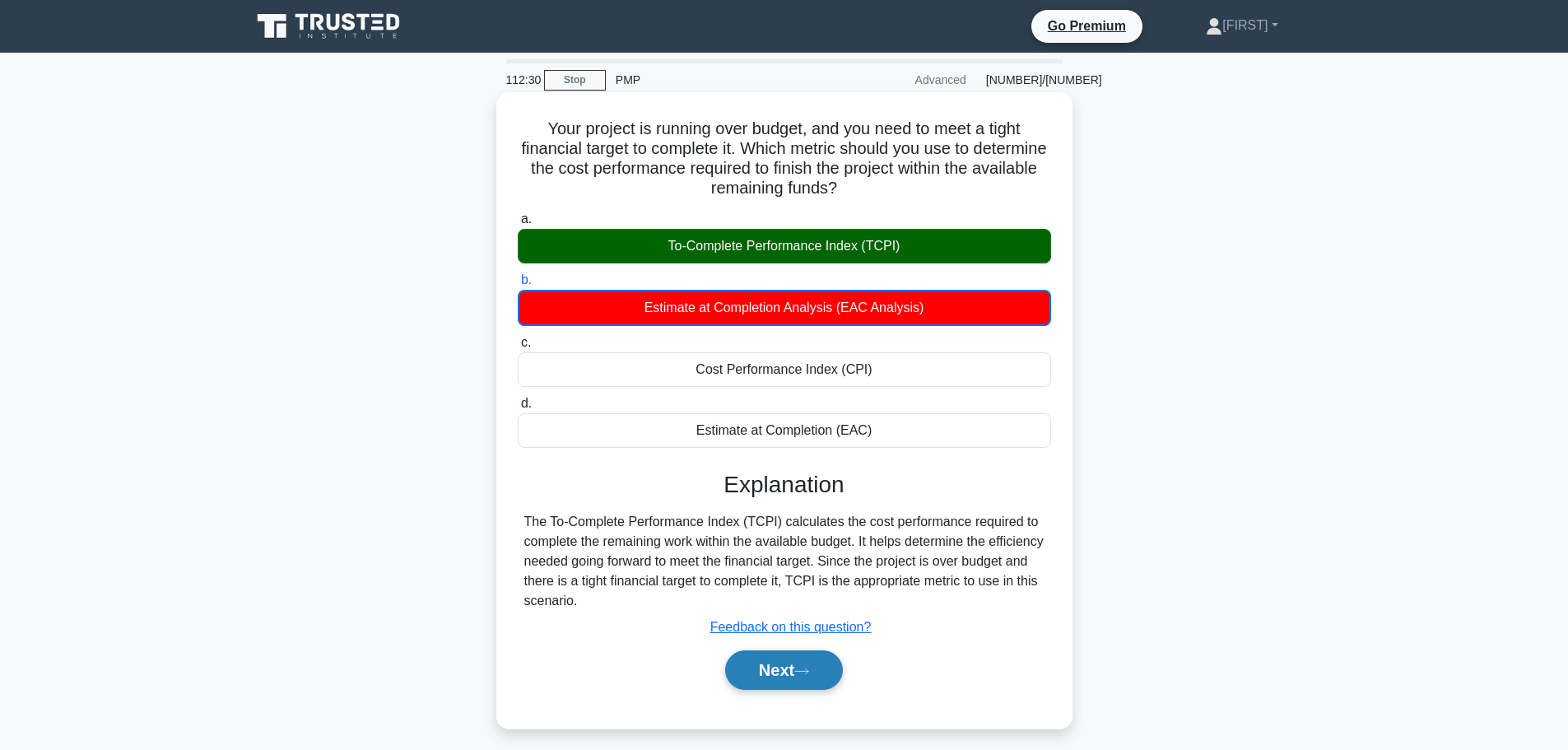 click on "Next" at bounding box center (784, 670) 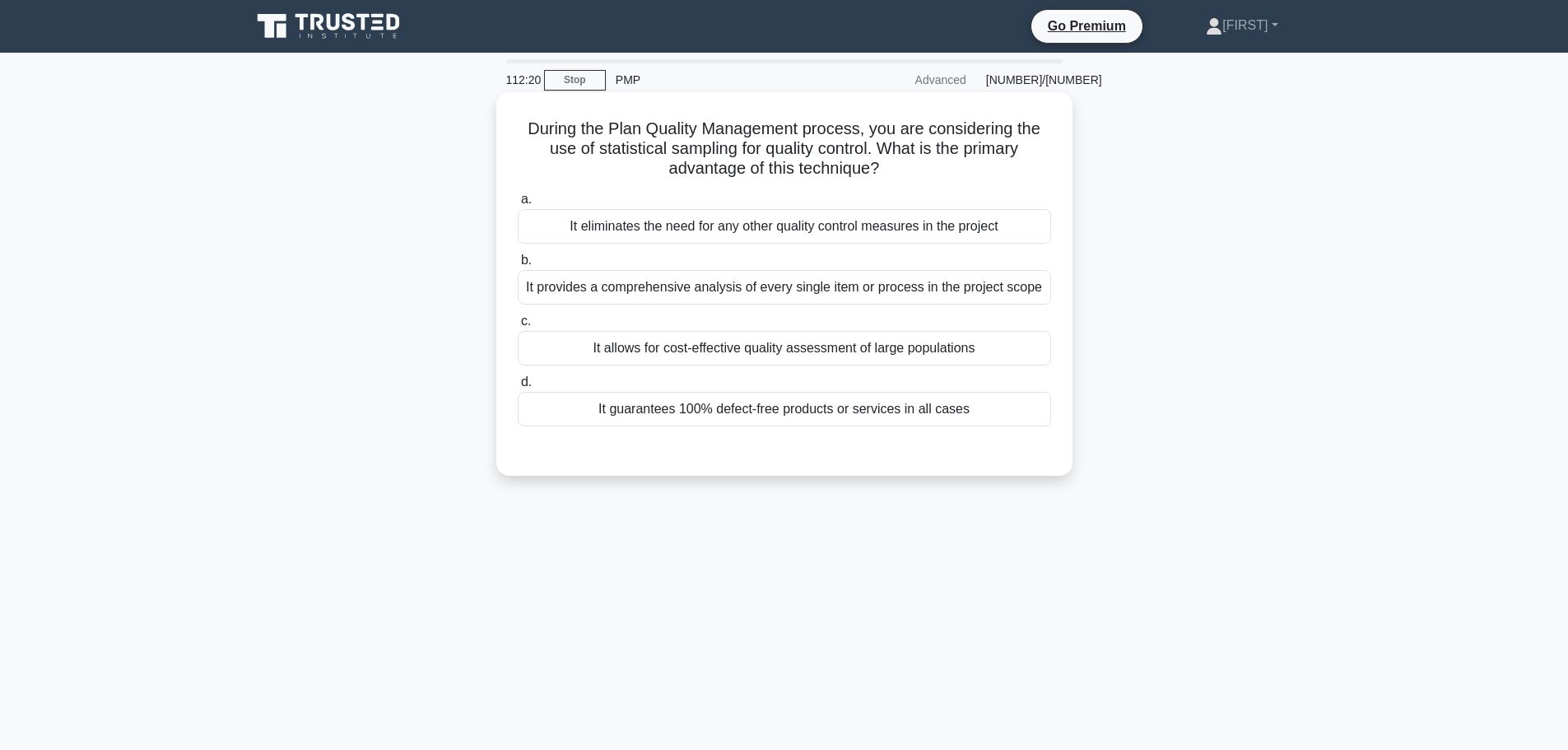 click on "It provides a comprehensive analysis of every single item or process in the project scope" at bounding box center [784, 287] 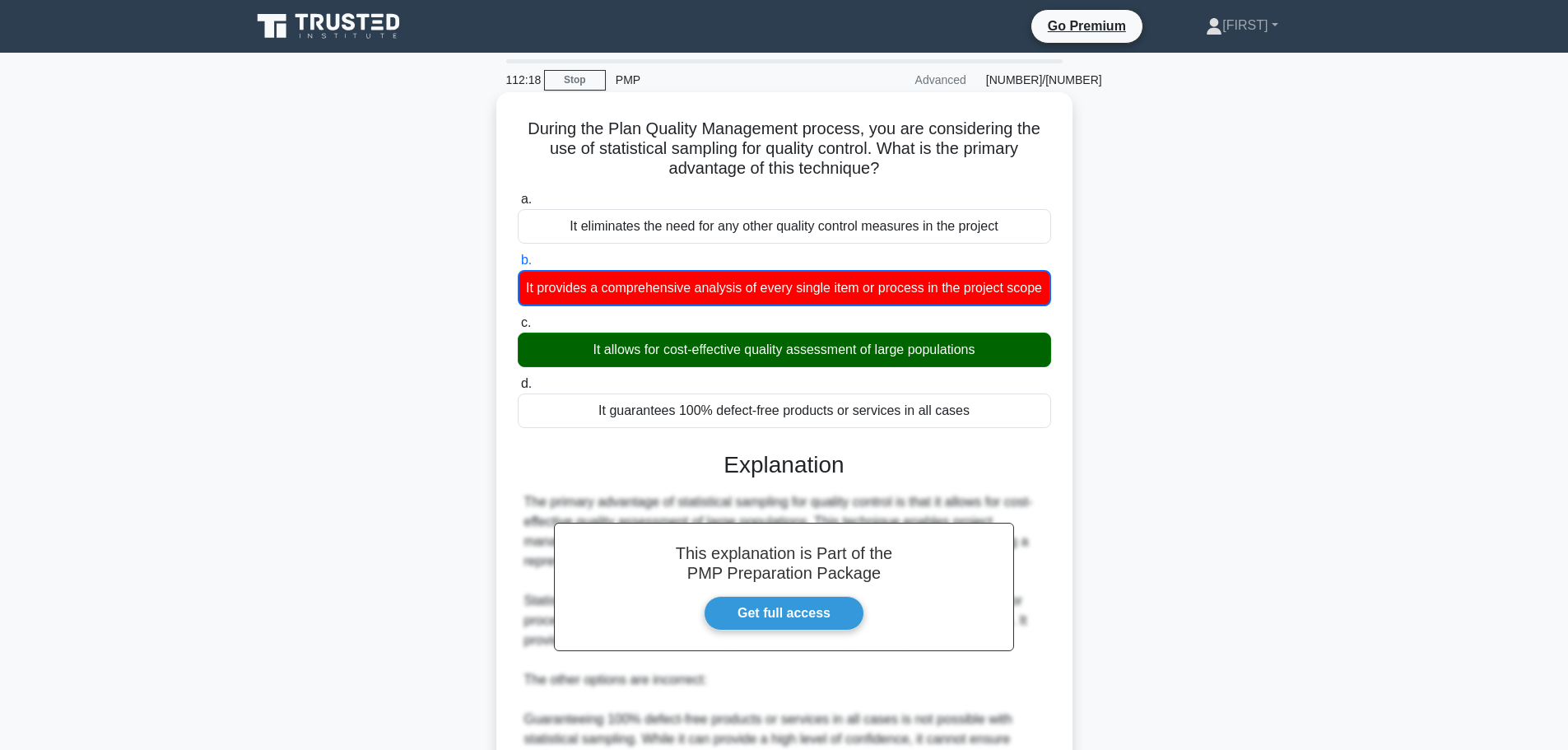 click on "It allows for cost-effective quality assessment of large populations" at bounding box center (784, 350) 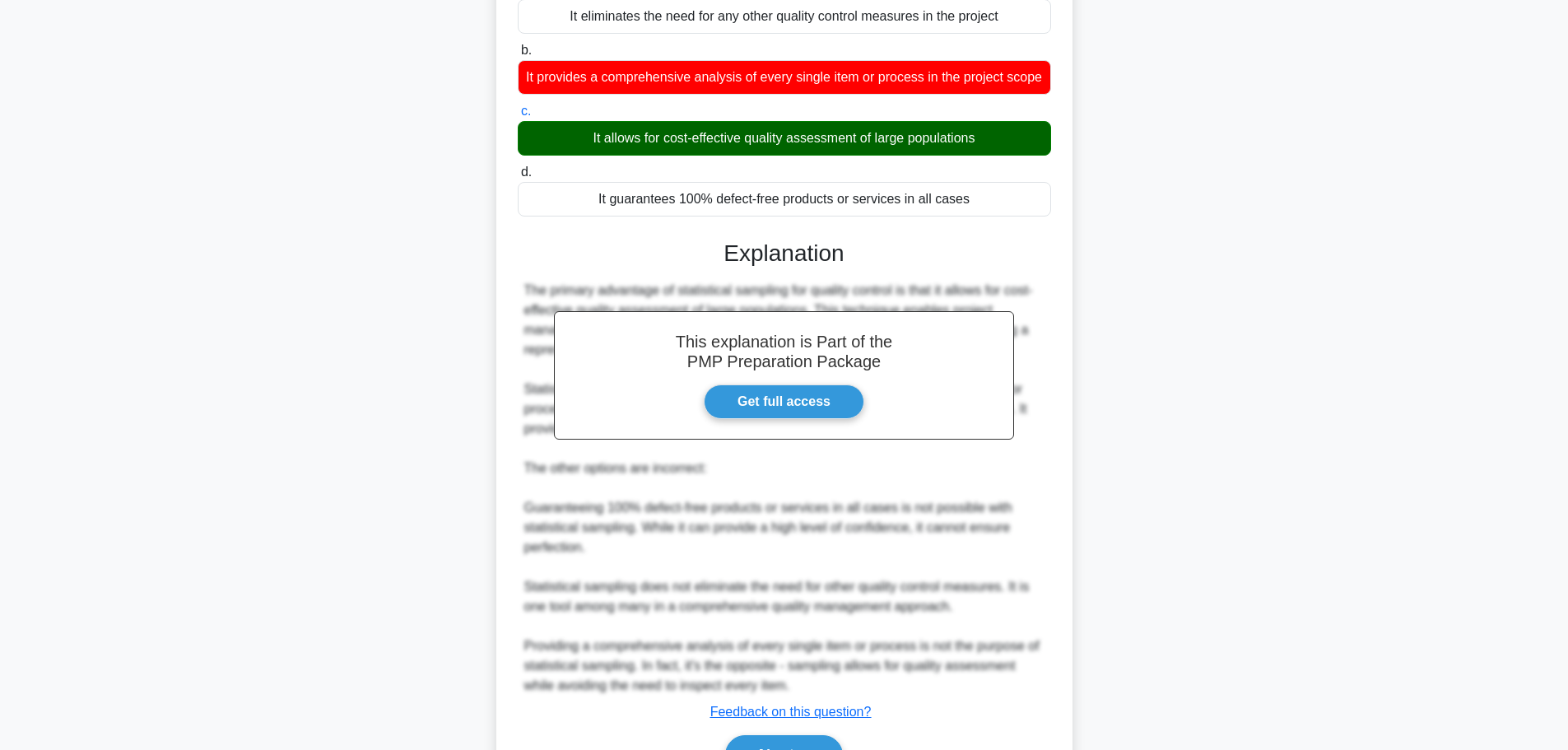 scroll, scrollTop: 325, scrollLeft: 0, axis: vertical 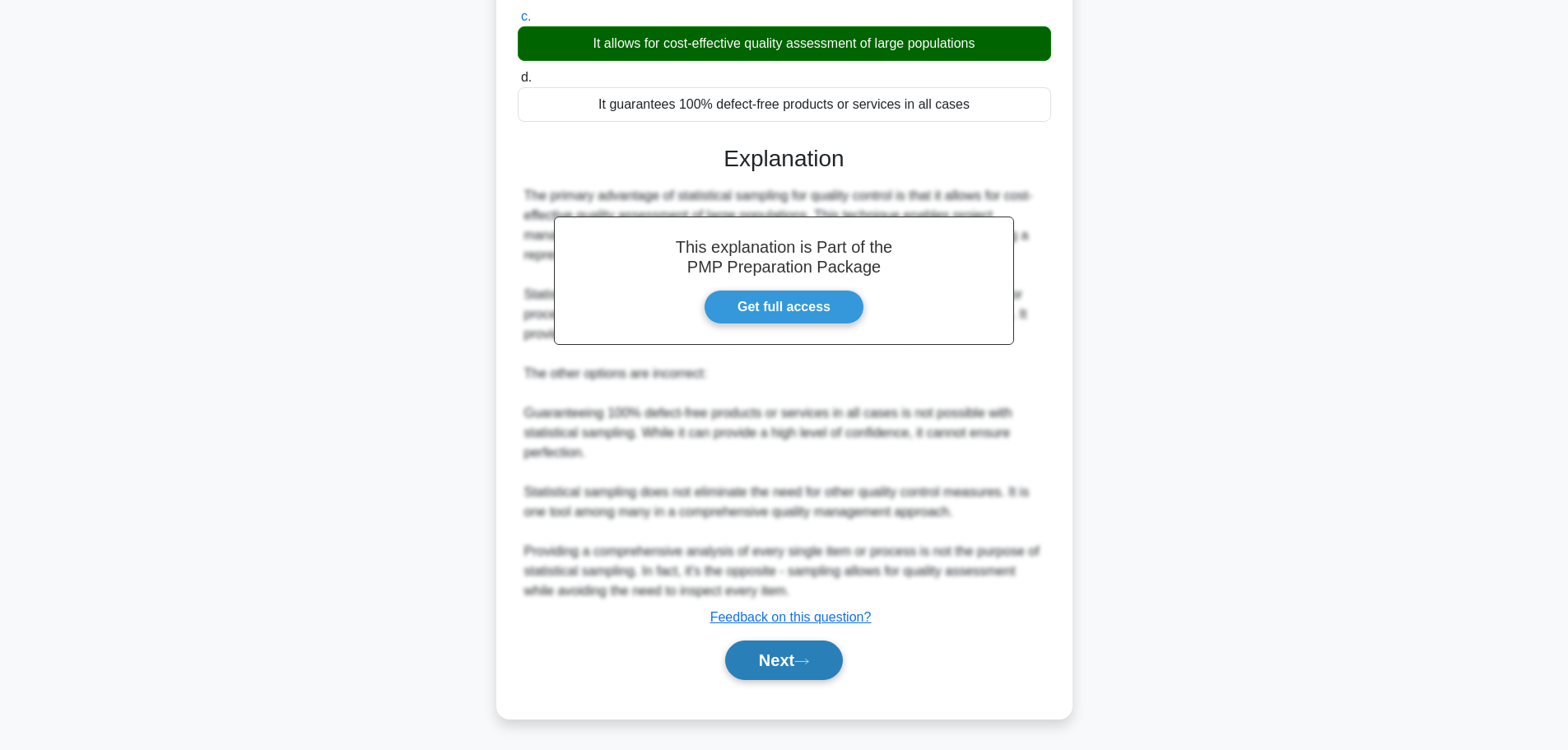 click on "Next" at bounding box center [784, 660] 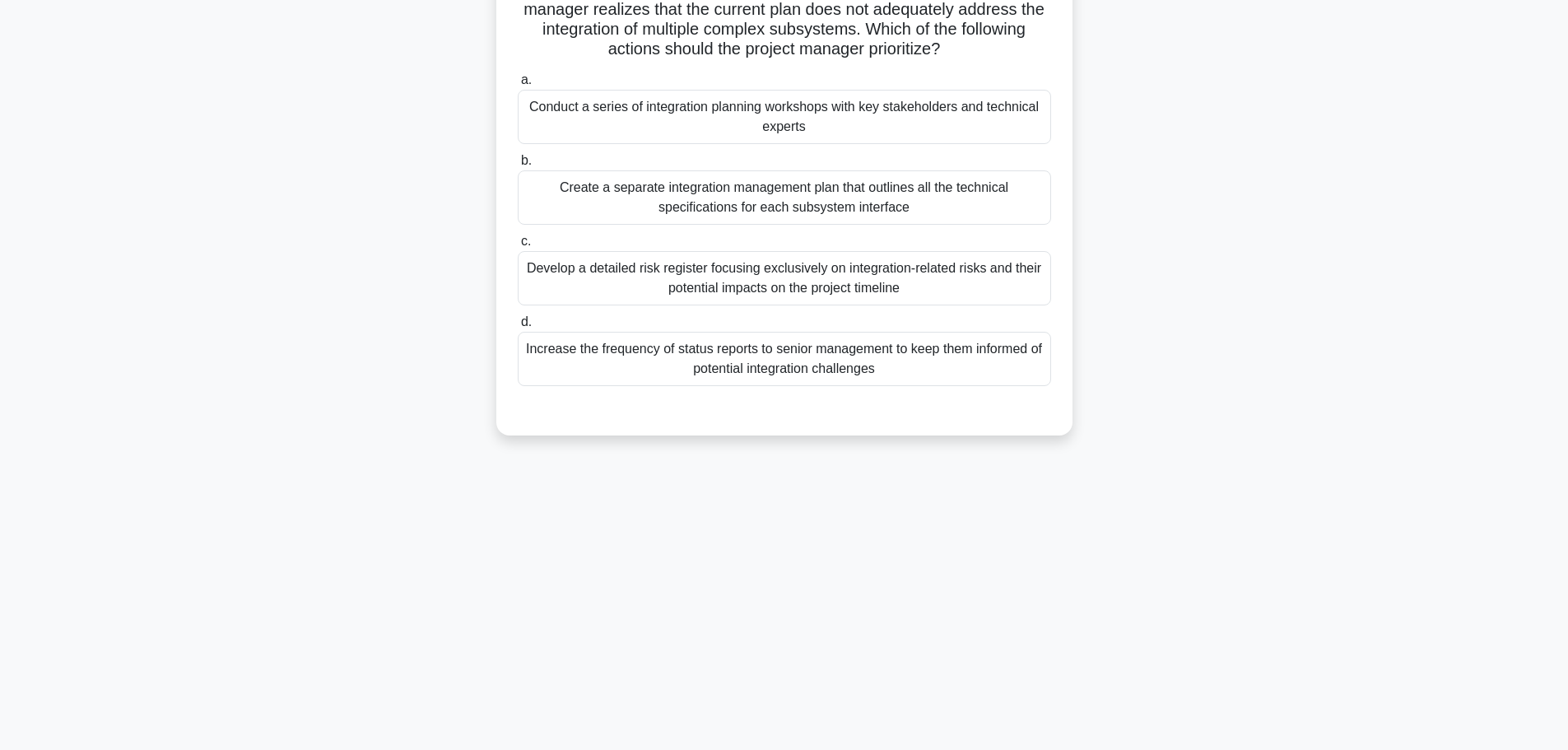 scroll, scrollTop: 0, scrollLeft: 0, axis: both 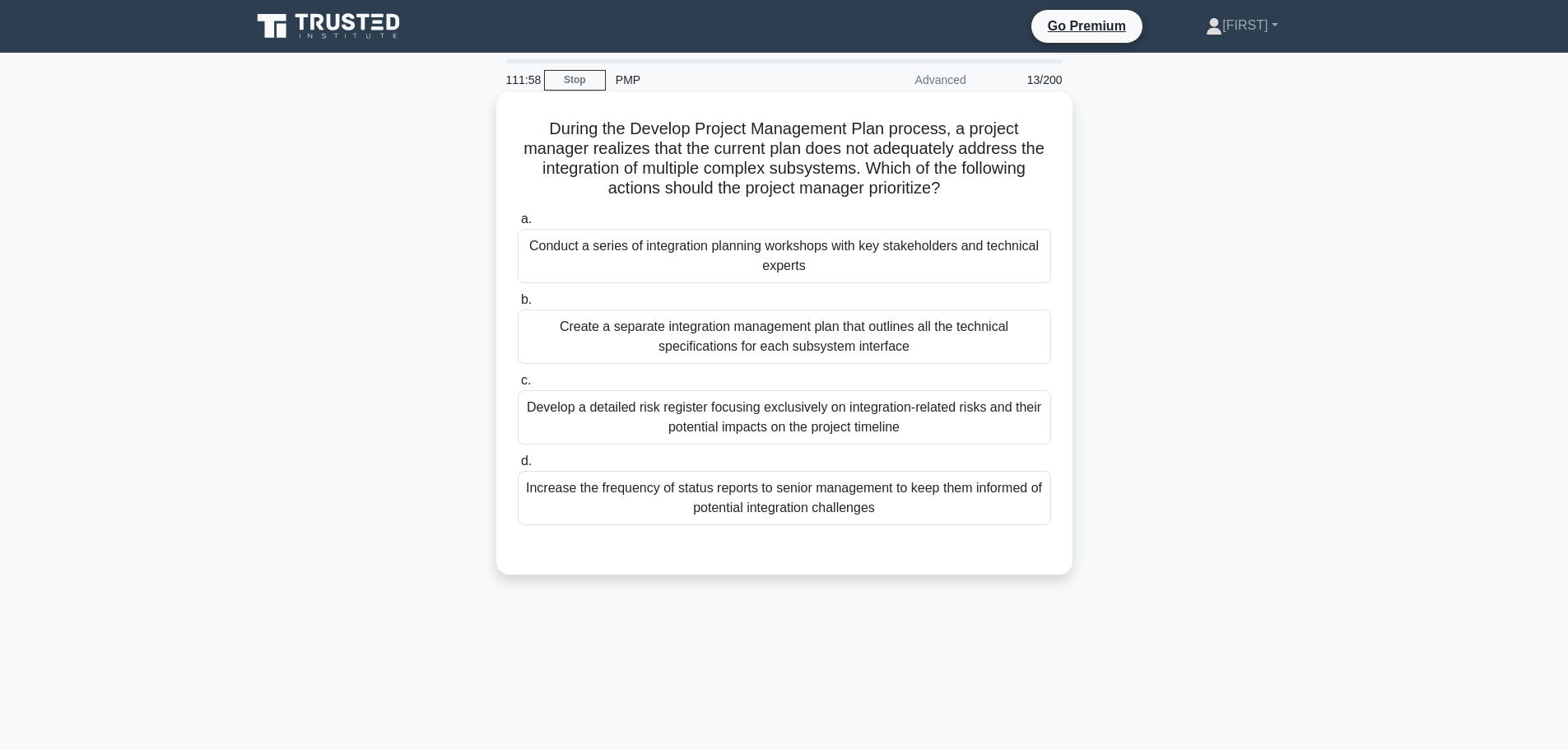 click on "Create a separate integration management plan that outlines all the technical specifications for each subsystem interface" at bounding box center [784, 337] 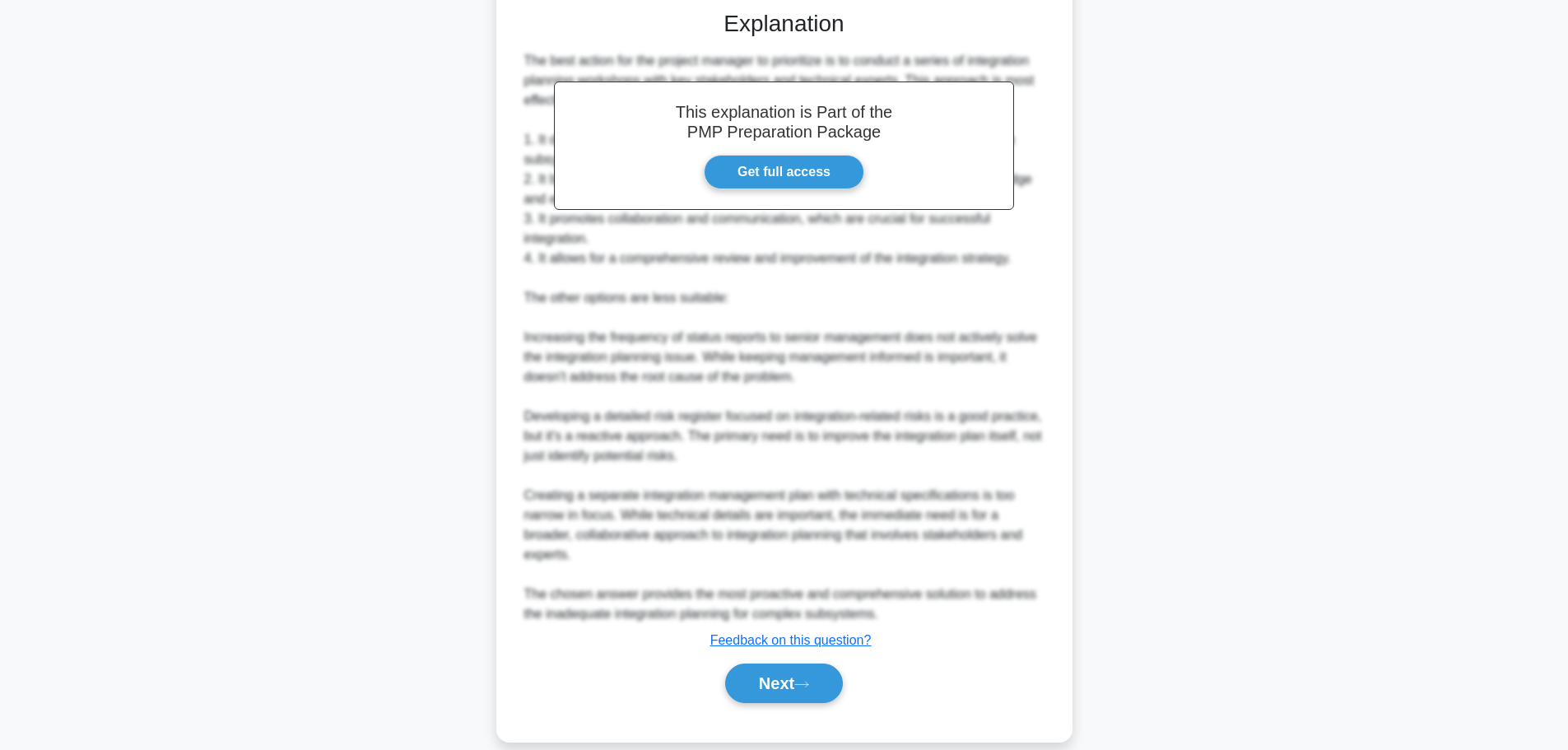 scroll, scrollTop: 564, scrollLeft: 0, axis: vertical 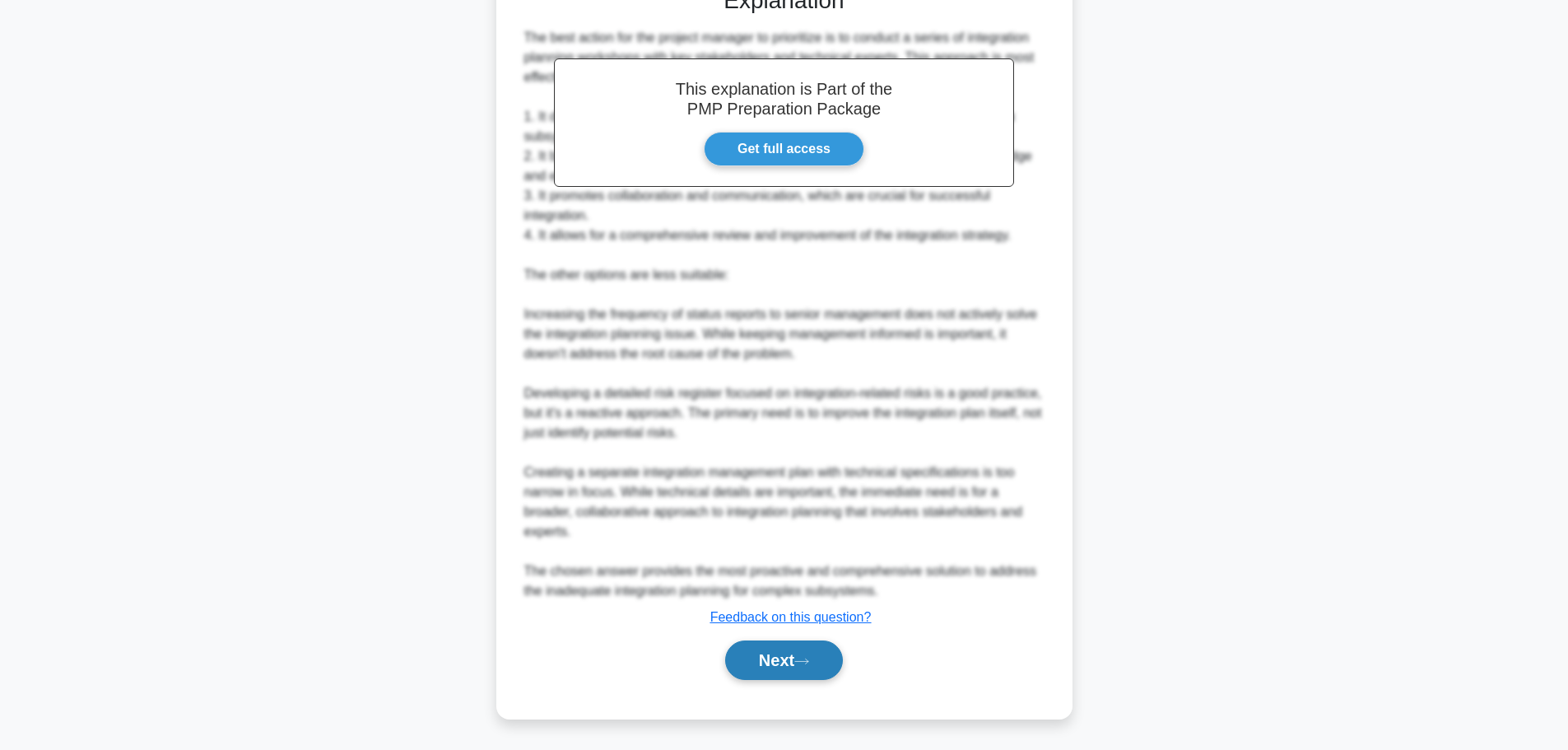 click on "Next" at bounding box center [784, 660] 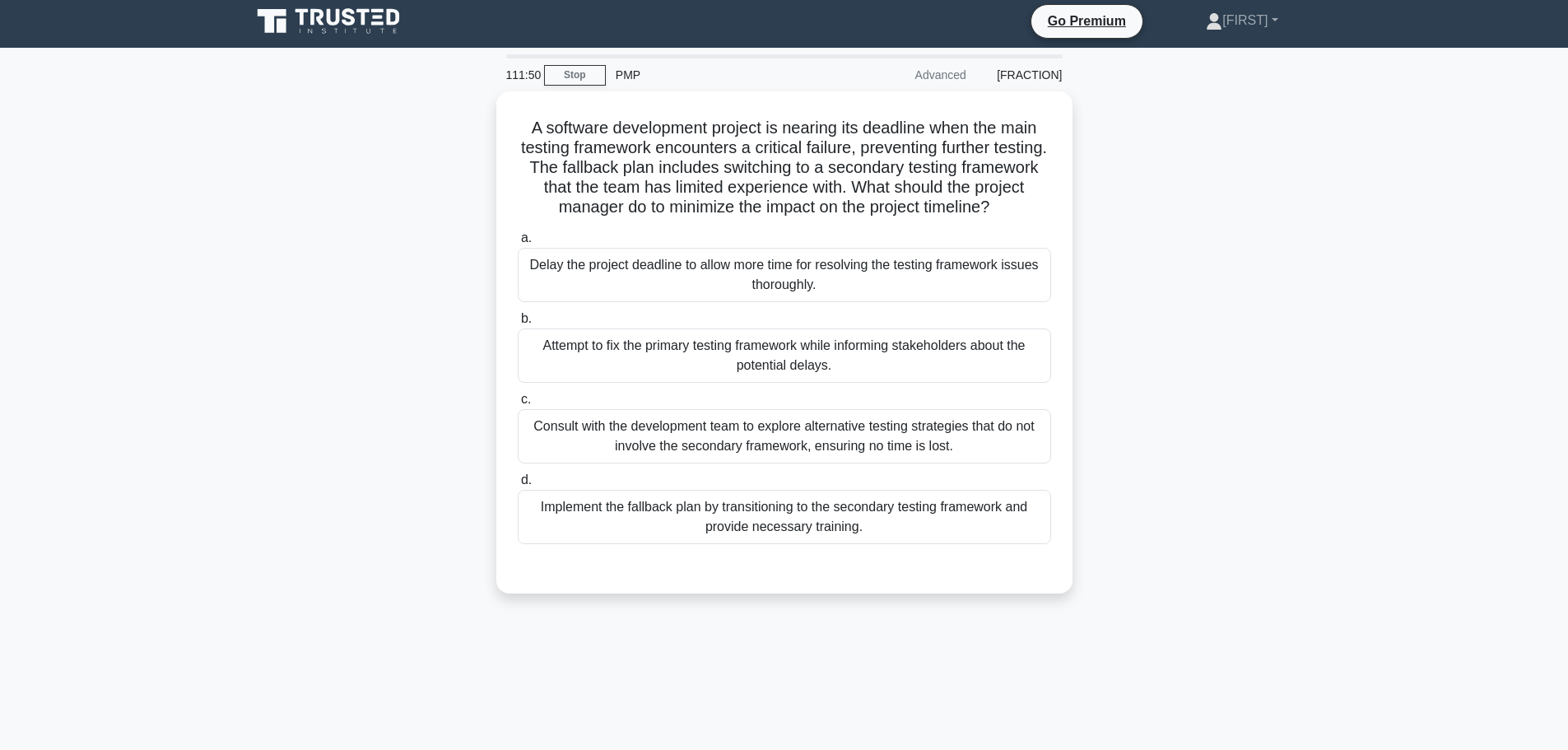 scroll, scrollTop: 0, scrollLeft: 0, axis: both 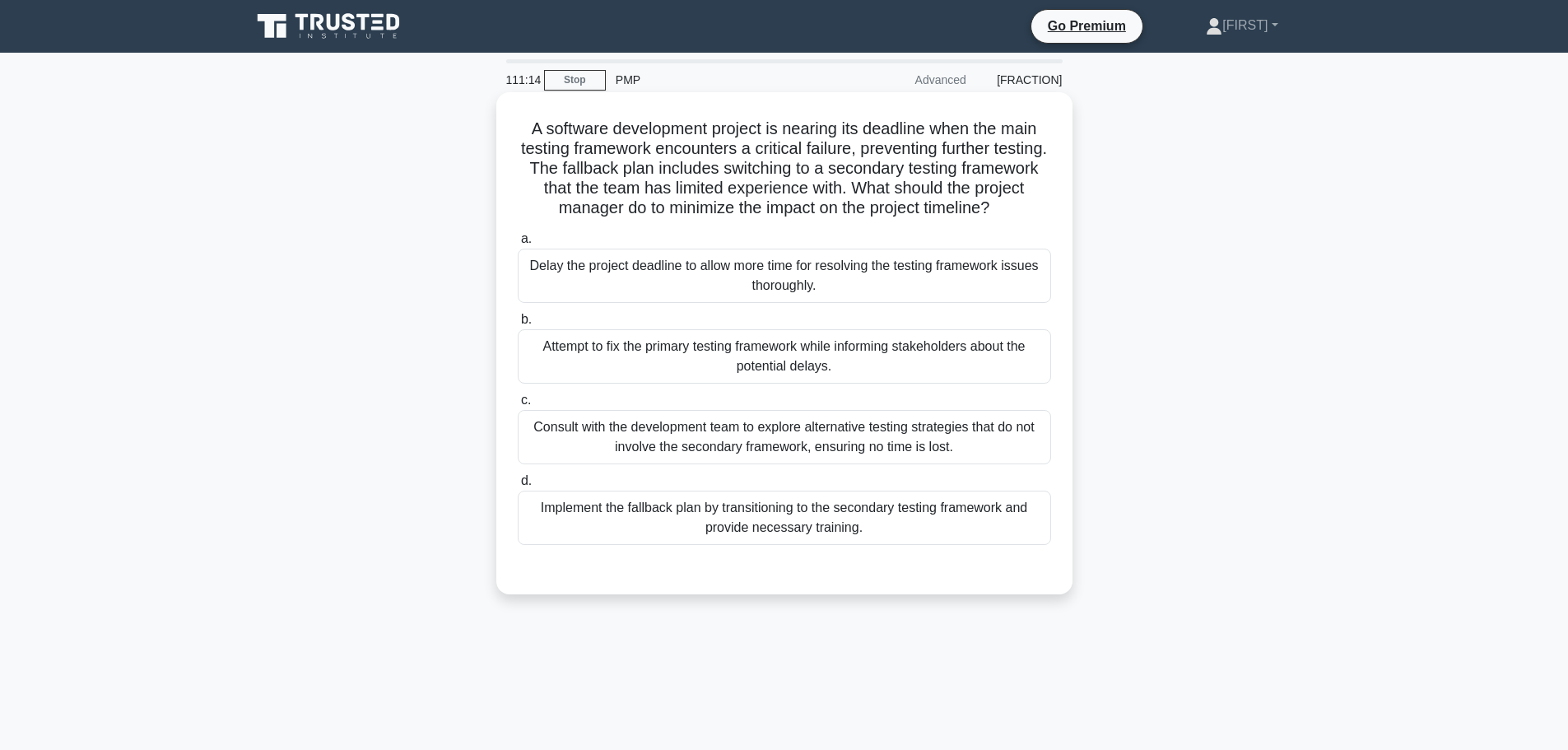 click on "Consult with the development team to explore alternative testing strategies that do not involve the secondary framework, ensuring no time is lost." at bounding box center [784, 437] 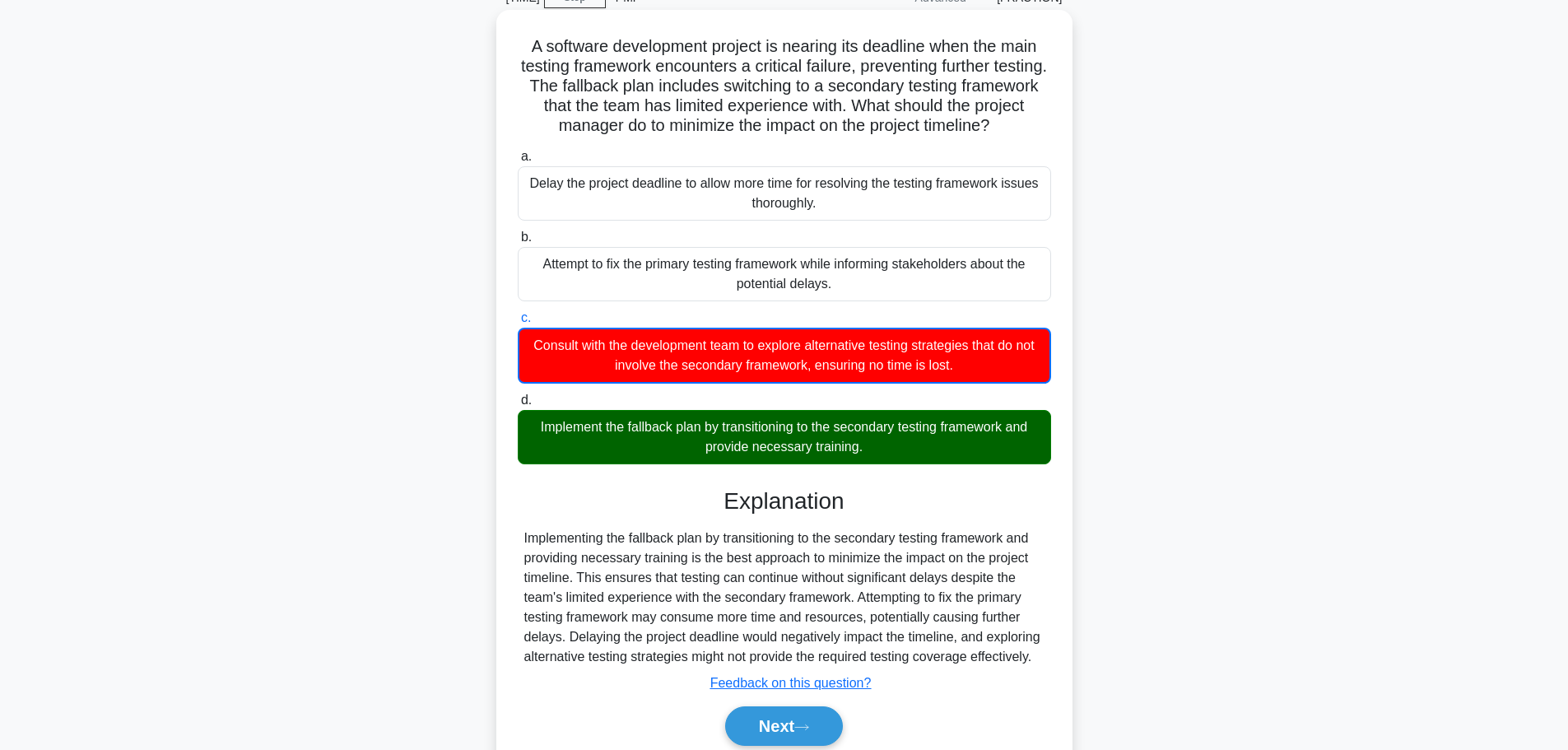 scroll, scrollTop: 149, scrollLeft: 0, axis: vertical 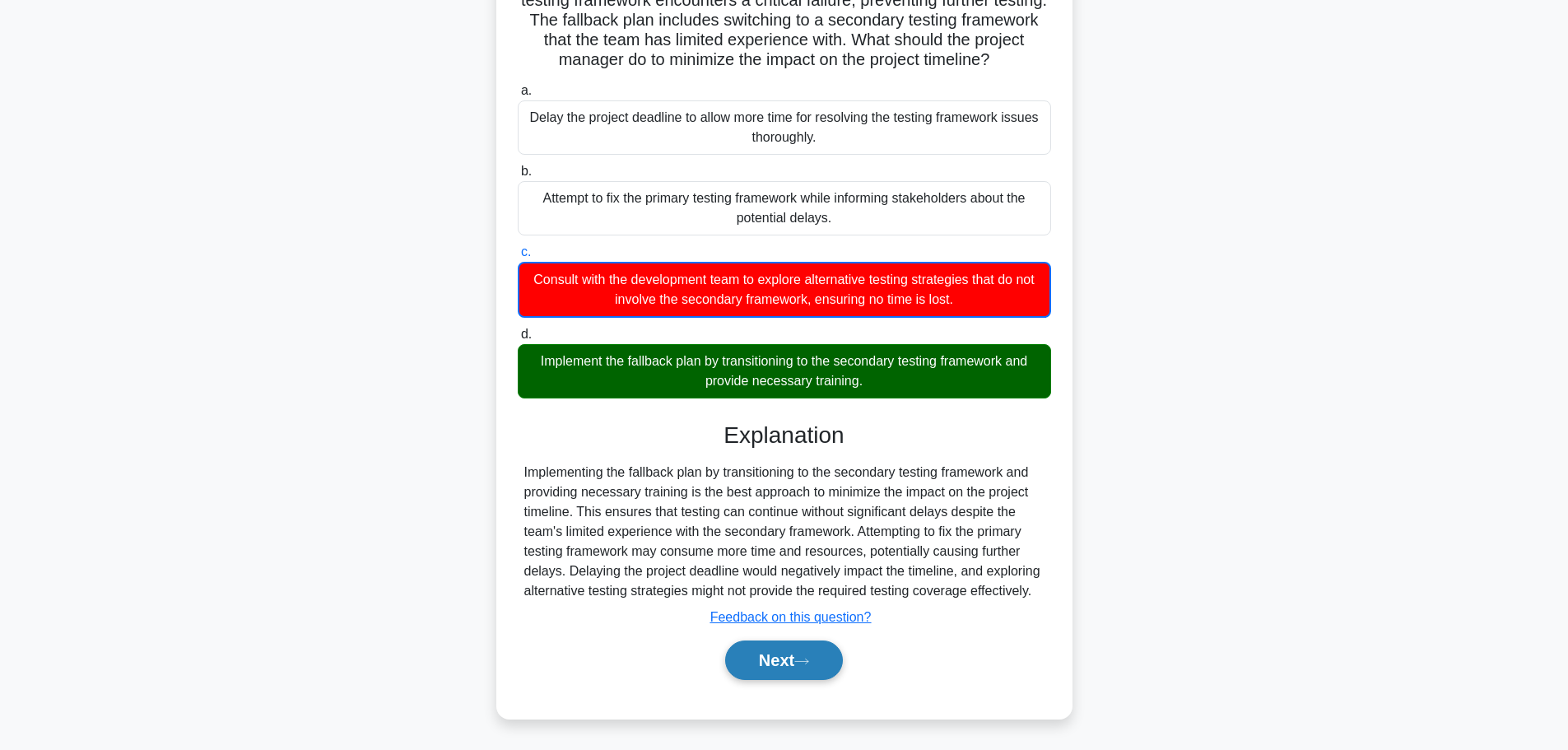 click on "Next" at bounding box center [784, 660] 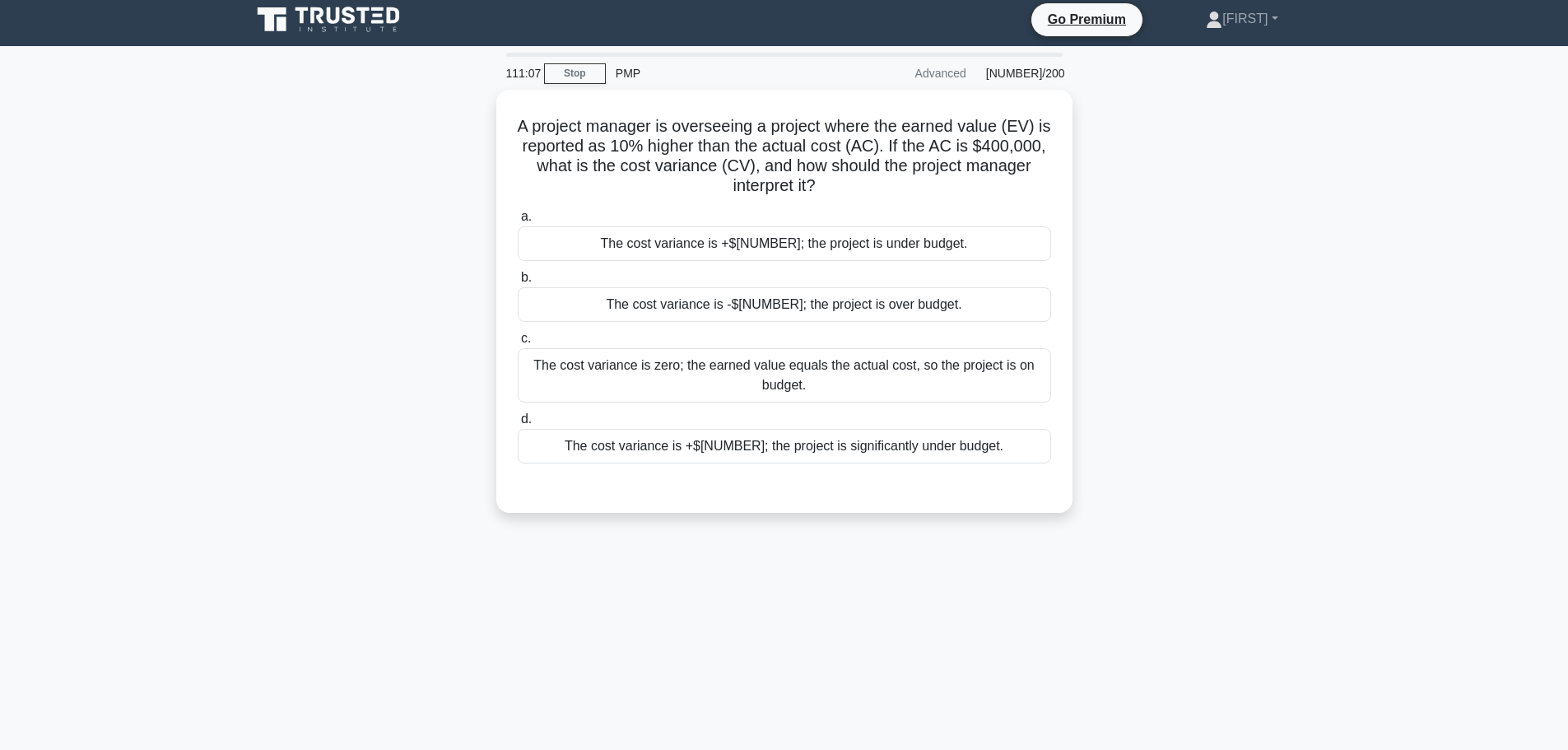 scroll, scrollTop: 0, scrollLeft: 0, axis: both 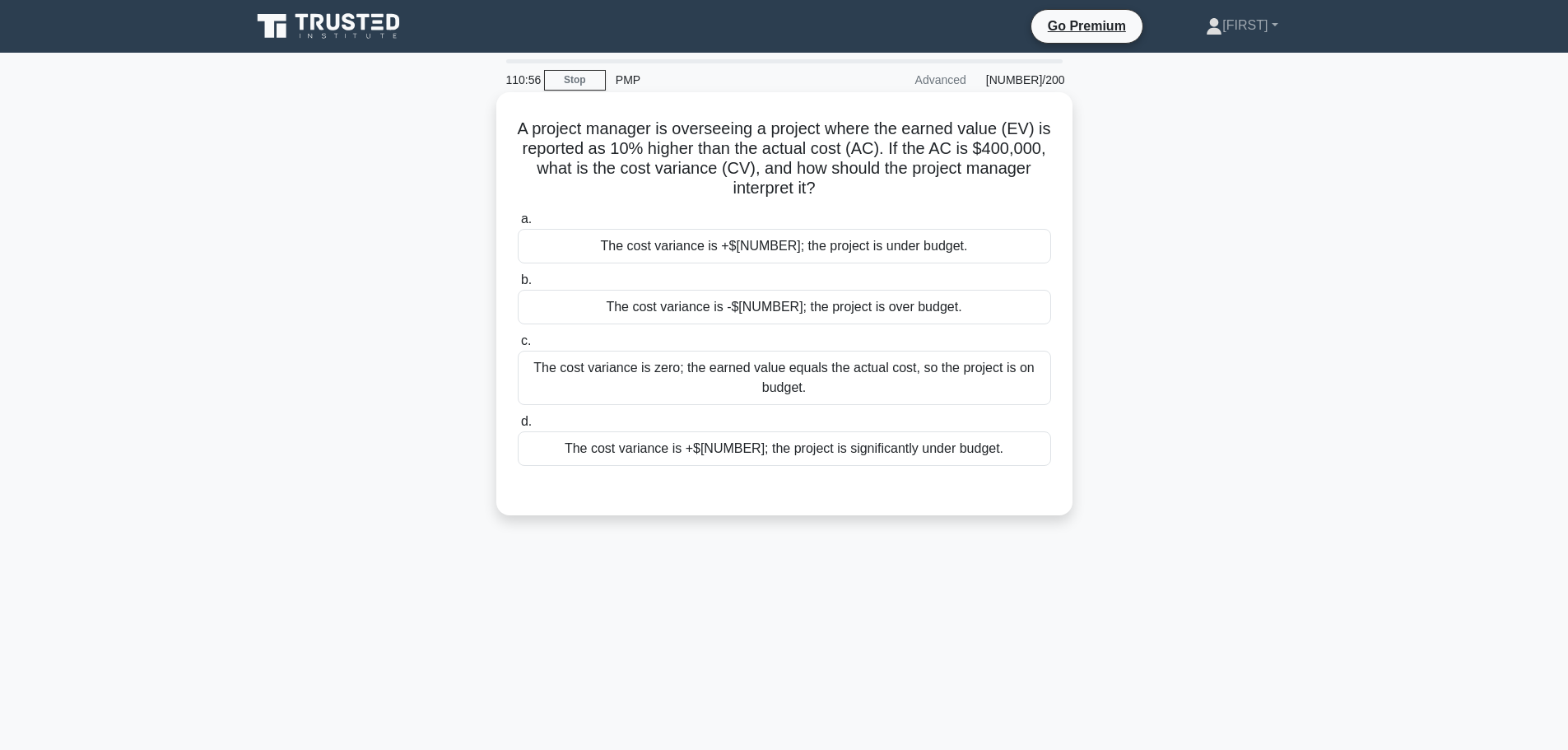 click on "The cost variance is zero; the earned value equals the actual cost, so the project is on budget." at bounding box center [784, 378] 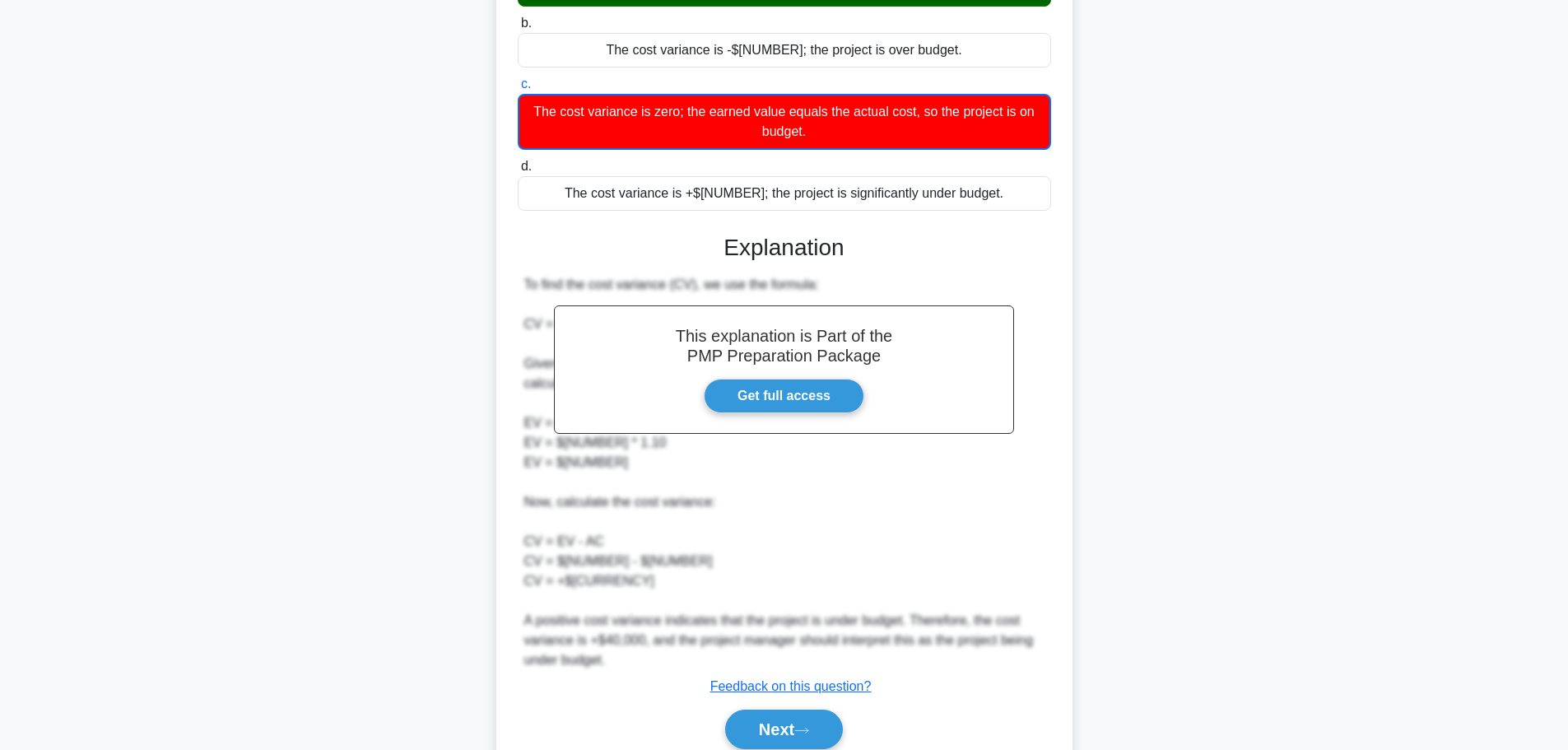 scroll, scrollTop: 327, scrollLeft: 0, axis: vertical 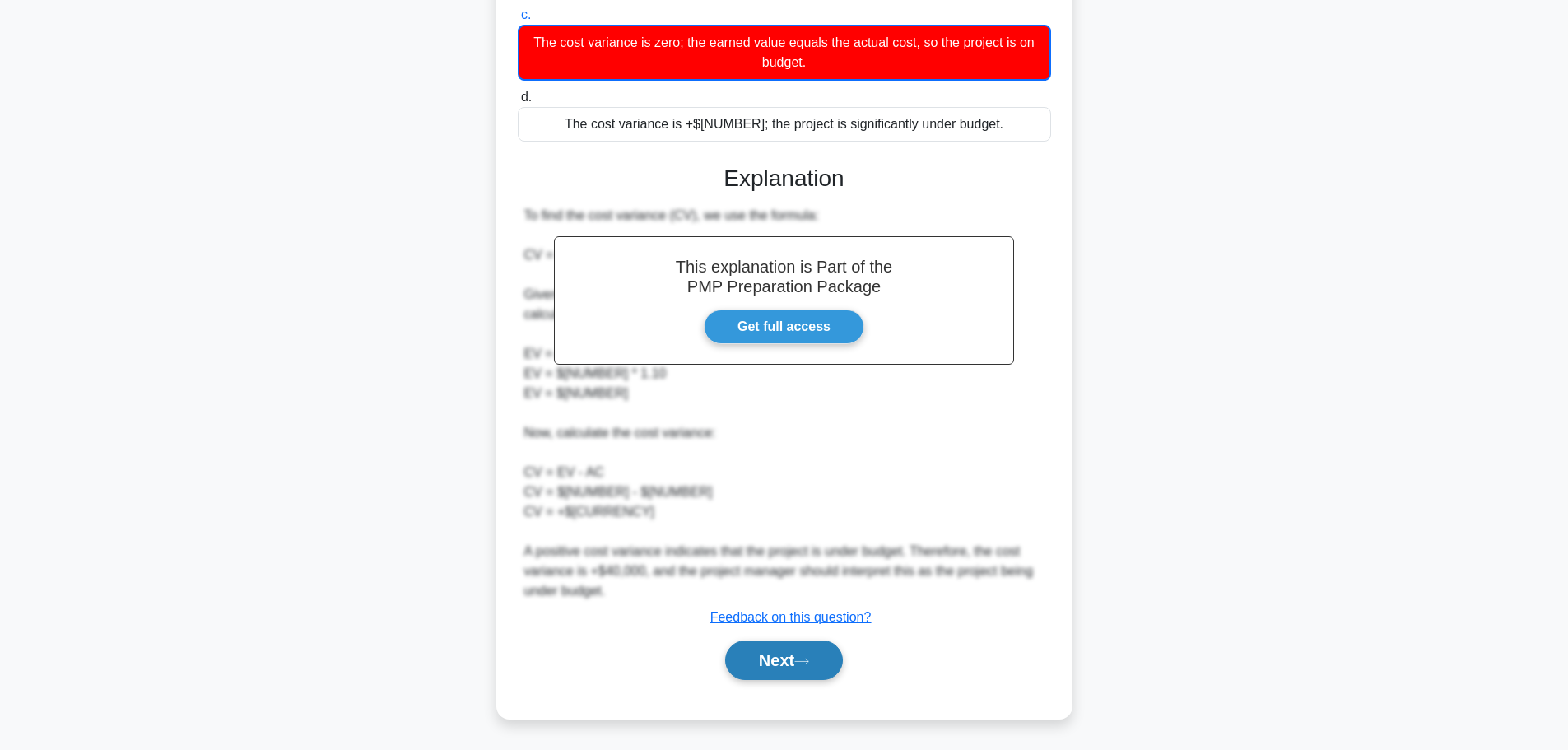 click on "Next" at bounding box center (784, 660) 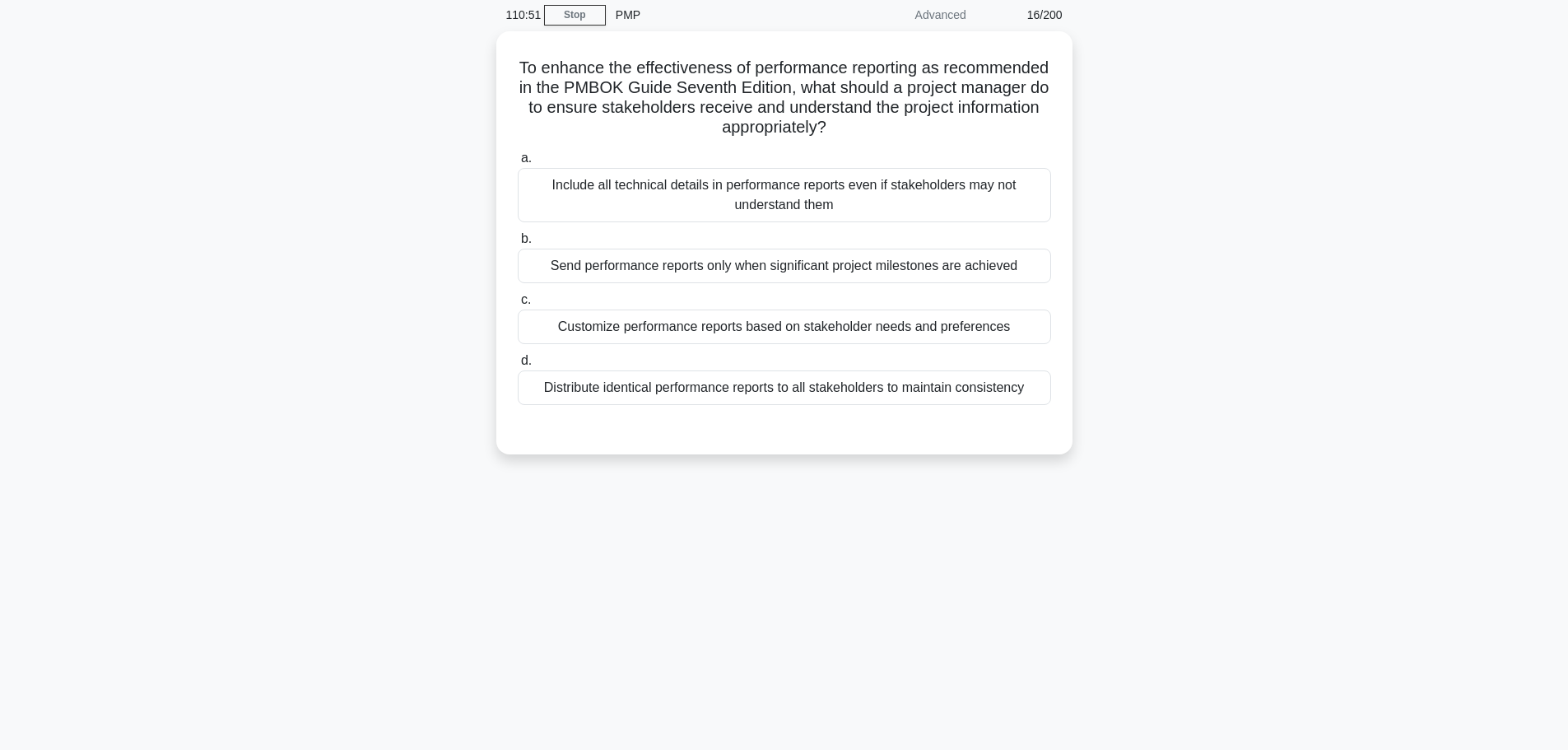 scroll, scrollTop: 0, scrollLeft: 0, axis: both 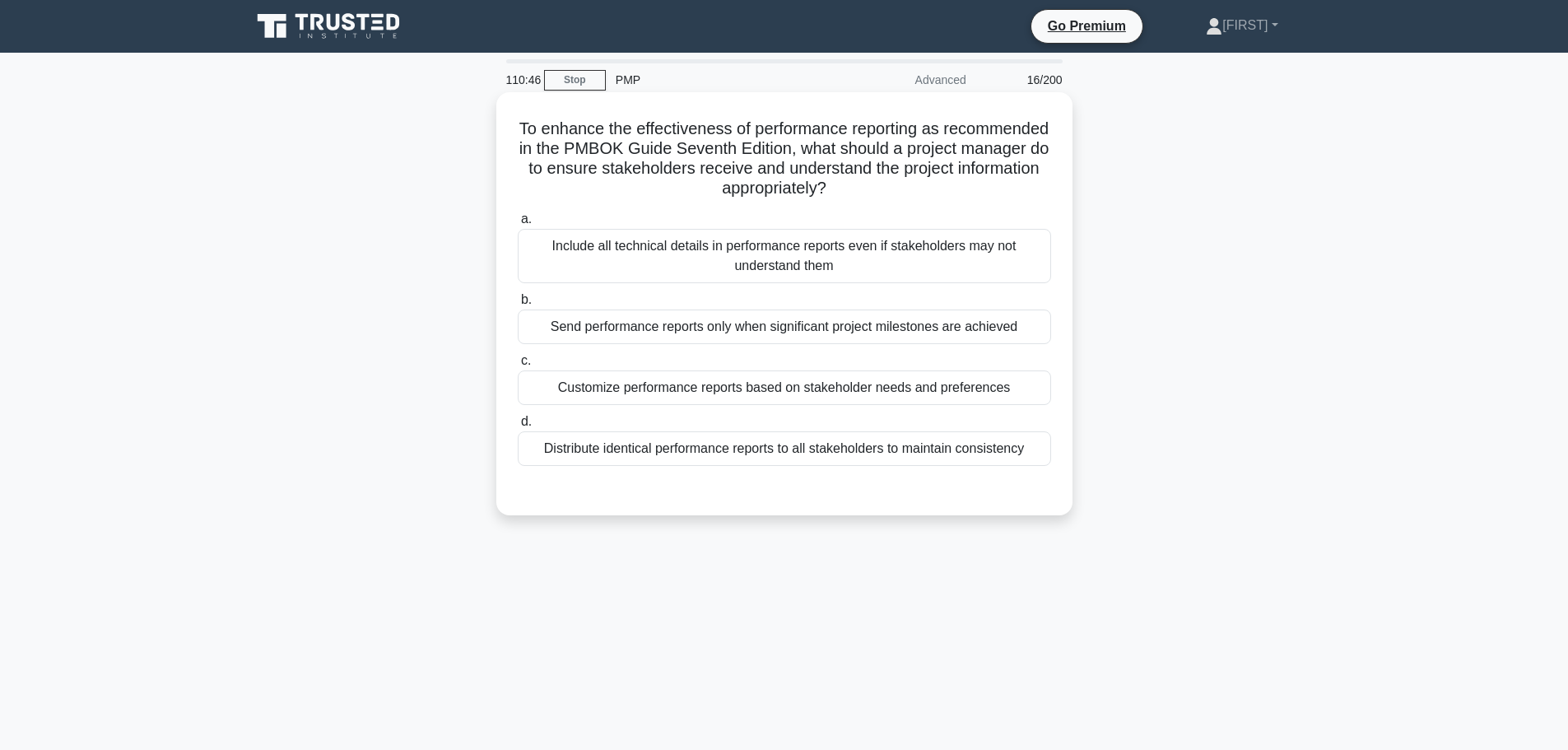 click on "Include all technical details in performance reports even if stakeholders may not understand them" at bounding box center [784, 256] 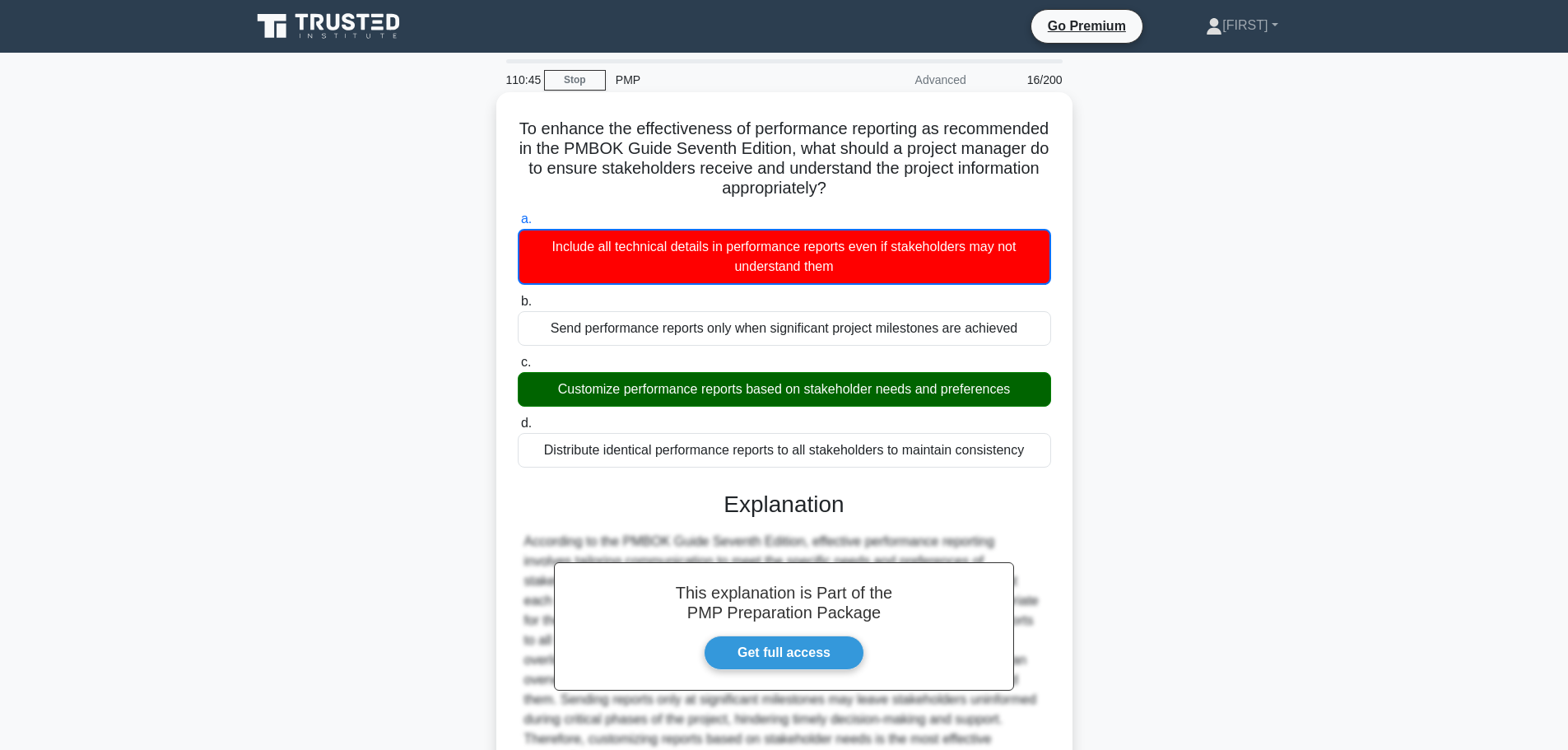 scroll, scrollTop: 149, scrollLeft: 0, axis: vertical 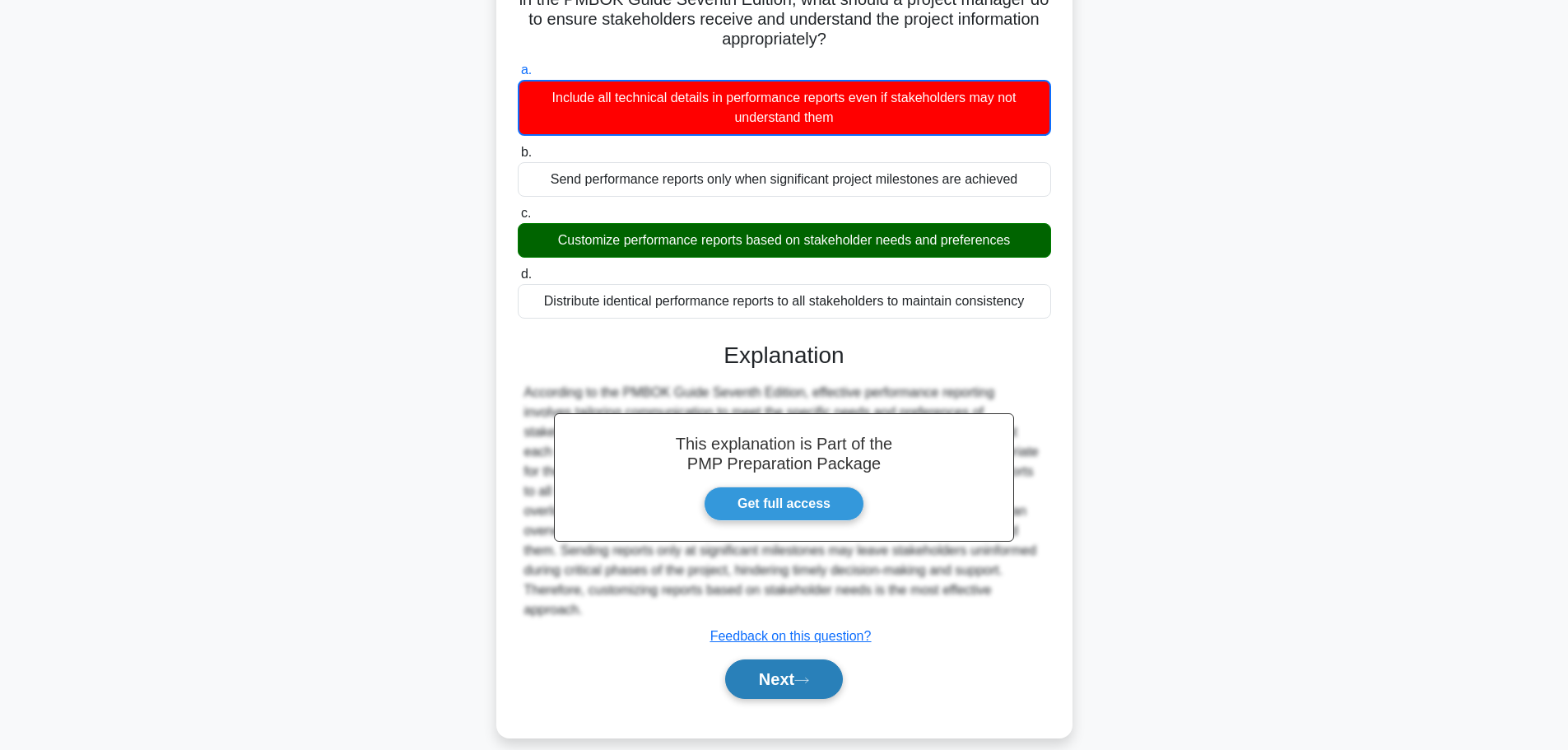 click on "Next" at bounding box center [784, 679] 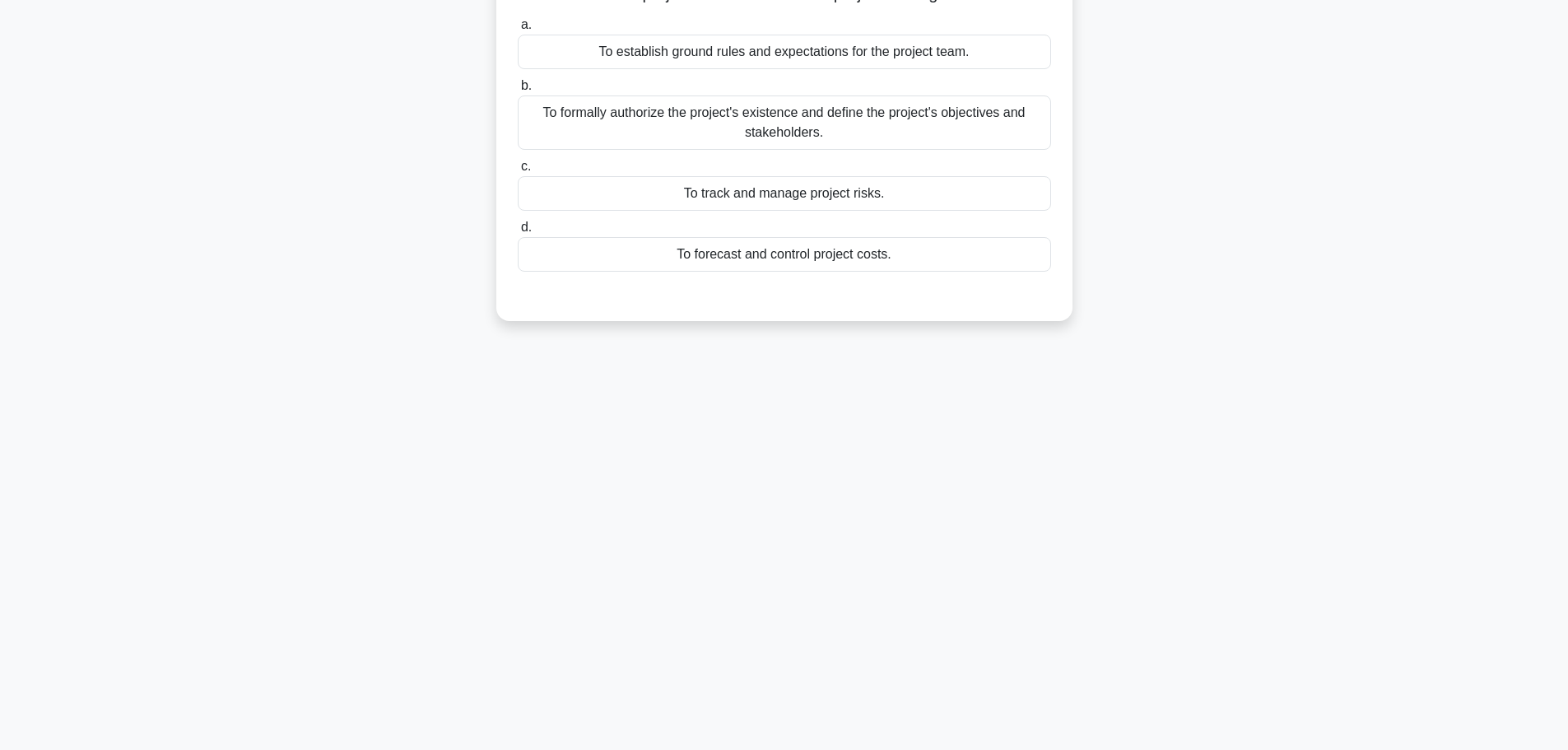 scroll, scrollTop: 0, scrollLeft: 0, axis: both 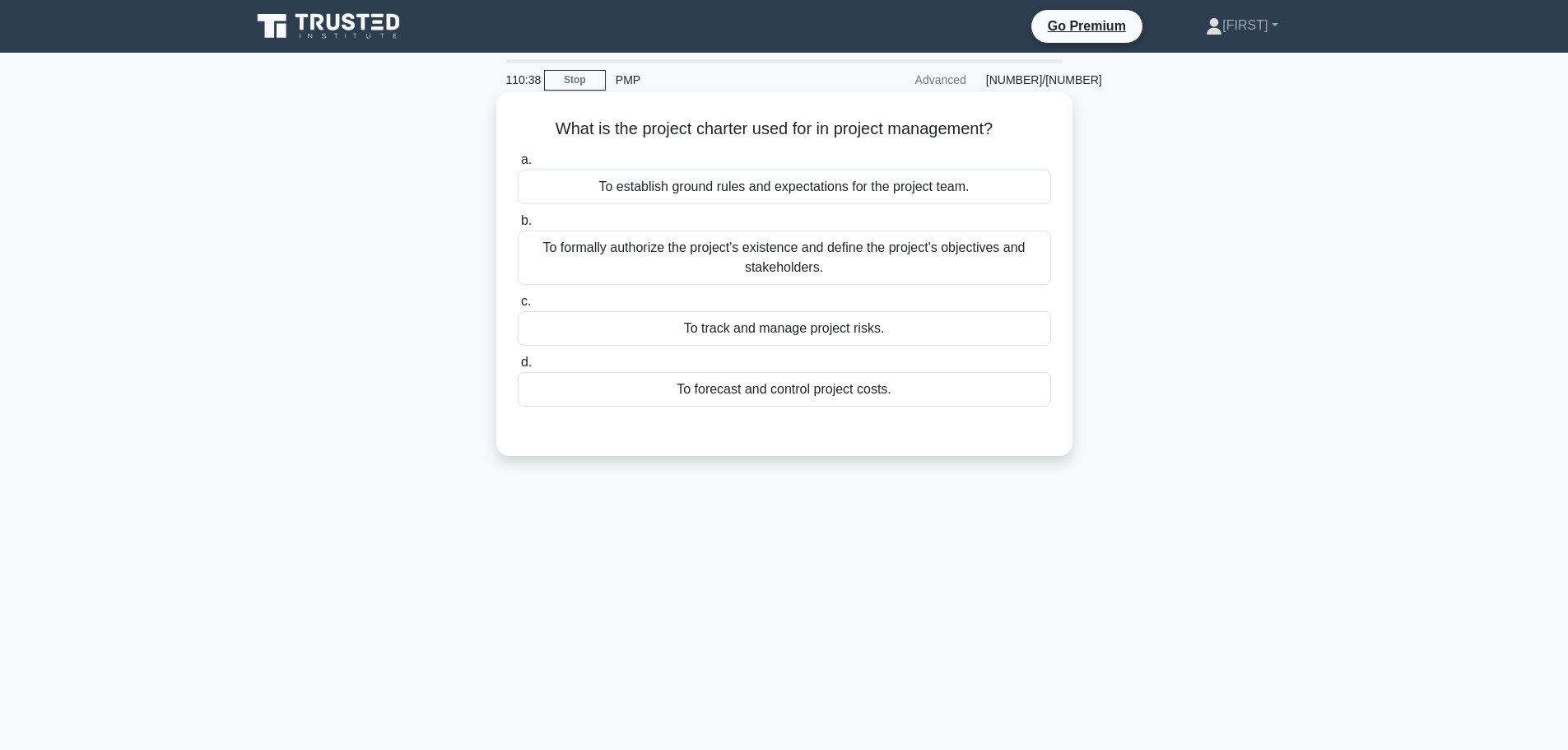 click on "To formally authorize the project's existence and define the project's objectives and stakeholders." at bounding box center (784, 258) 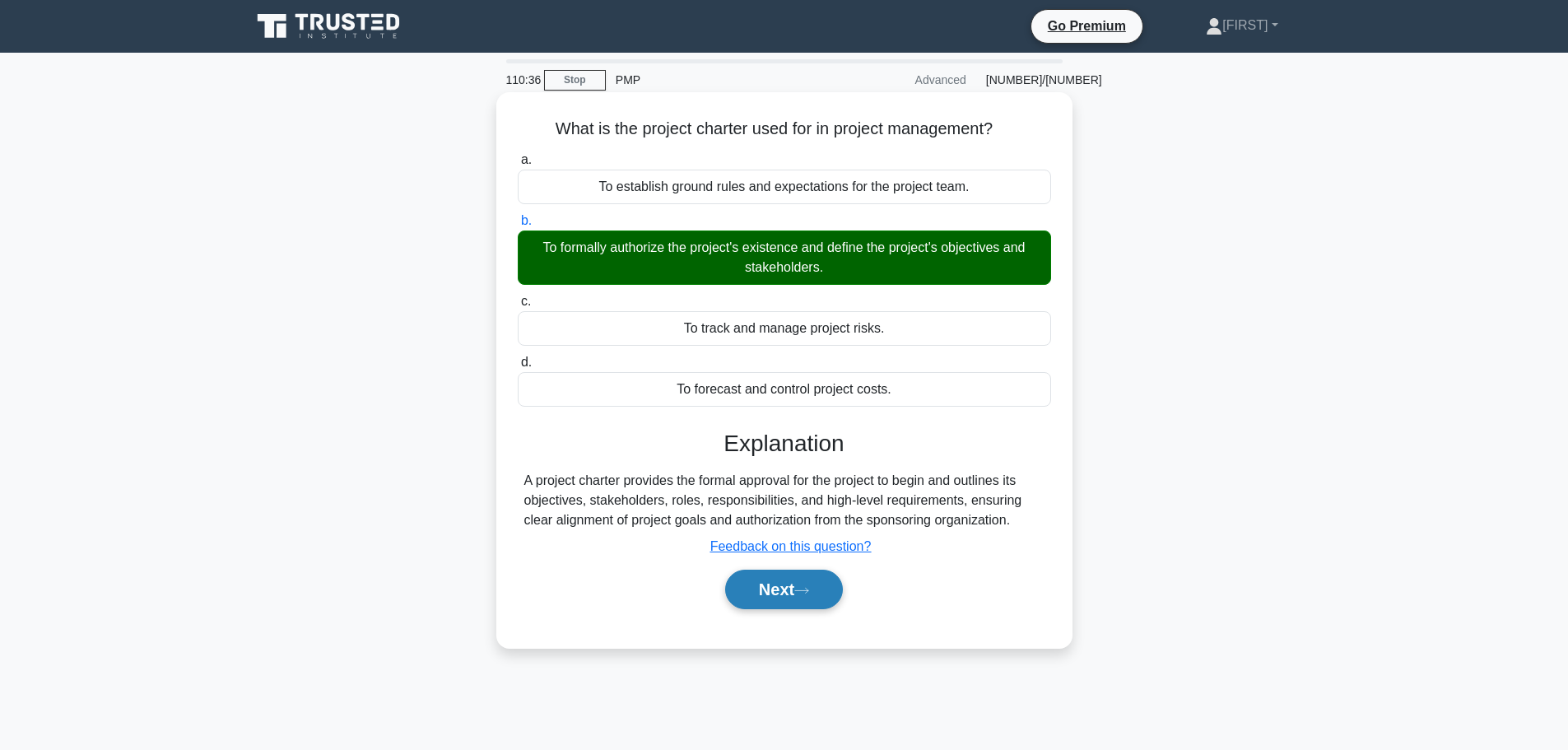 click on "Next" at bounding box center (784, 589) 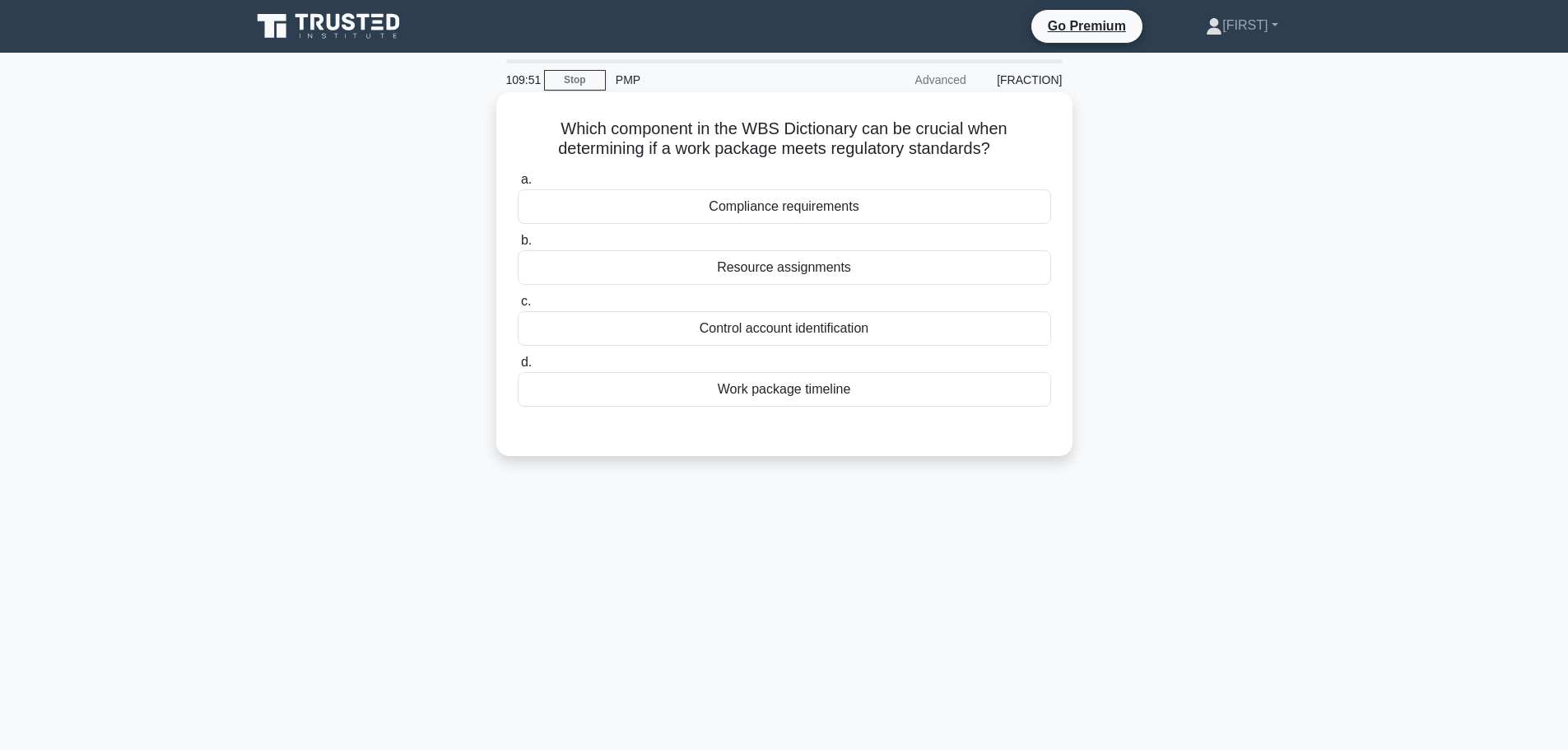 click on "Work package timeline" at bounding box center (784, 389) 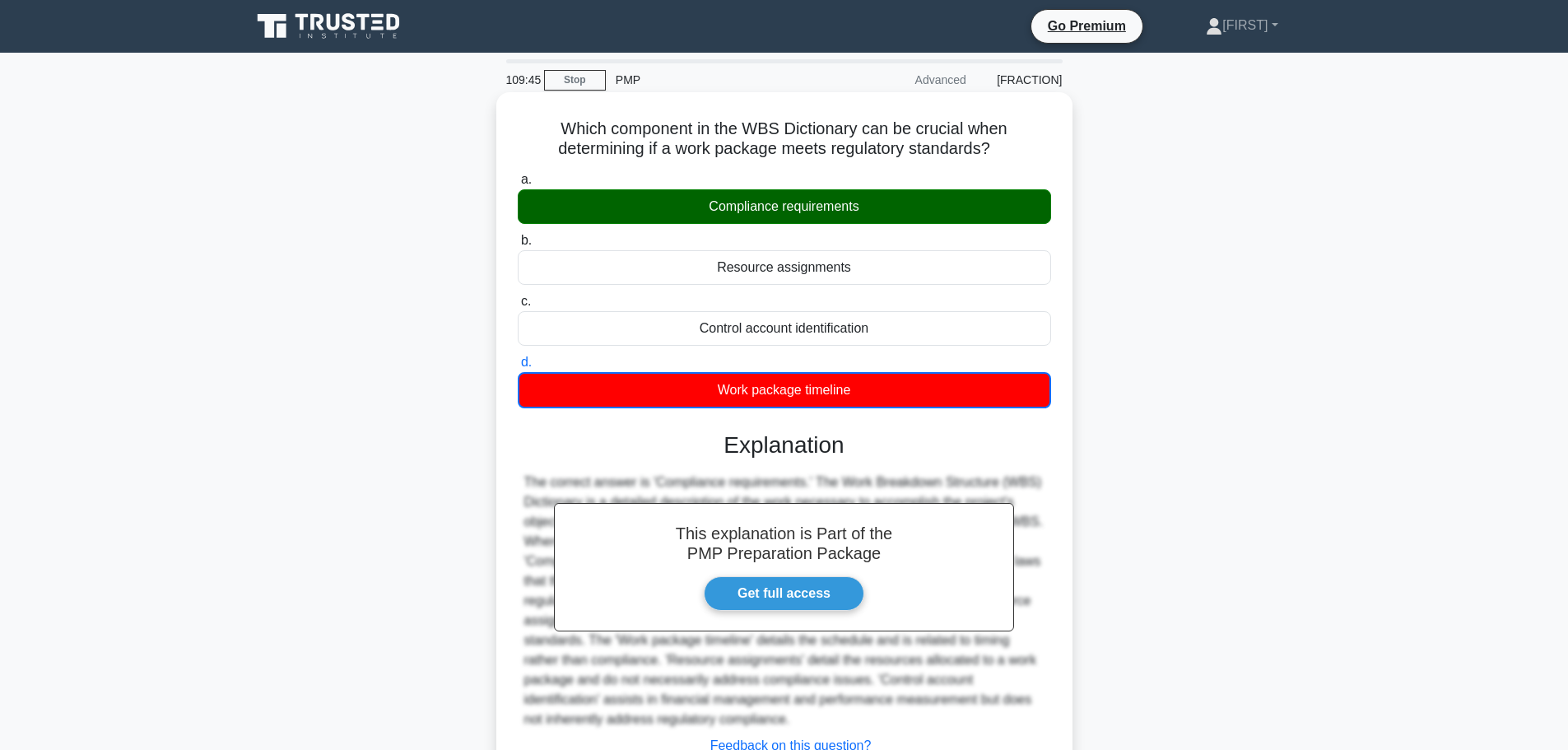 click on "Compliance requirements" at bounding box center (784, 207) 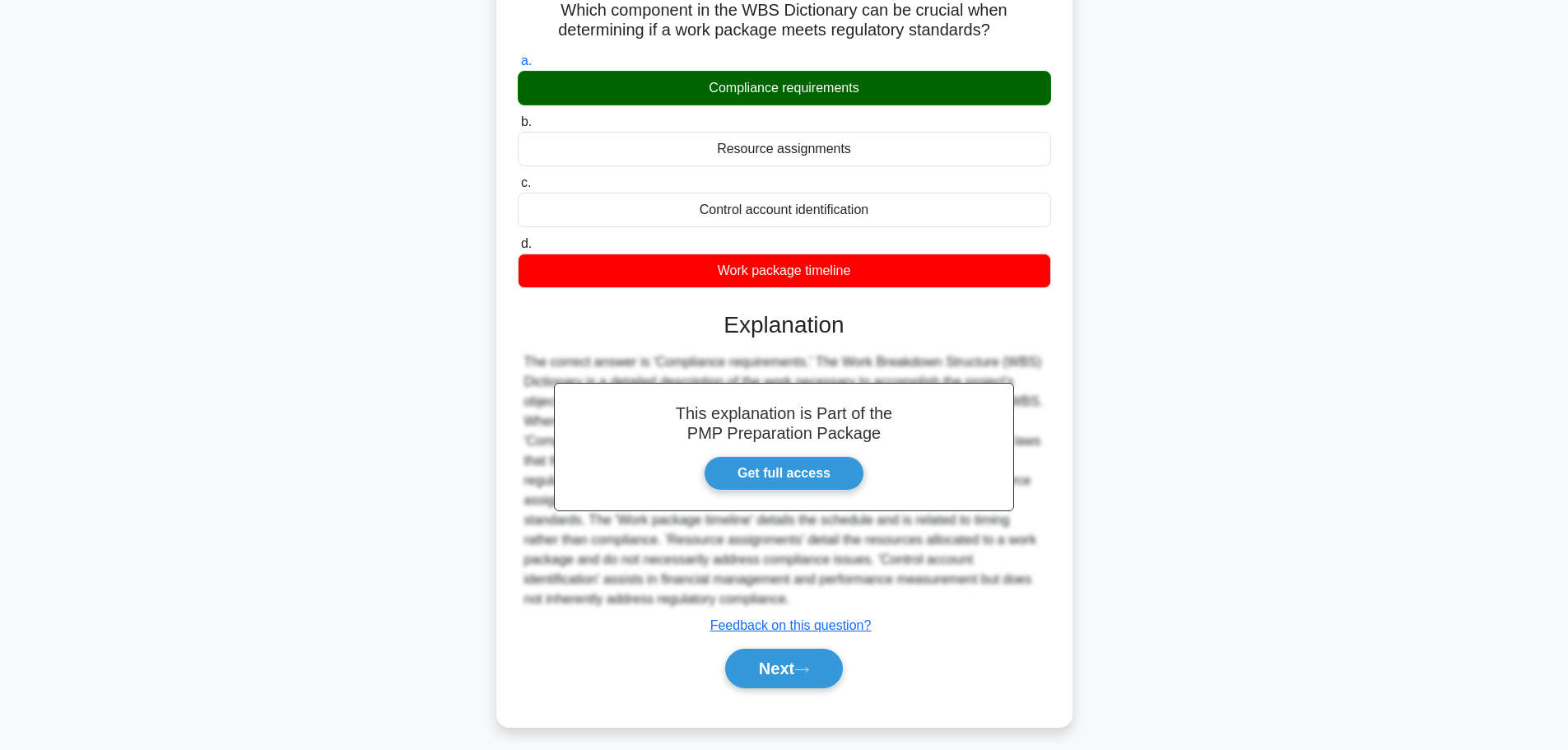 scroll, scrollTop: 139, scrollLeft: 0, axis: vertical 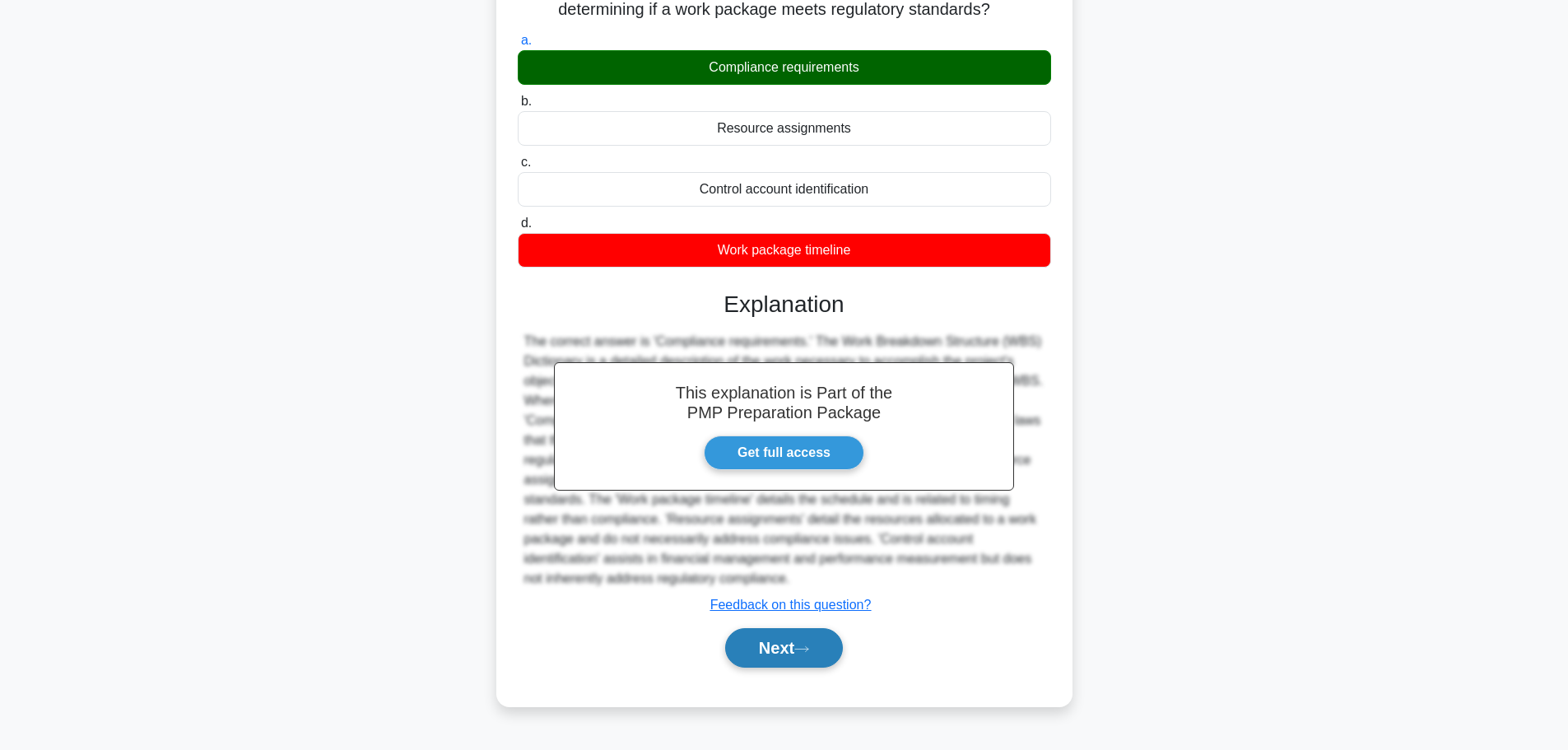 click on "Next" at bounding box center [784, 648] 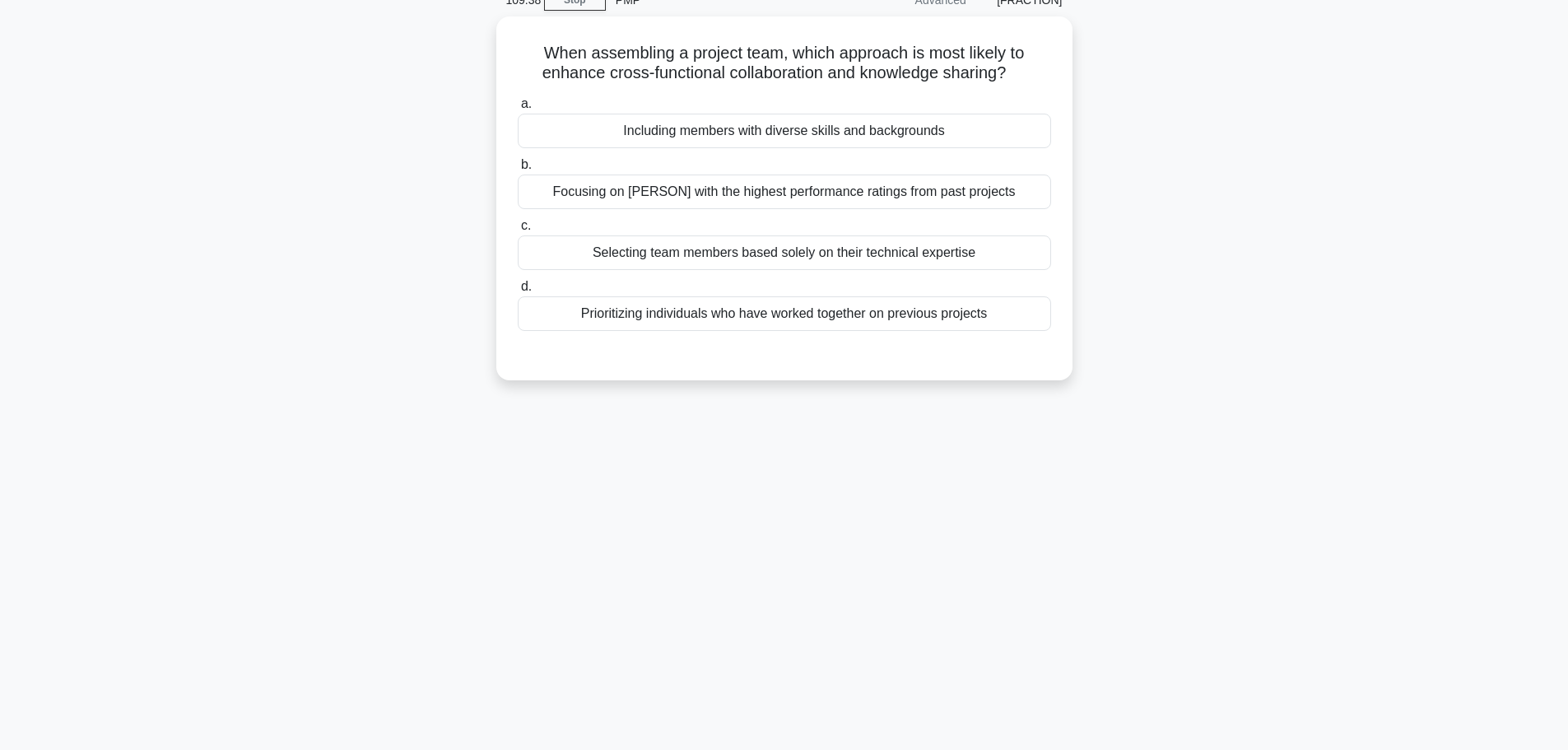 scroll, scrollTop: 0, scrollLeft: 0, axis: both 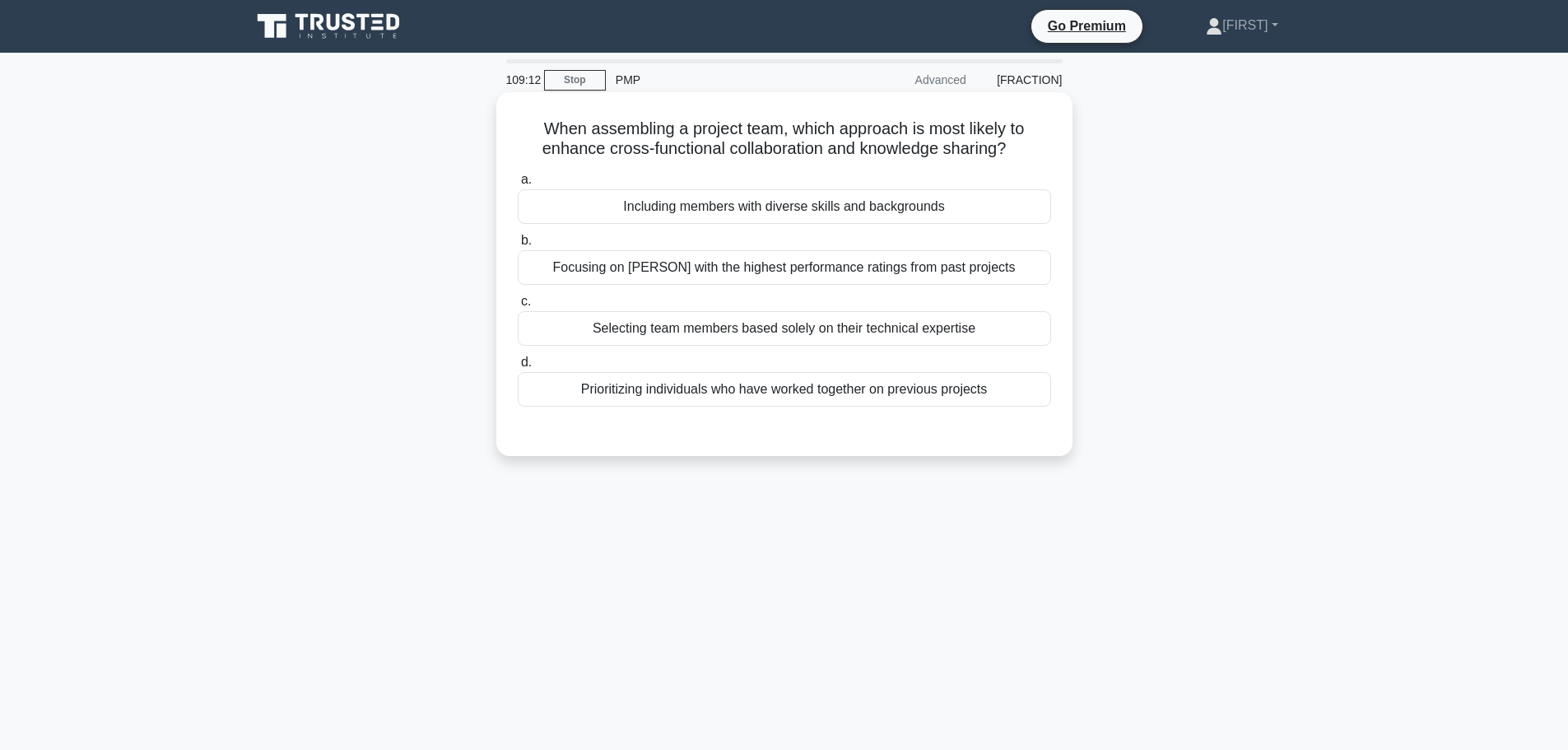 click on "Focusing on [PERSON] with the highest performance ratings from past projects" at bounding box center (784, 268) 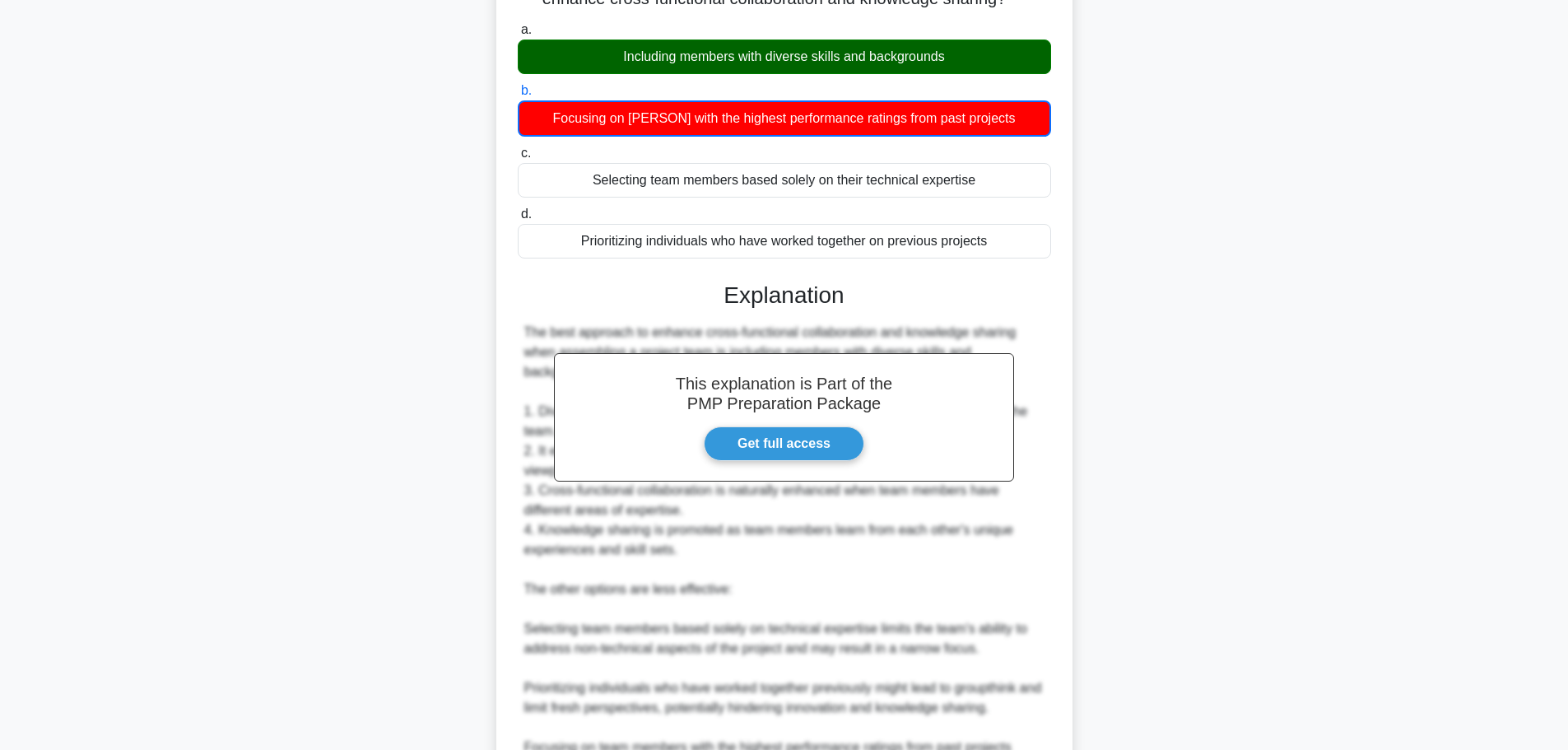 scroll, scrollTop: 445, scrollLeft: 0, axis: vertical 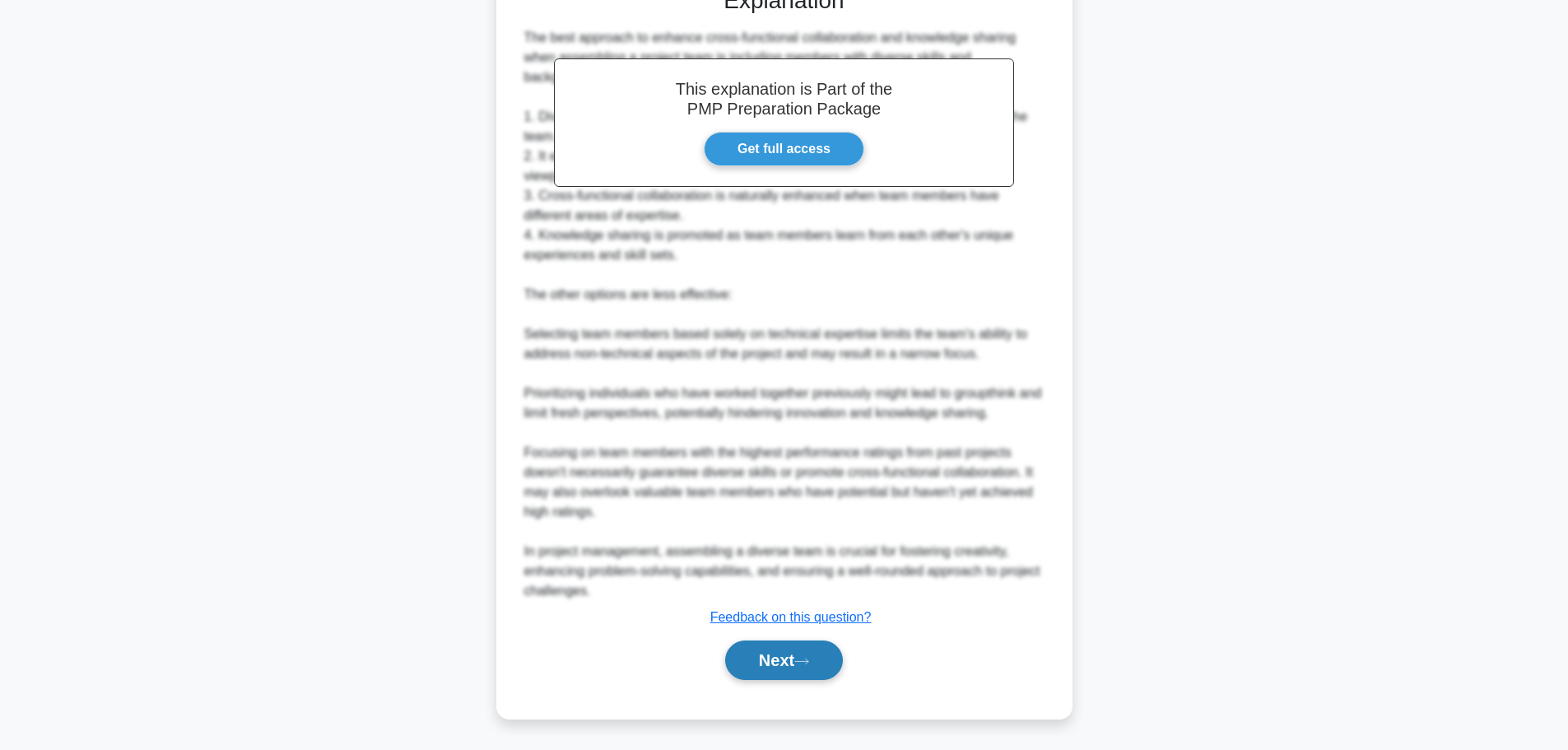 click on "Next" at bounding box center [784, 660] 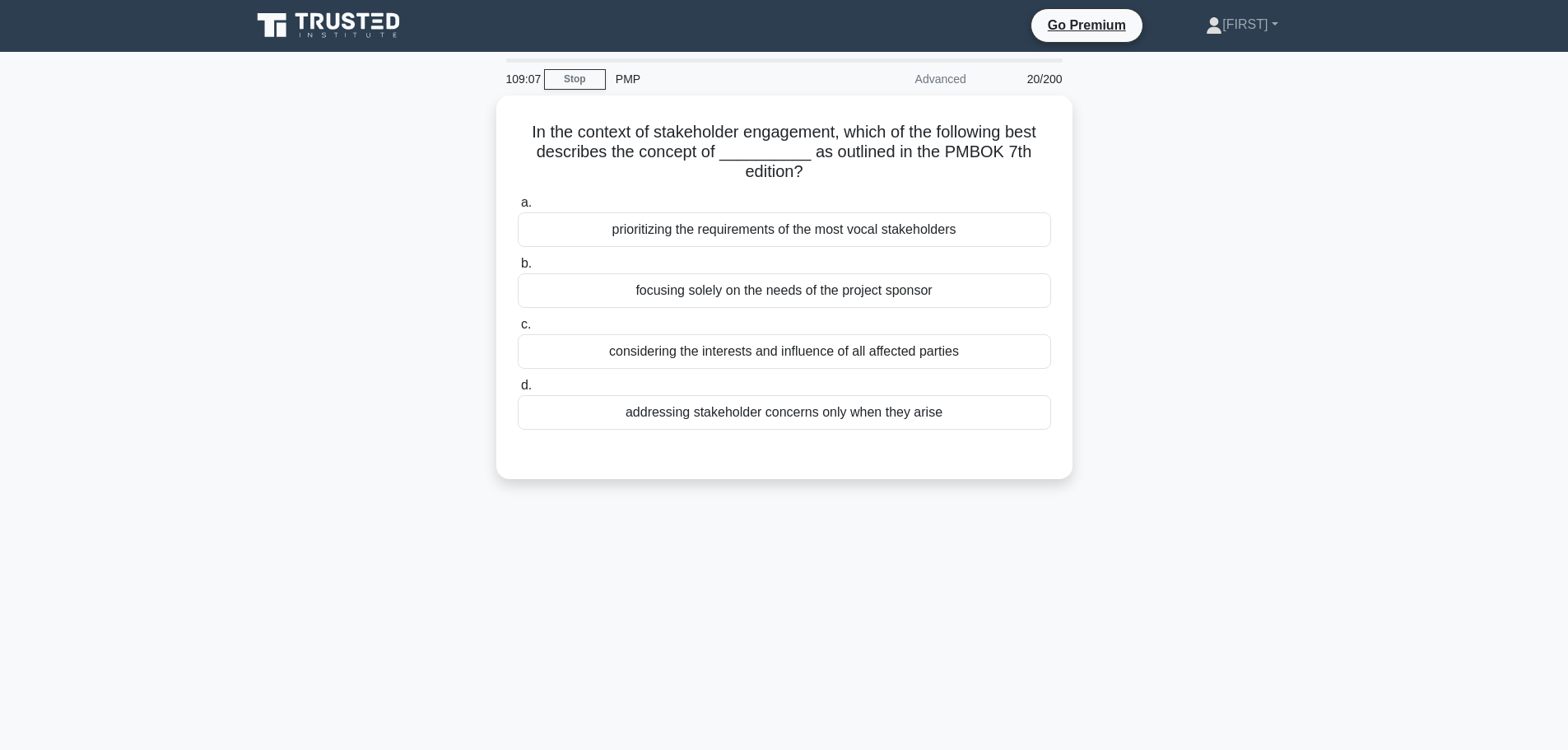 scroll, scrollTop: 0, scrollLeft: 0, axis: both 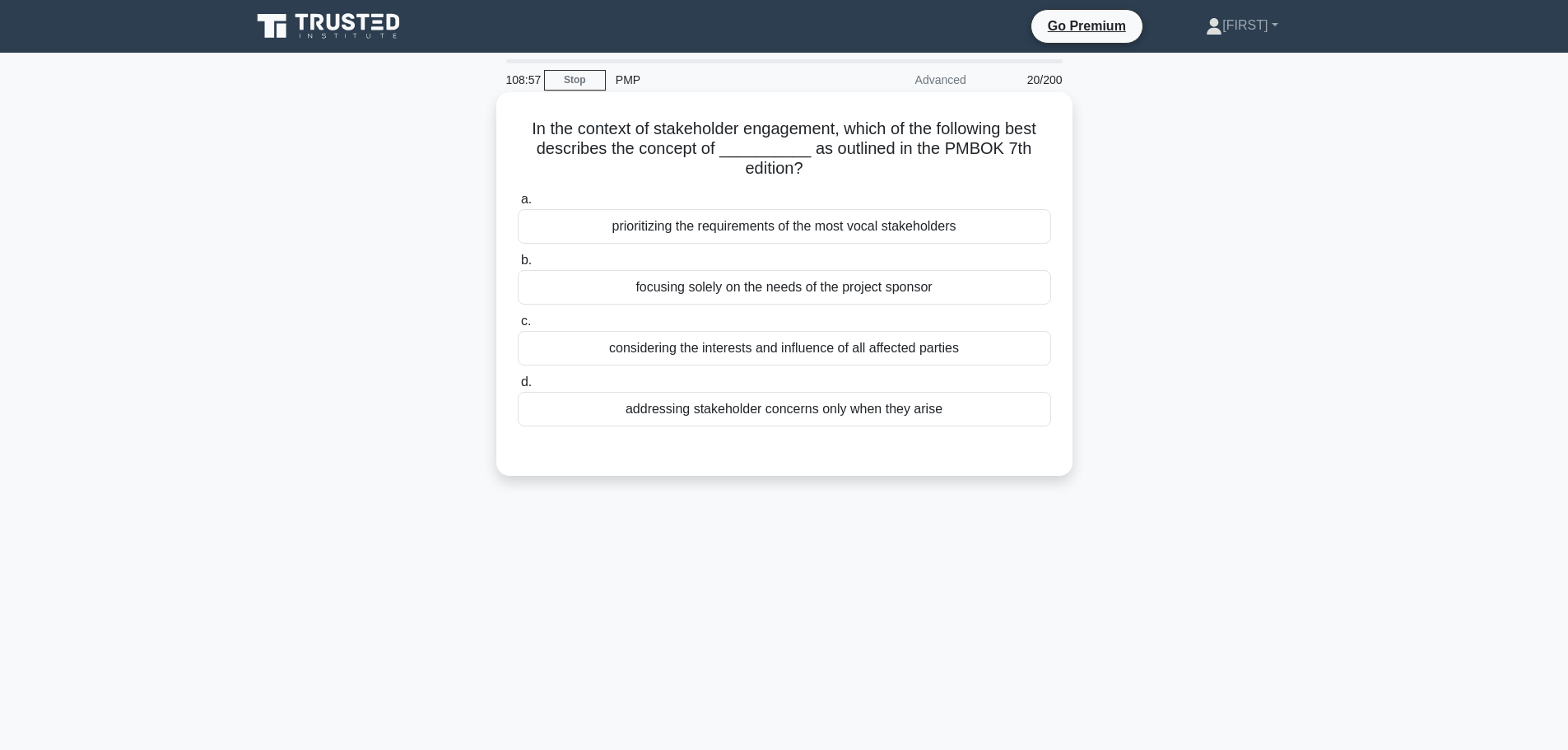 click on "addressing stakeholder concerns only when they arise" at bounding box center [784, 409] 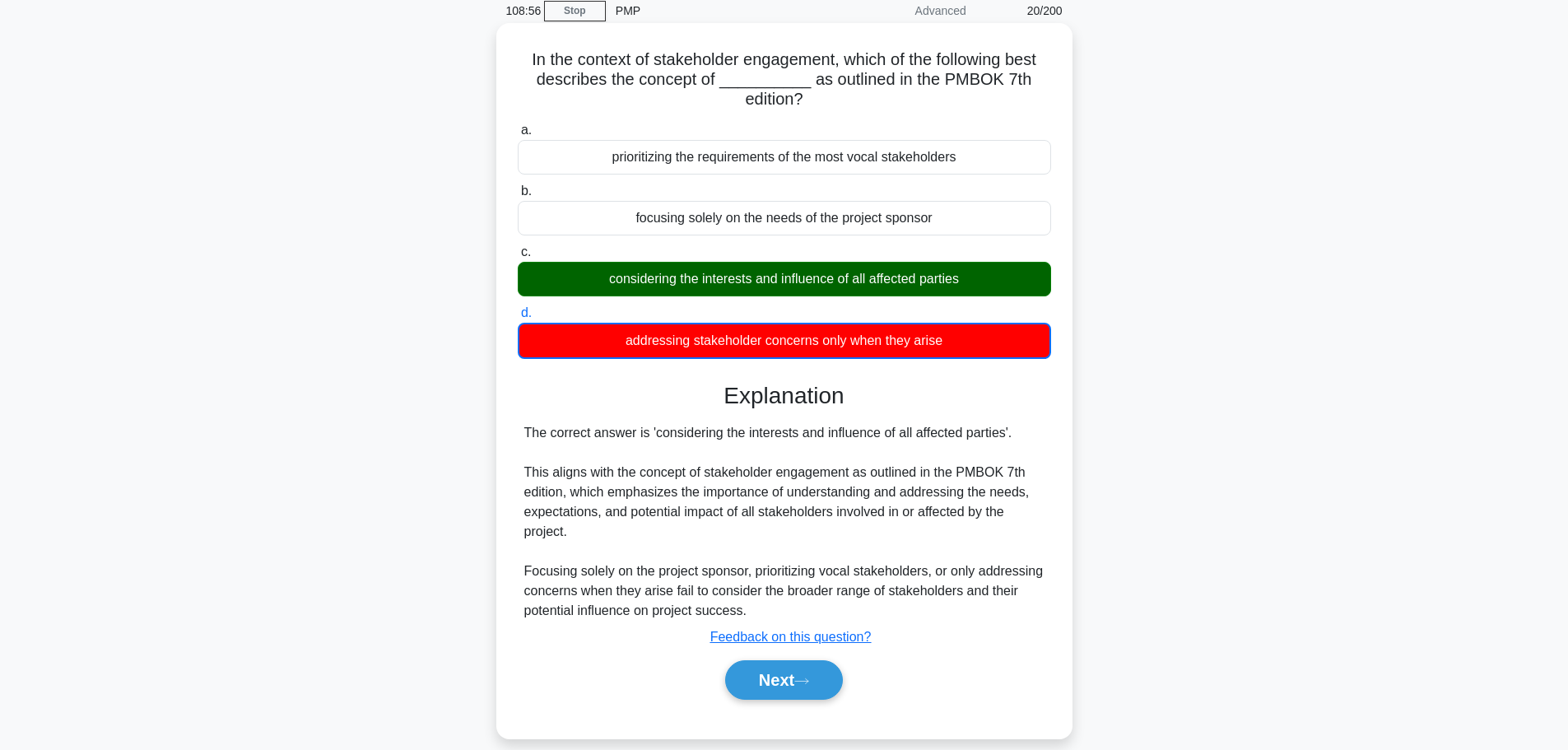 scroll, scrollTop: 139, scrollLeft: 0, axis: vertical 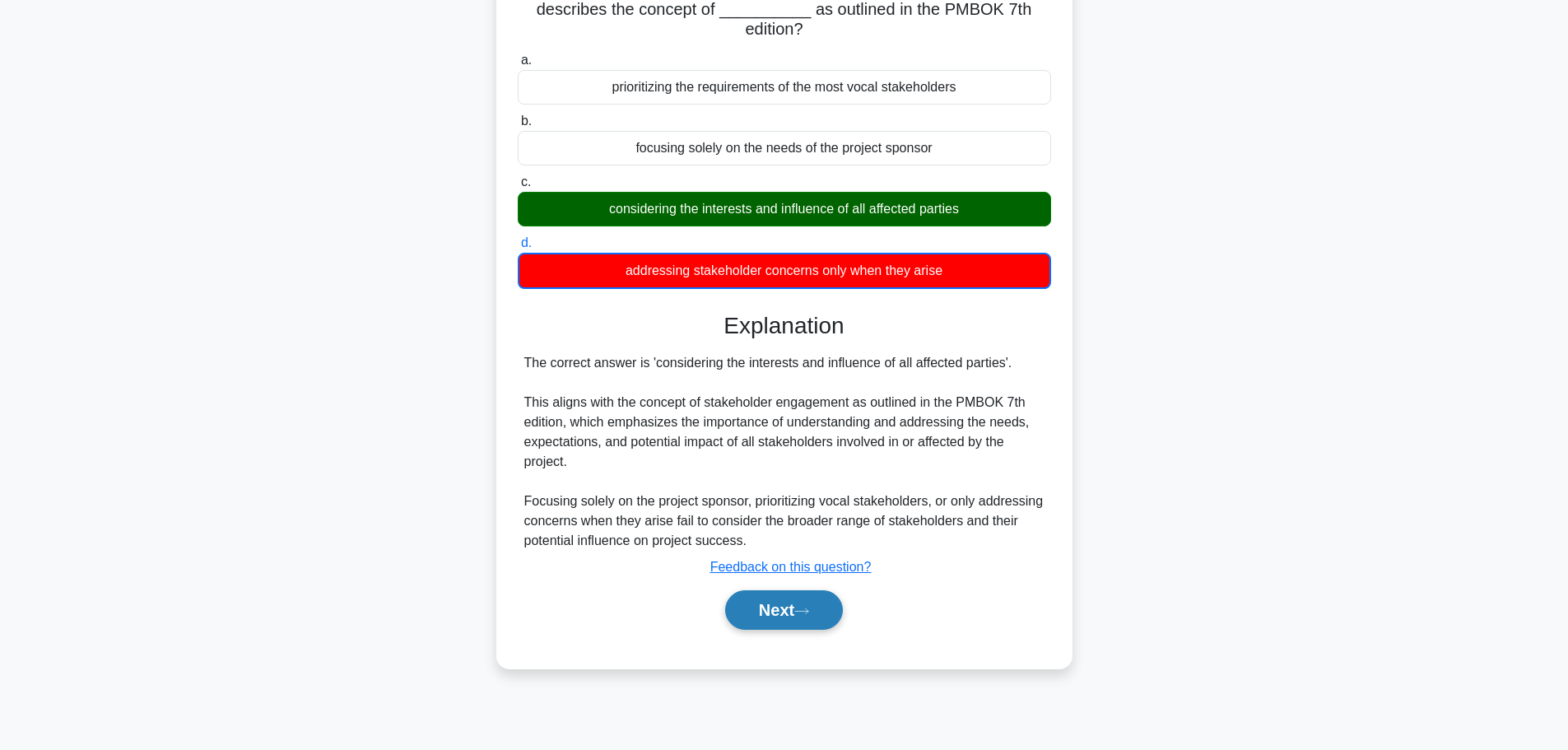 click on "Next" at bounding box center [784, 610] 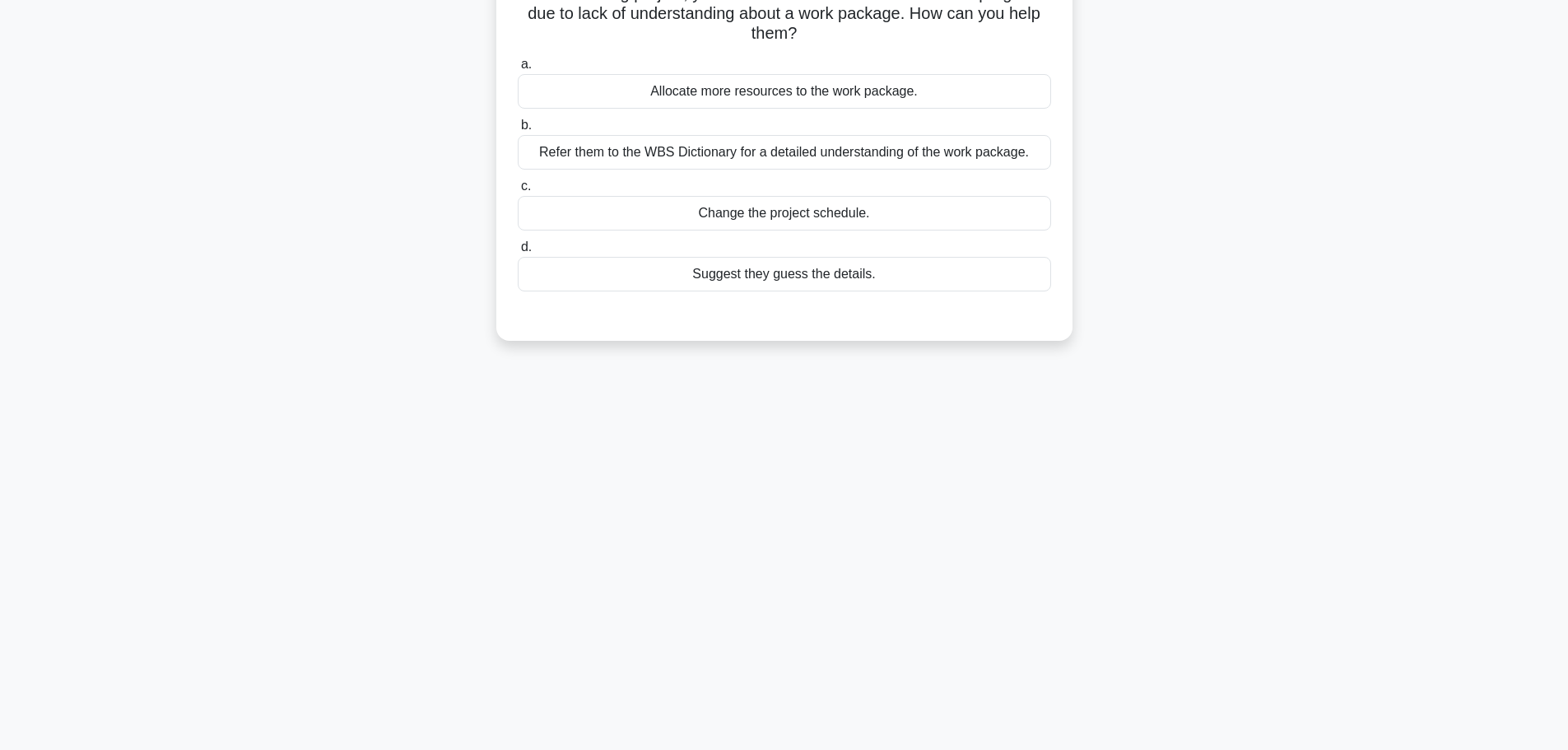 scroll, scrollTop: 0, scrollLeft: 0, axis: both 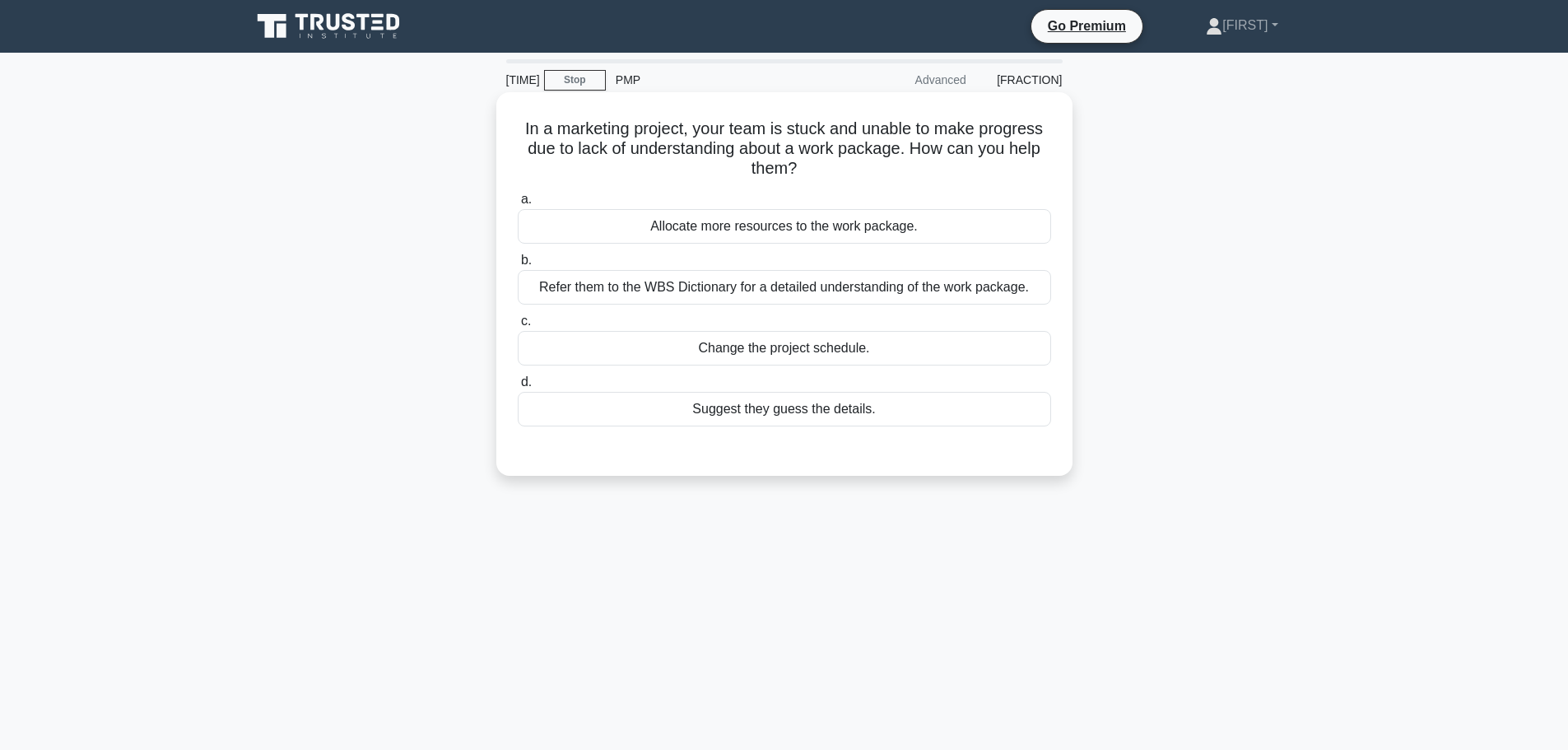 click on "Refer them to the WBS Dictionary for a detailed understanding of the work package." at bounding box center (784, 287) 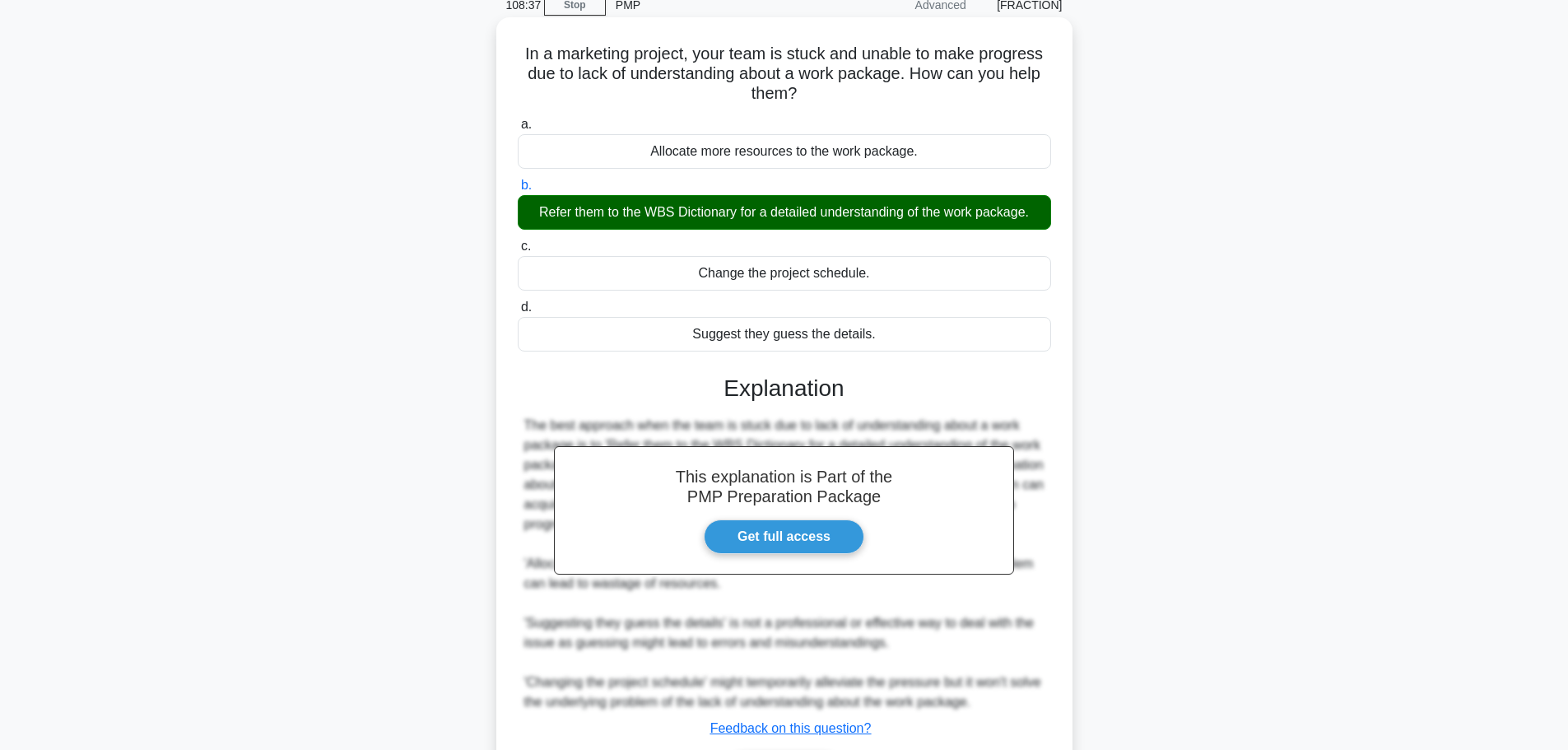 scroll, scrollTop: 187, scrollLeft: 0, axis: vertical 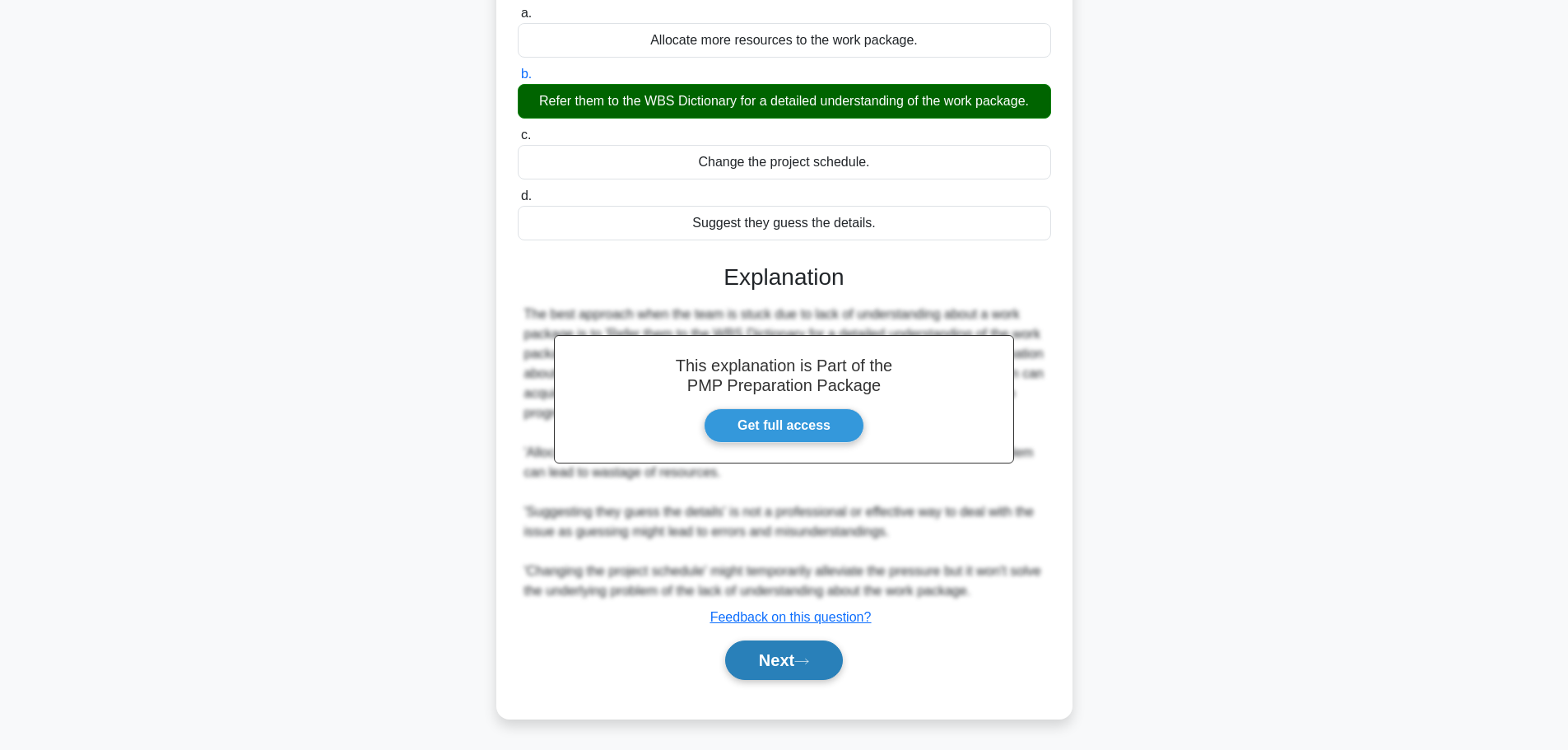 click on "Next" at bounding box center (784, 660) 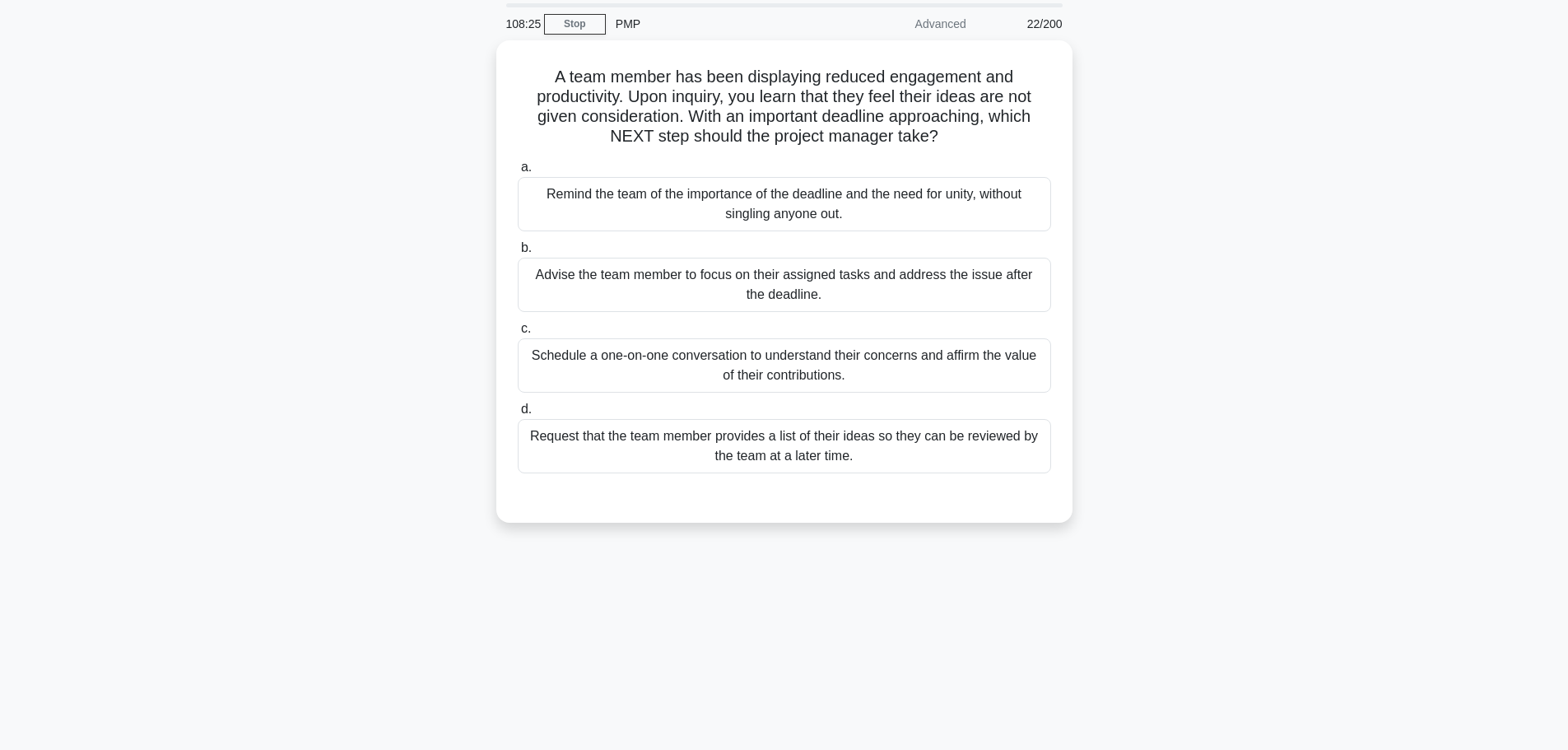 scroll, scrollTop: 0, scrollLeft: 0, axis: both 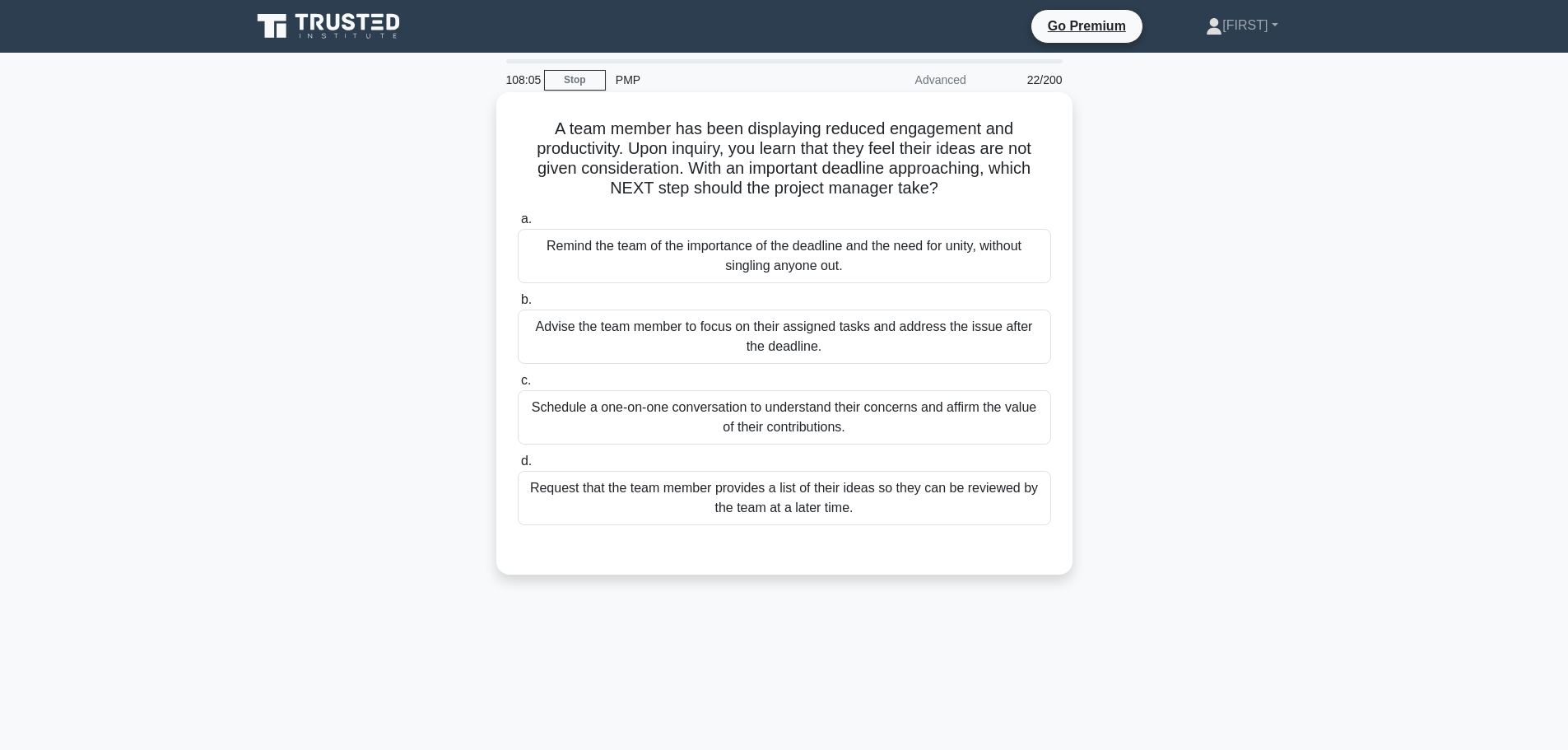 click on "Remind the team of the importance of the deadline and the need for unity, without singling anyone out." at bounding box center (784, 256) 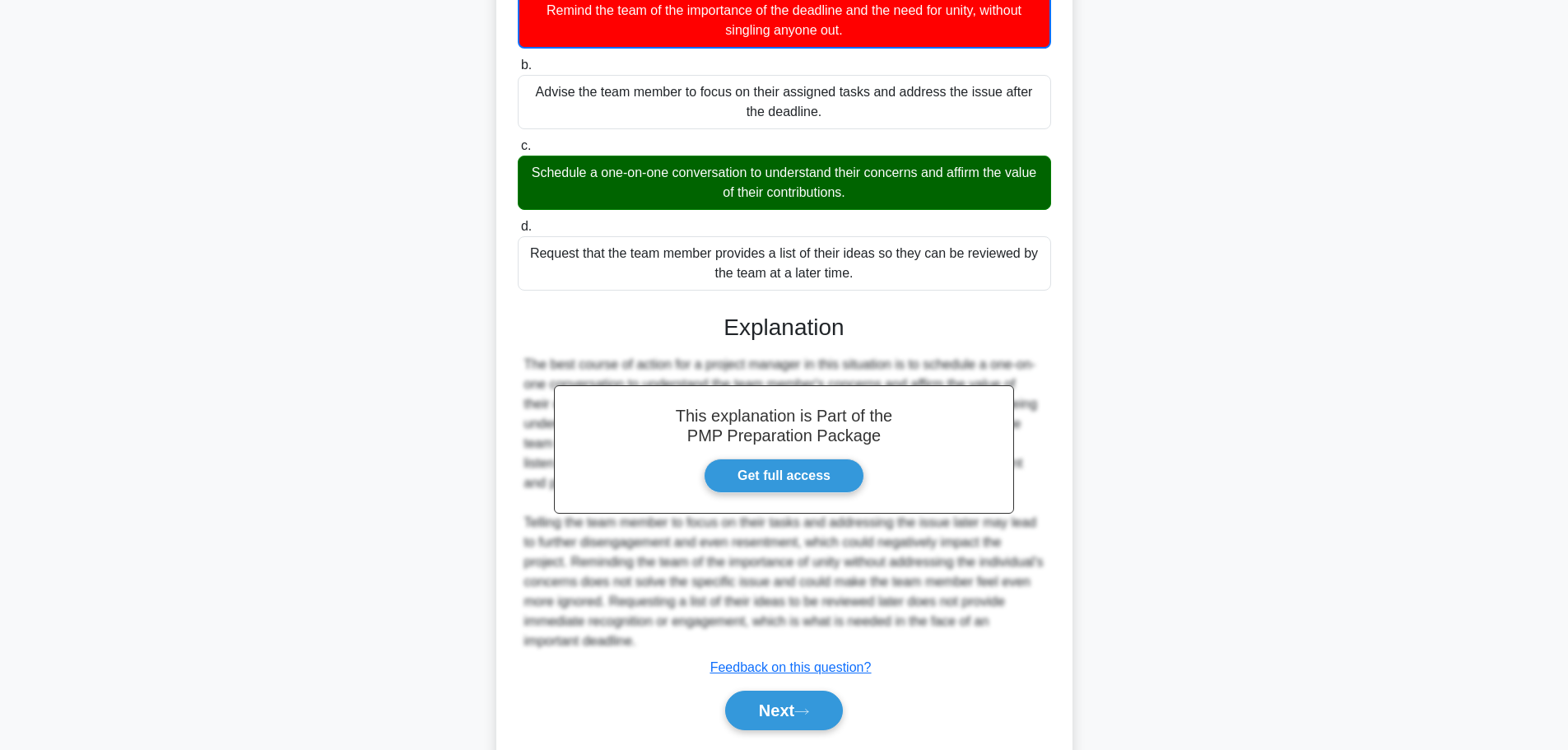 scroll, scrollTop: 287, scrollLeft: 0, axis: vertical 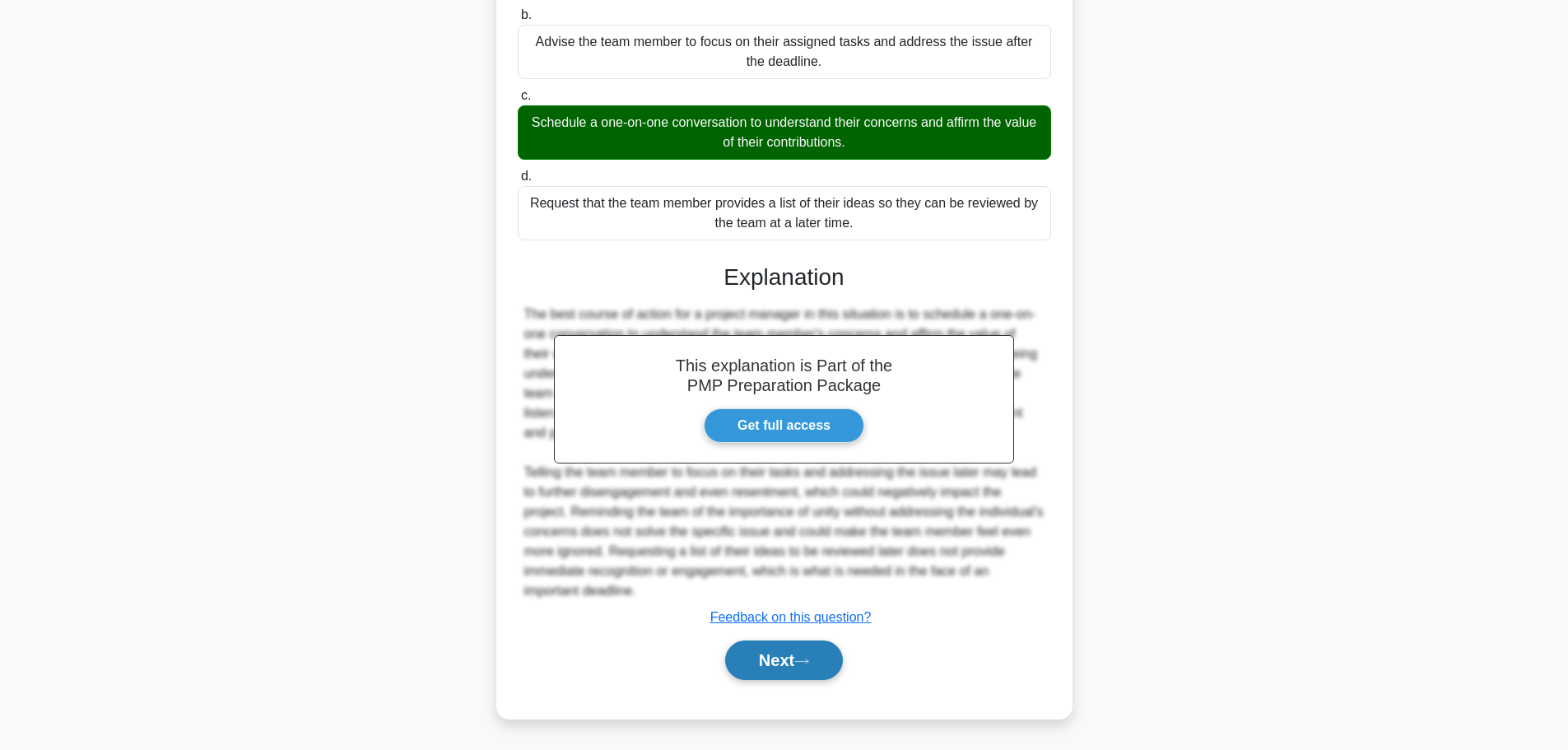 click at bounding box center (802, 661) 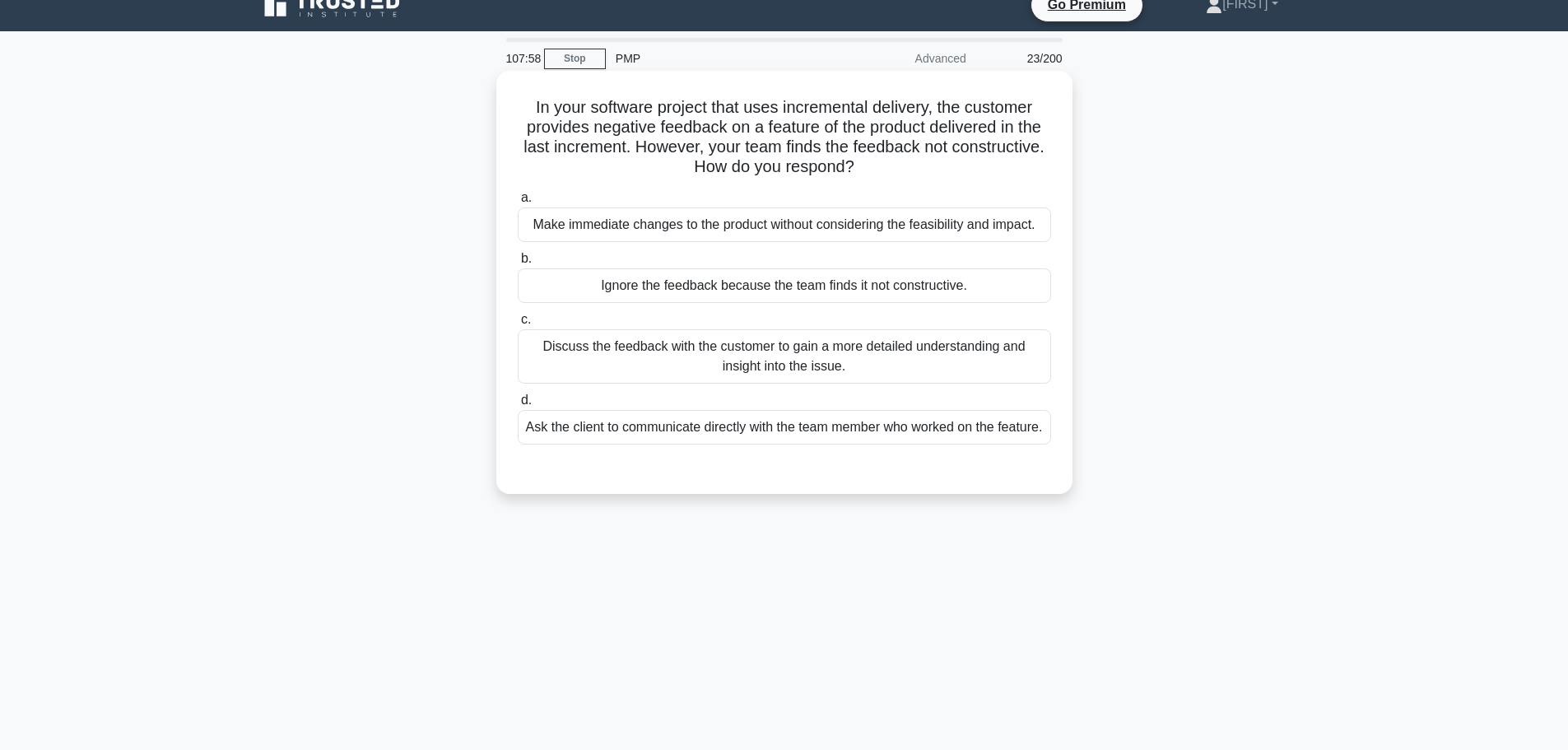 scroll, scrollTop: 0, scrollLeft: 0, axis: both 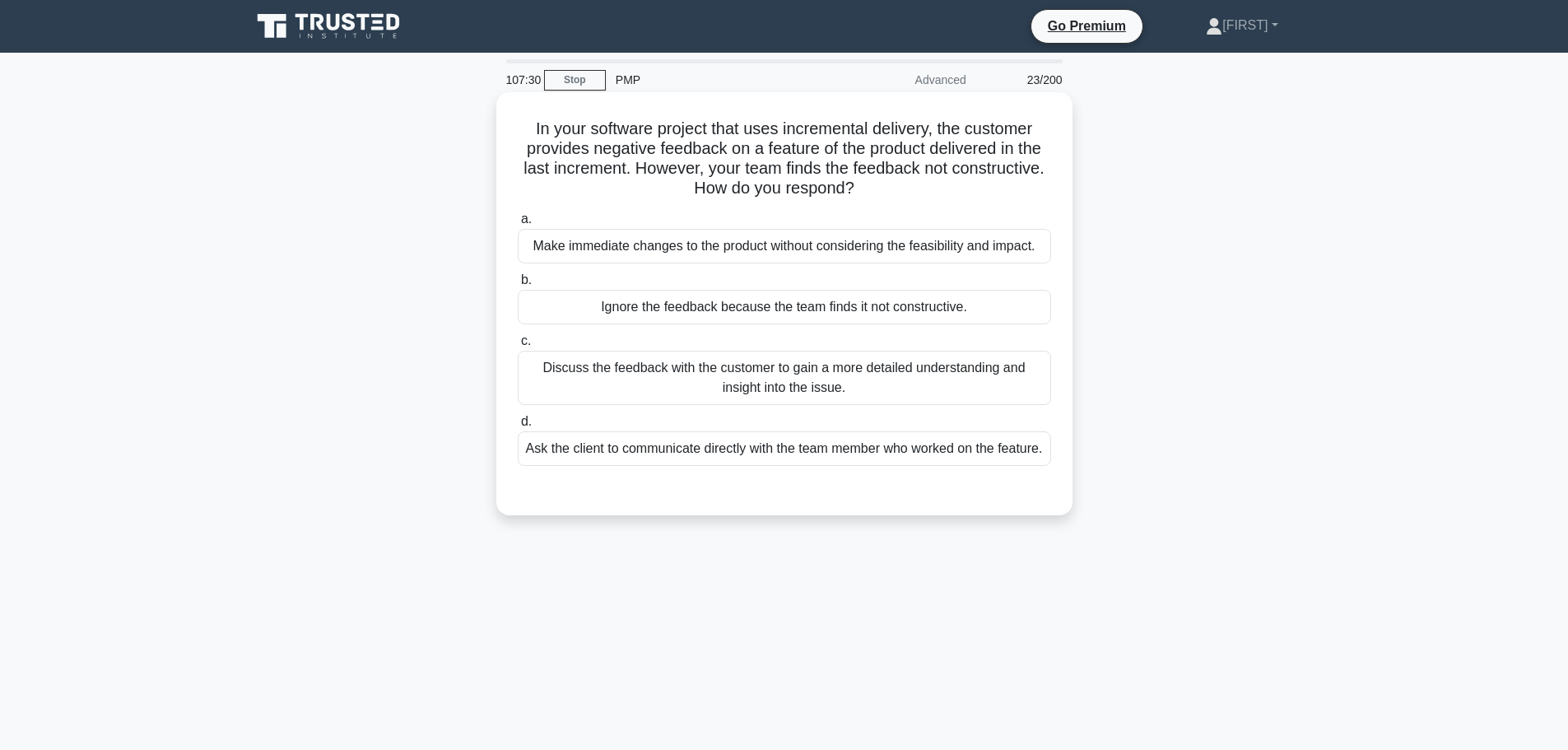 click on "Discuss the feedback with the customer to gain a more detailed understanding and insight into the issue." at bounding box center (784, 378) 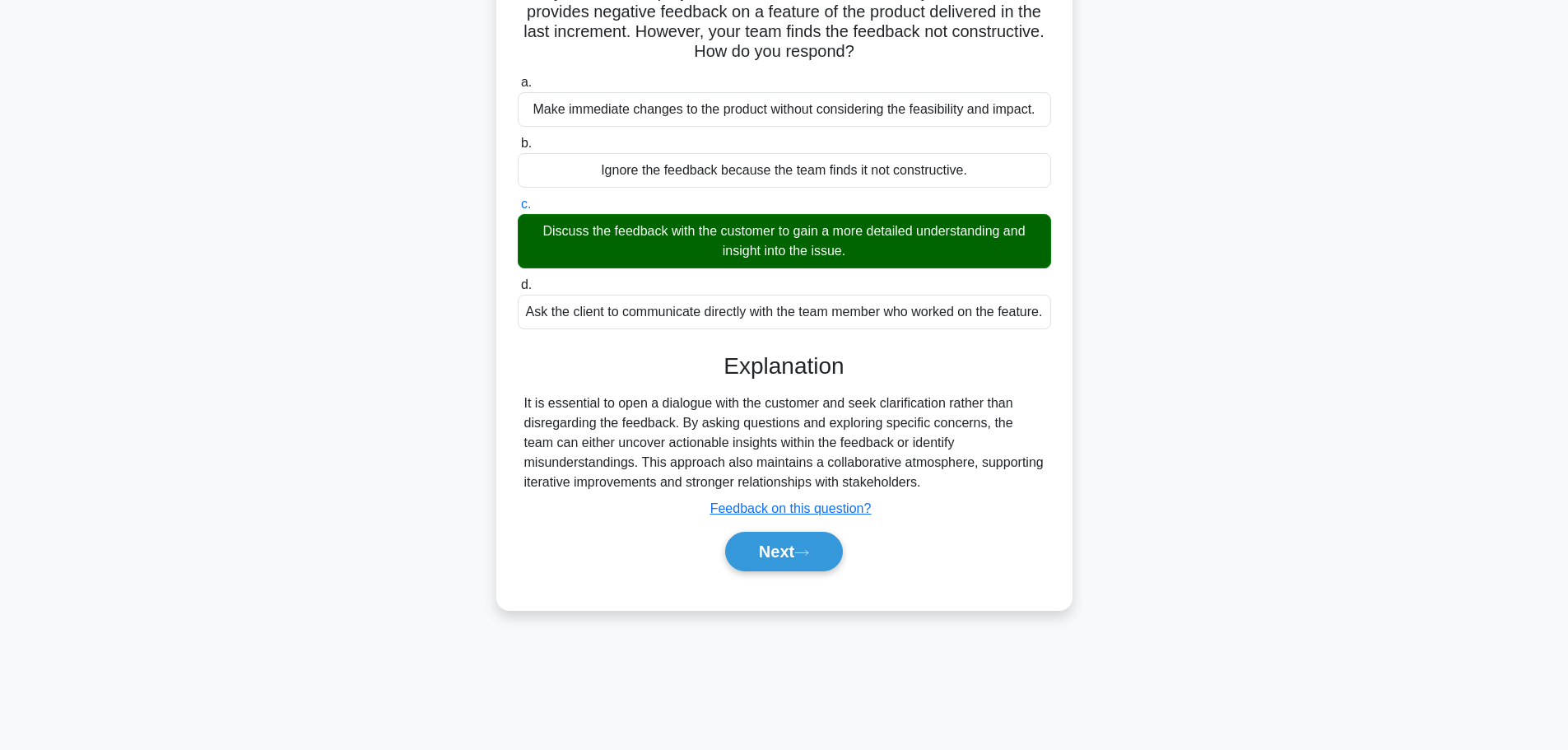 scroll, scrollTop: 139, scrollLeft: 0, axis: vertical 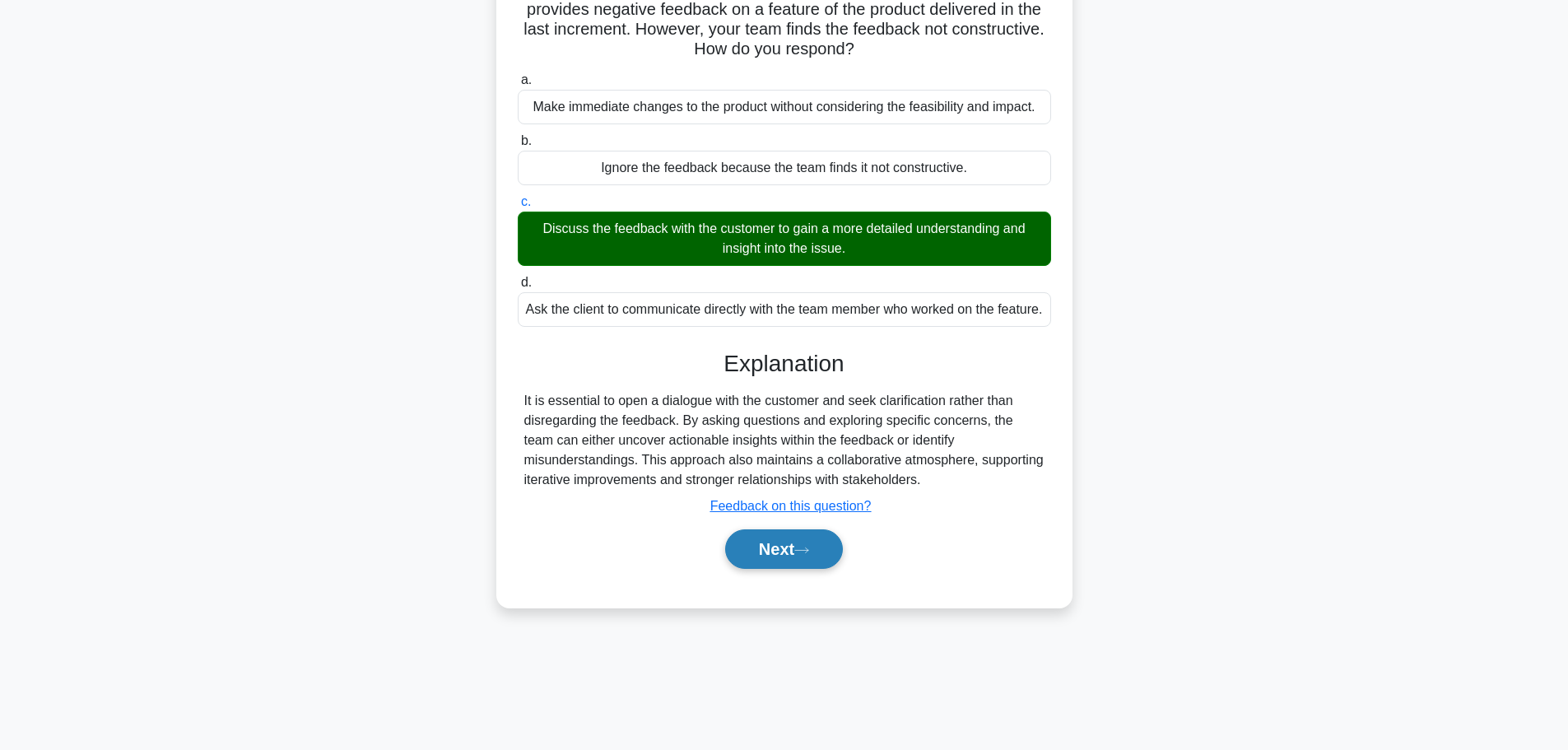 click on "Next" at bounding box center (784, 549) 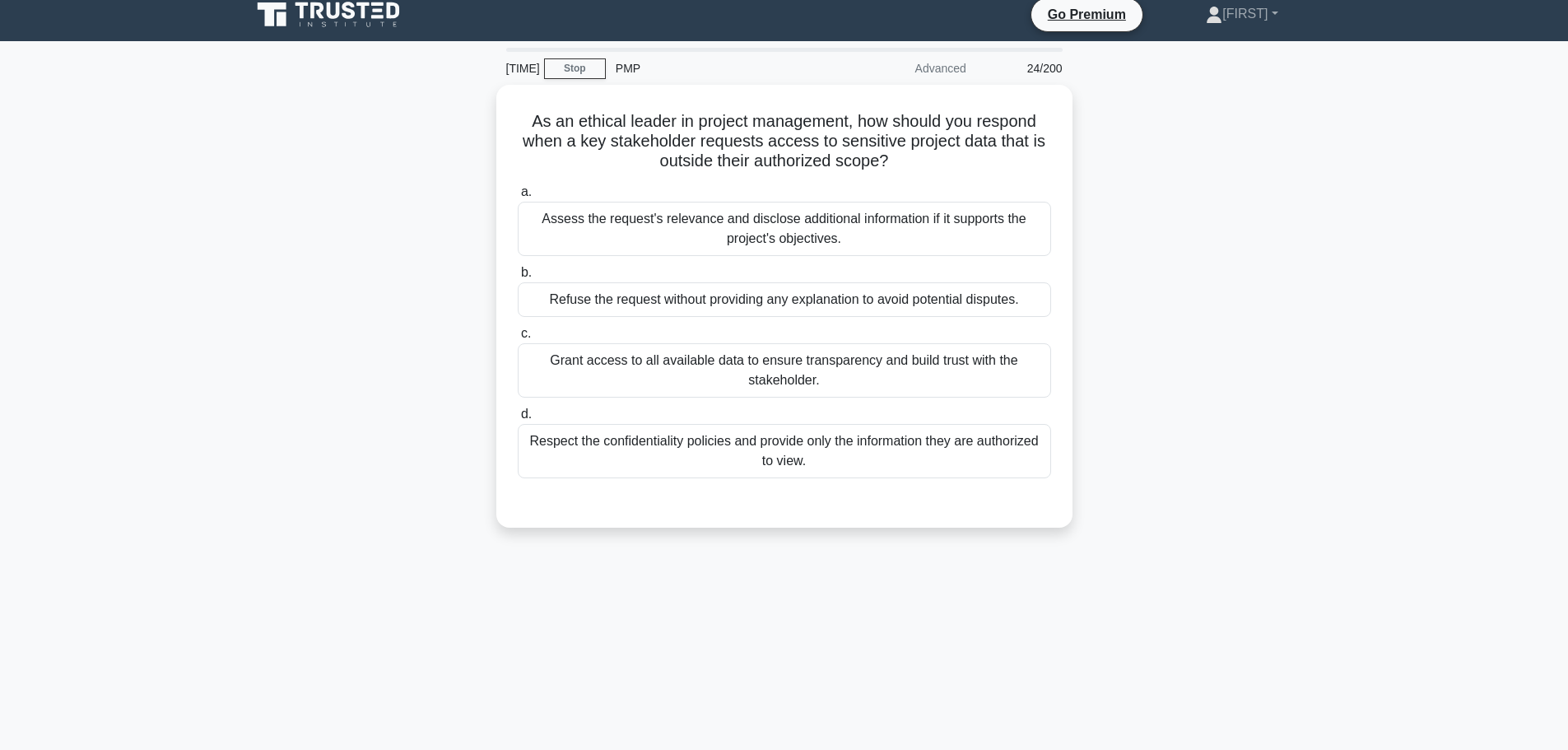 scroll, scrollTop: 0, scrollLeft: 0, axis: both 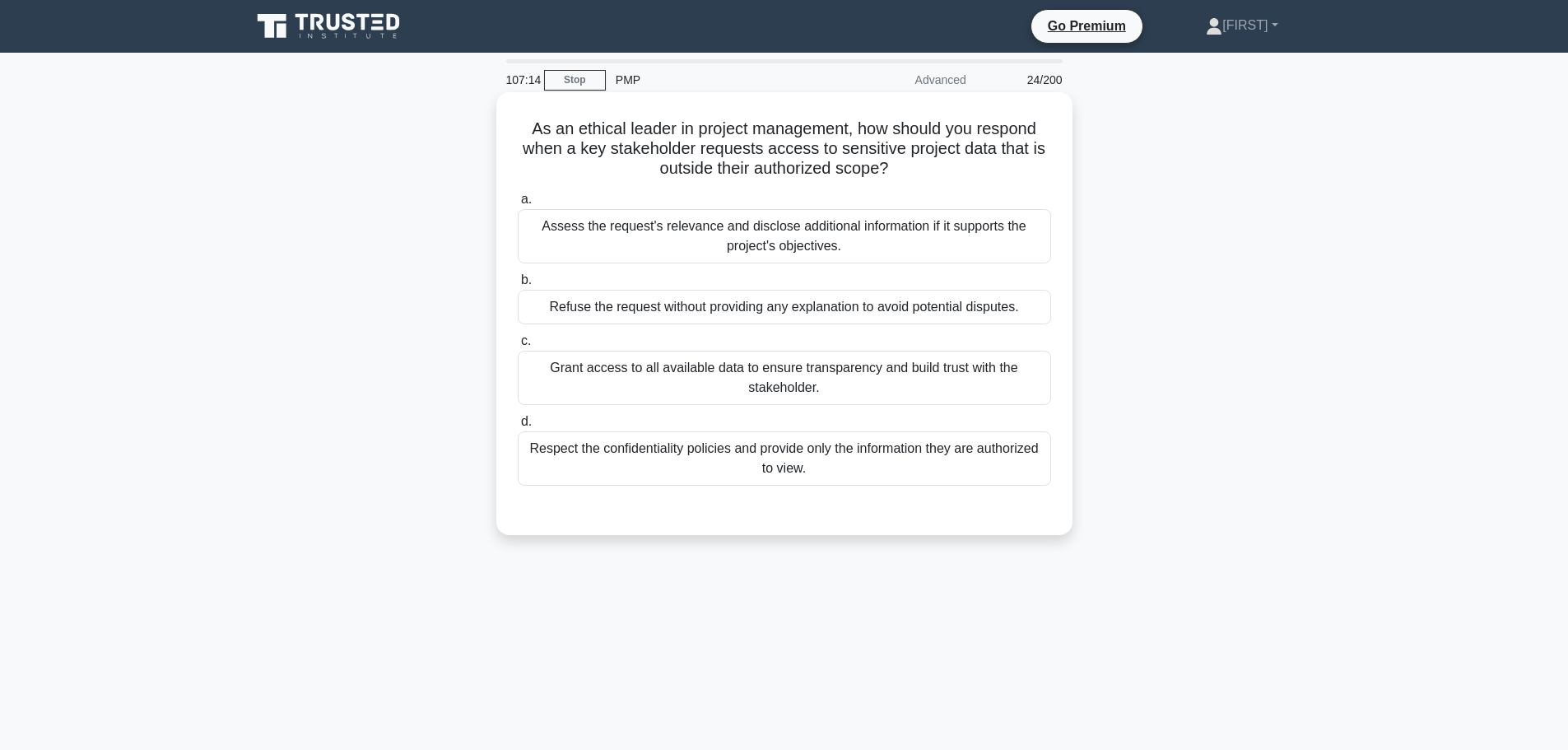 click on "Respect the confidentiality policies and provide only the information they are authorized to view." at bounding box center [784, 459] 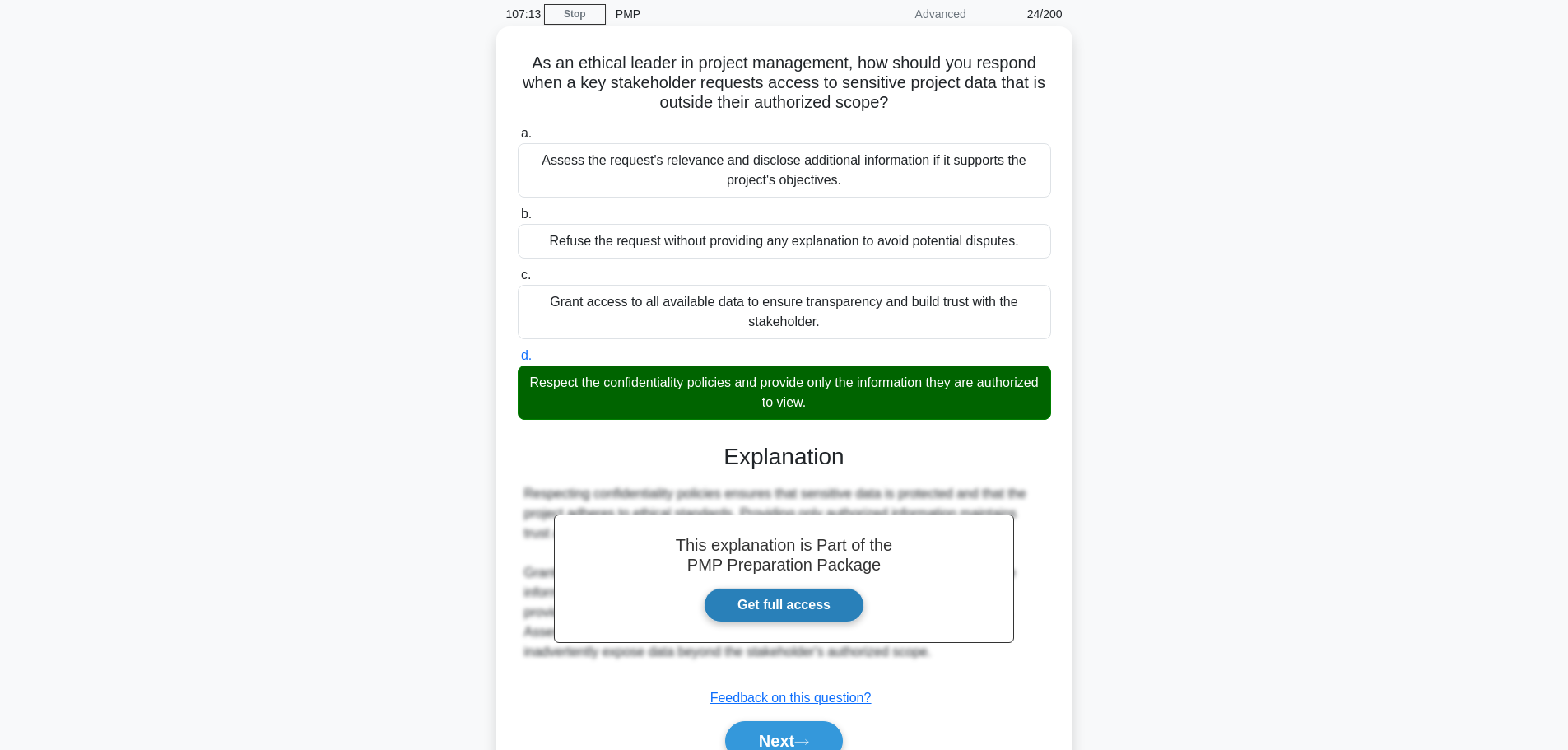 scroll, scrollTop: 147, scrollLeft: 0, axis: vertical 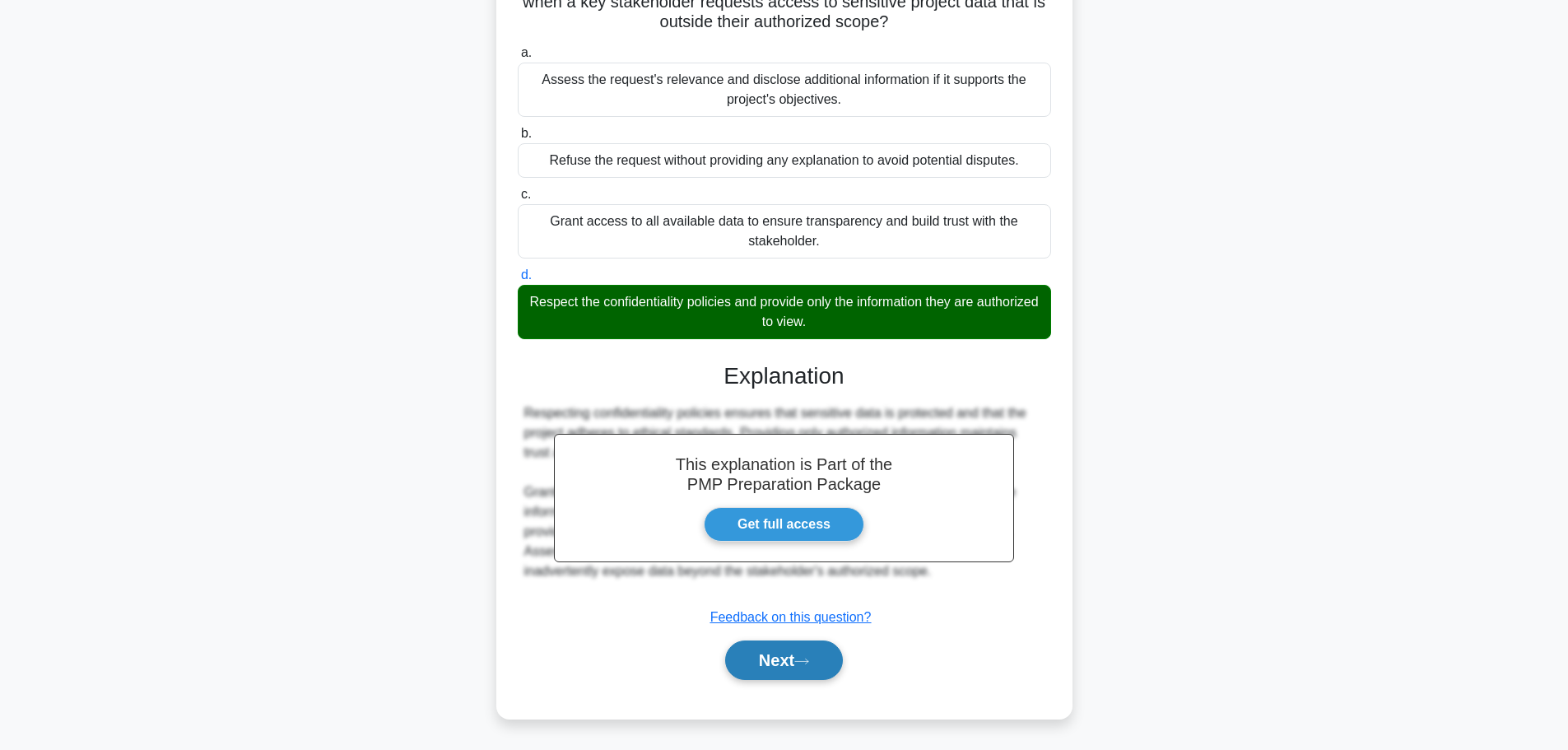 click on "Next" at bounding box center [784, 660] 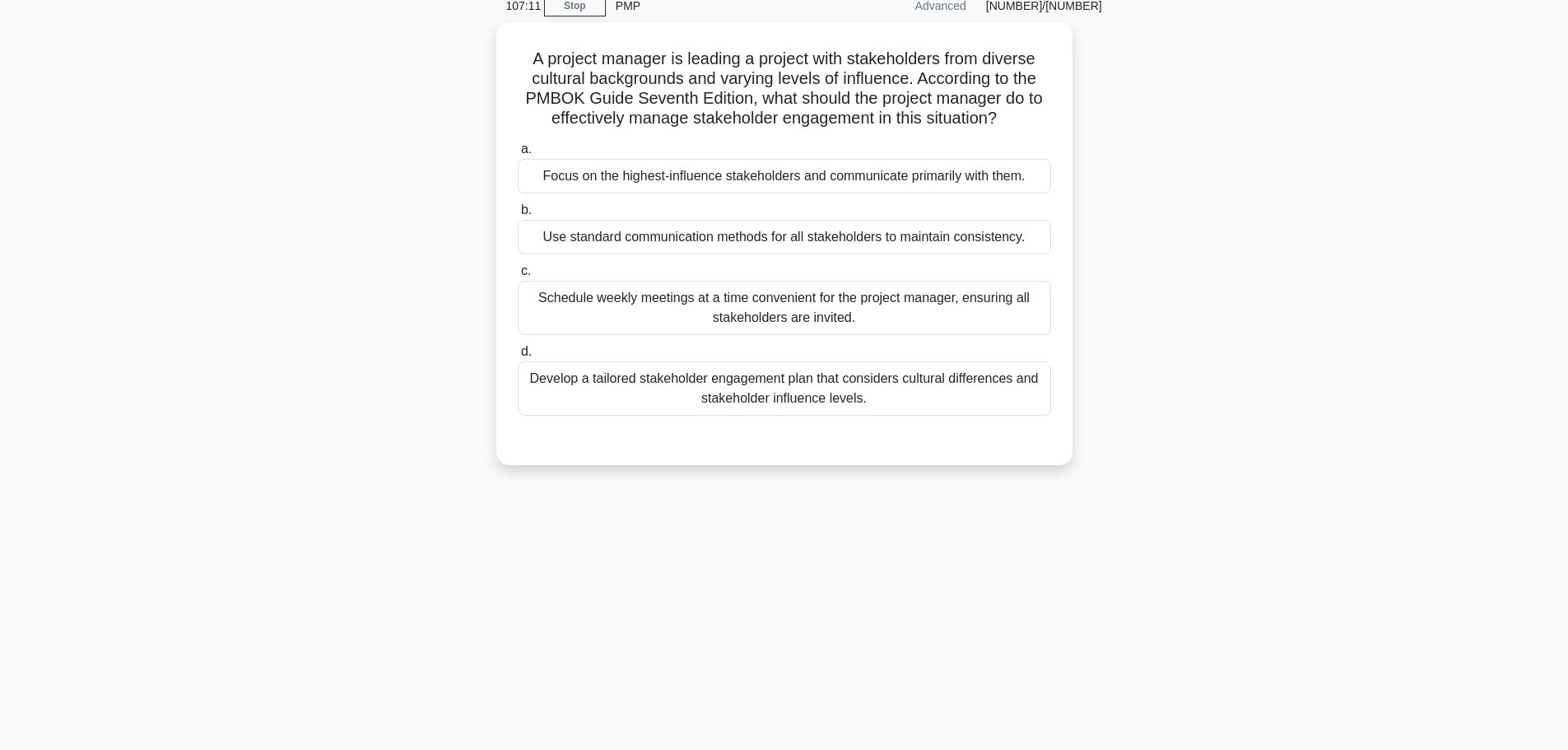 scroll, scrollTop: 0, scrollLeft: 0, axis: both 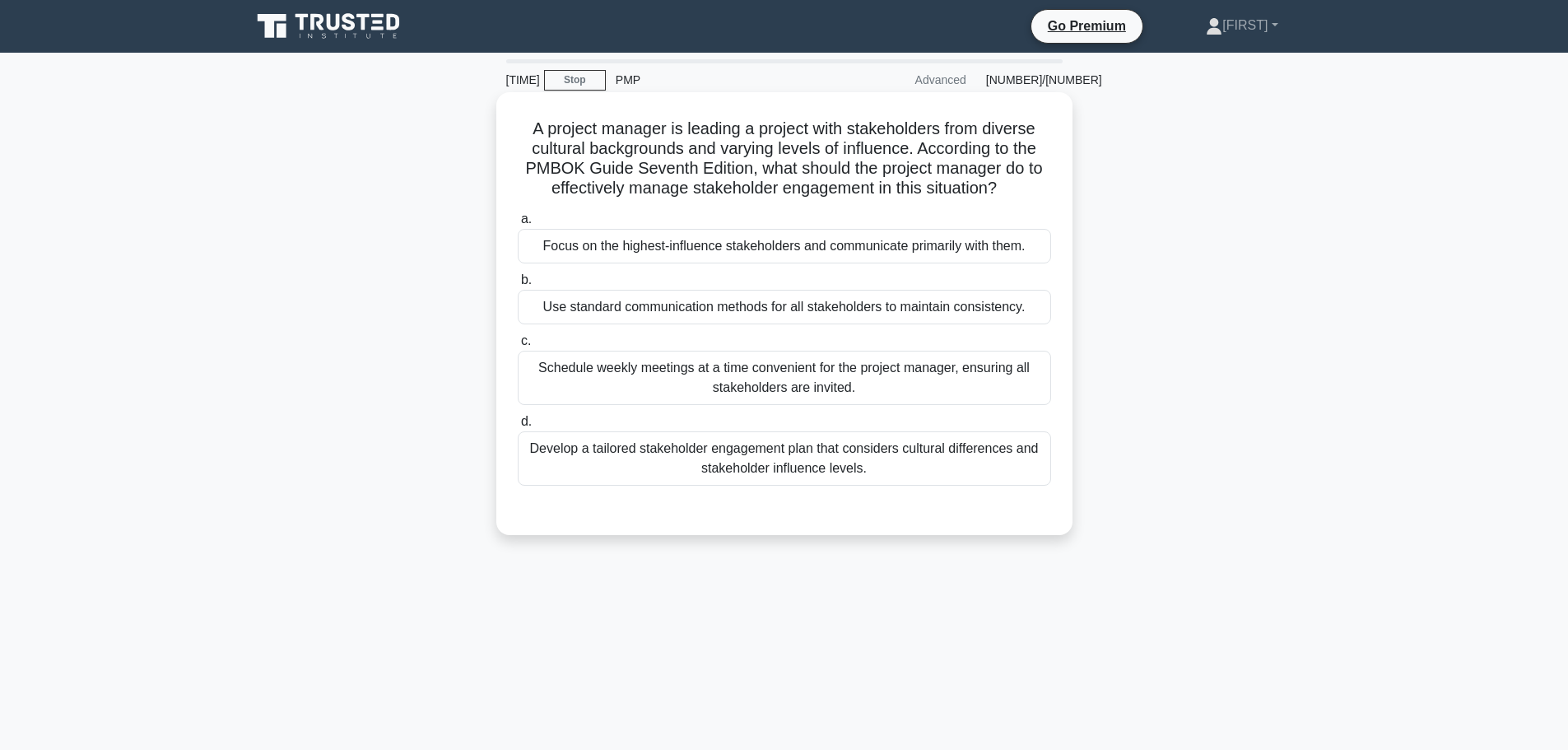 click on "Develop a tailored stakeholder engagement plan that considers cultural differences and stakeholder influence levels." at bounding box center [784, 459] 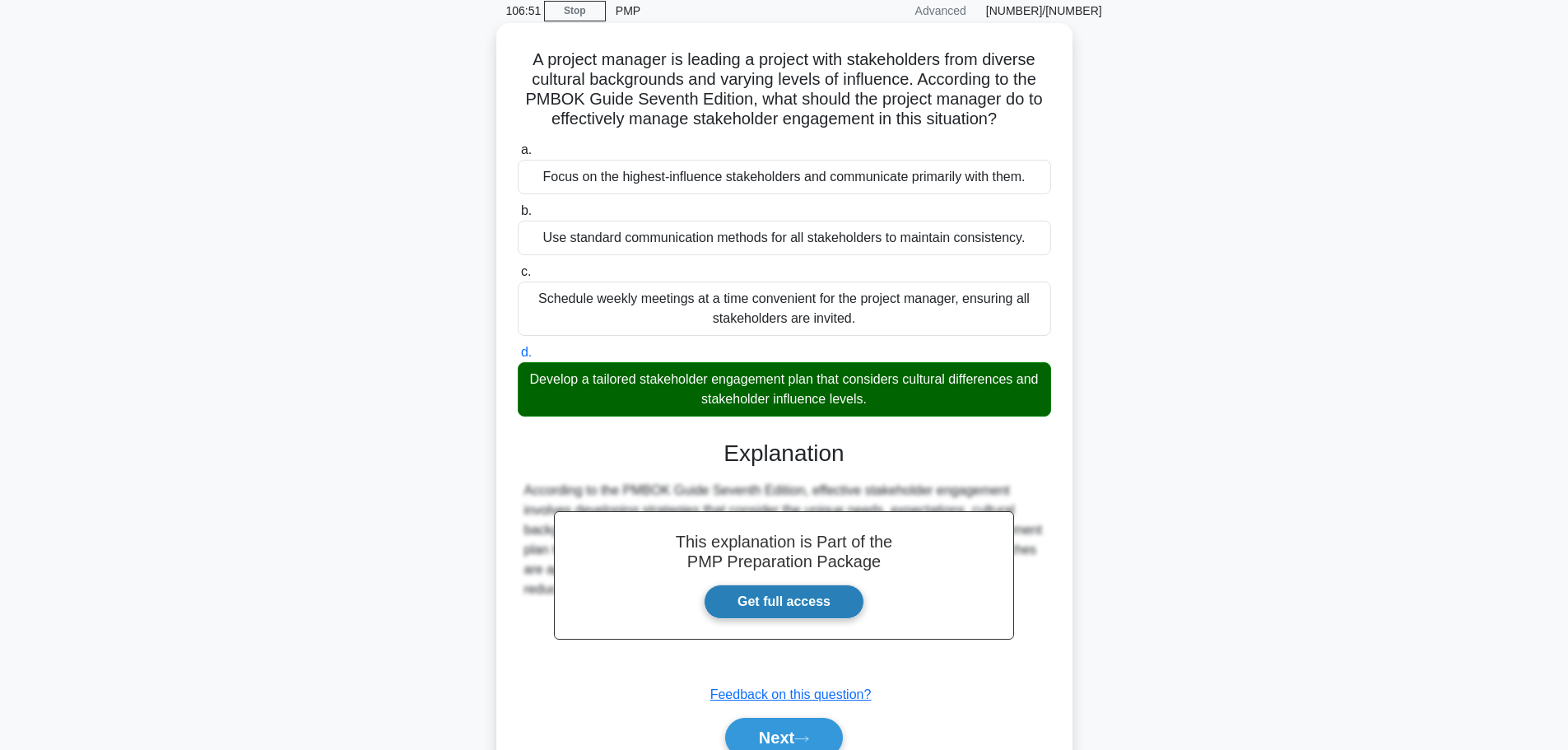 scroll, scrollTop: 147, scrollLeft: 0, axis: vertical 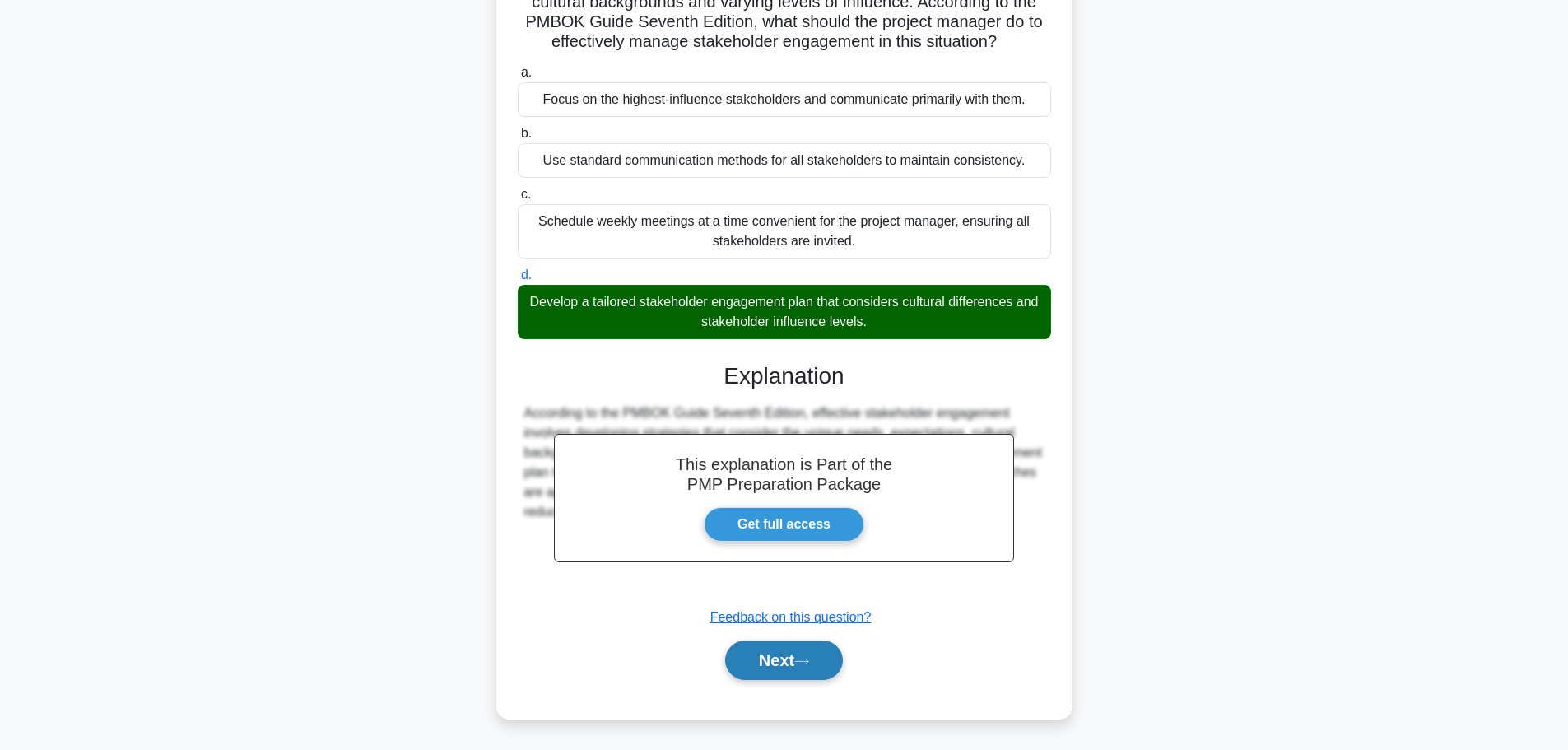 click on "Next" at bounding box center (784, 660) 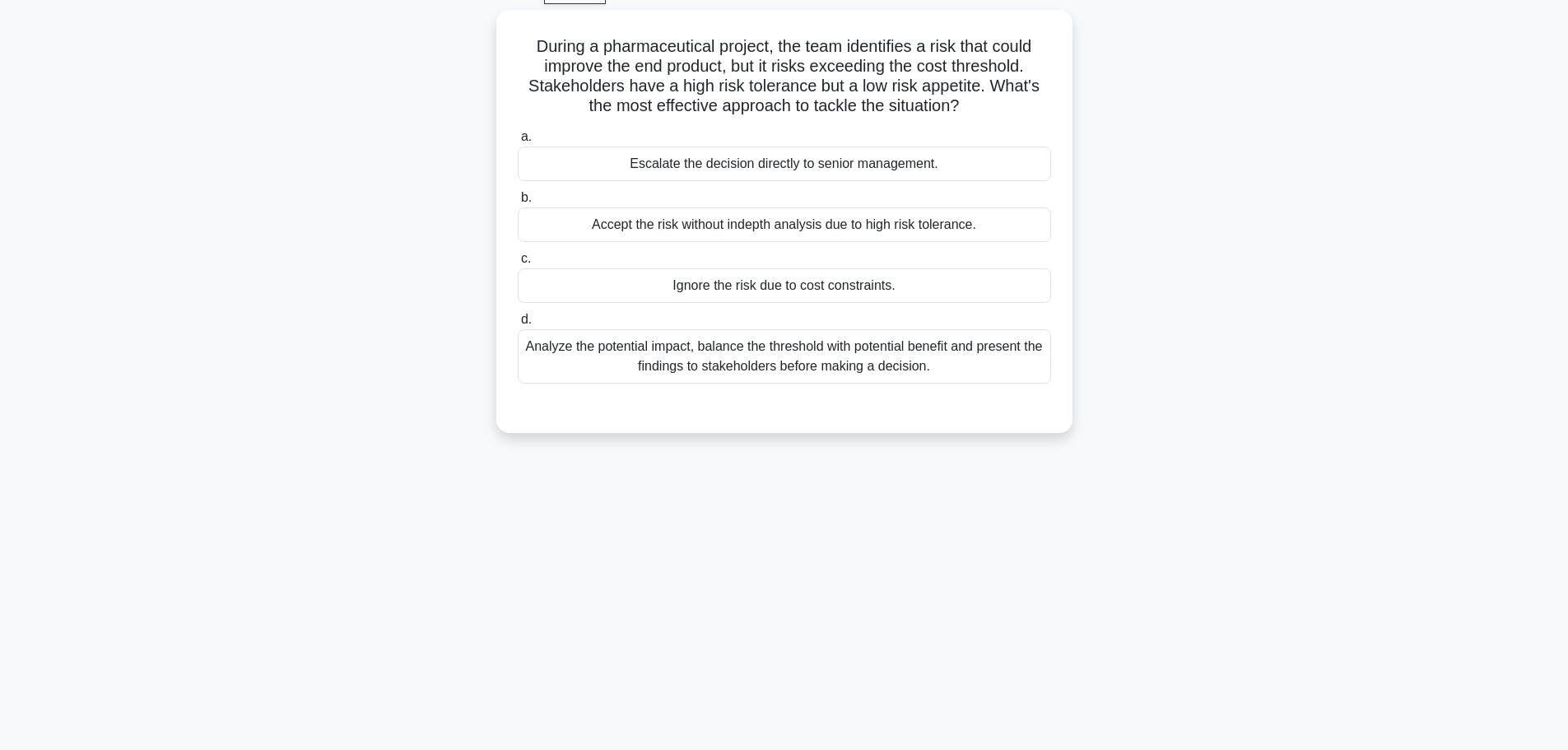 scroll, scrollTop: 57, scrollLeft: 0, axis: vertical 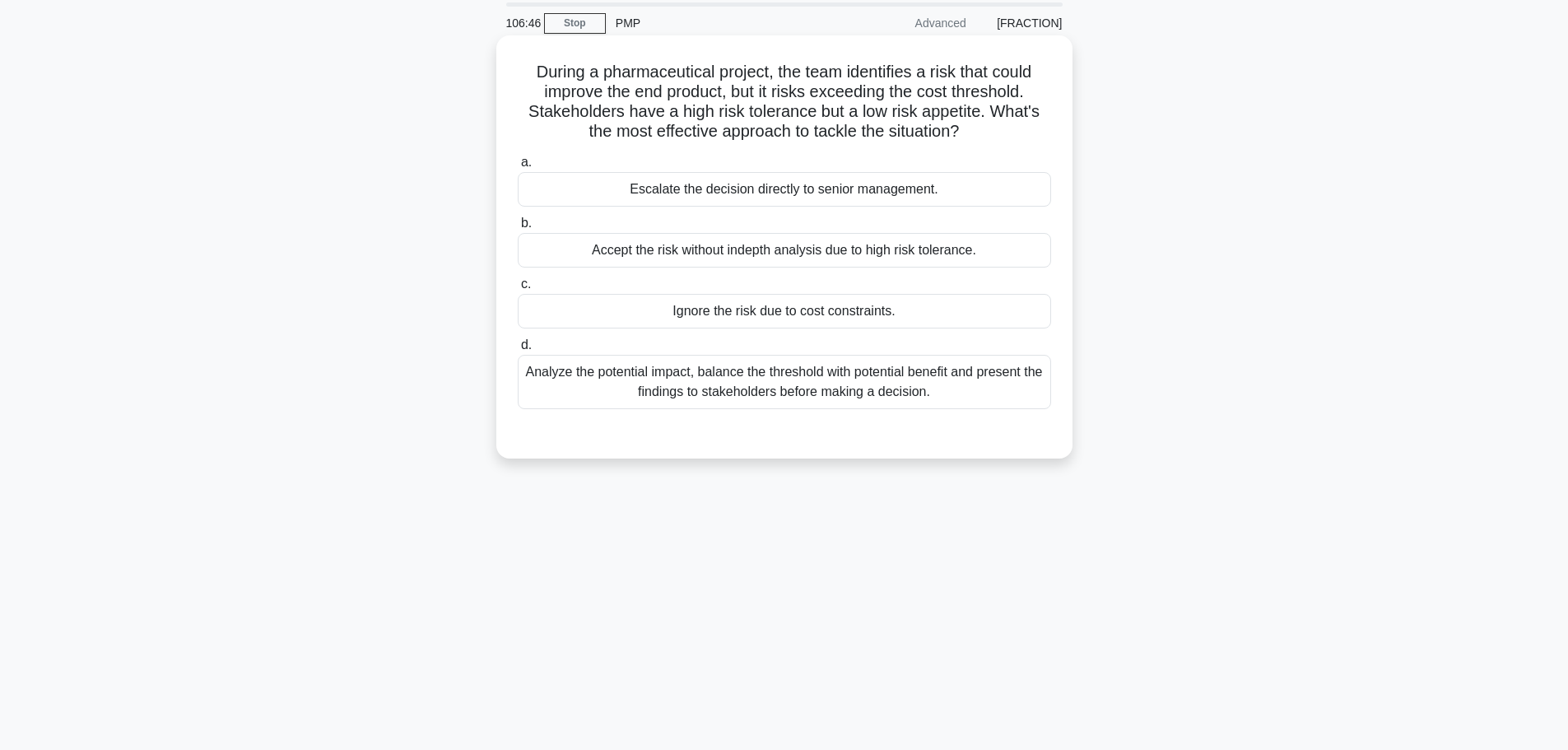 click on "Analyze the potential impact, balance the threshold with potential benefit and present the findings to stakeholders before making a decision." at bounding box center (784, 382) 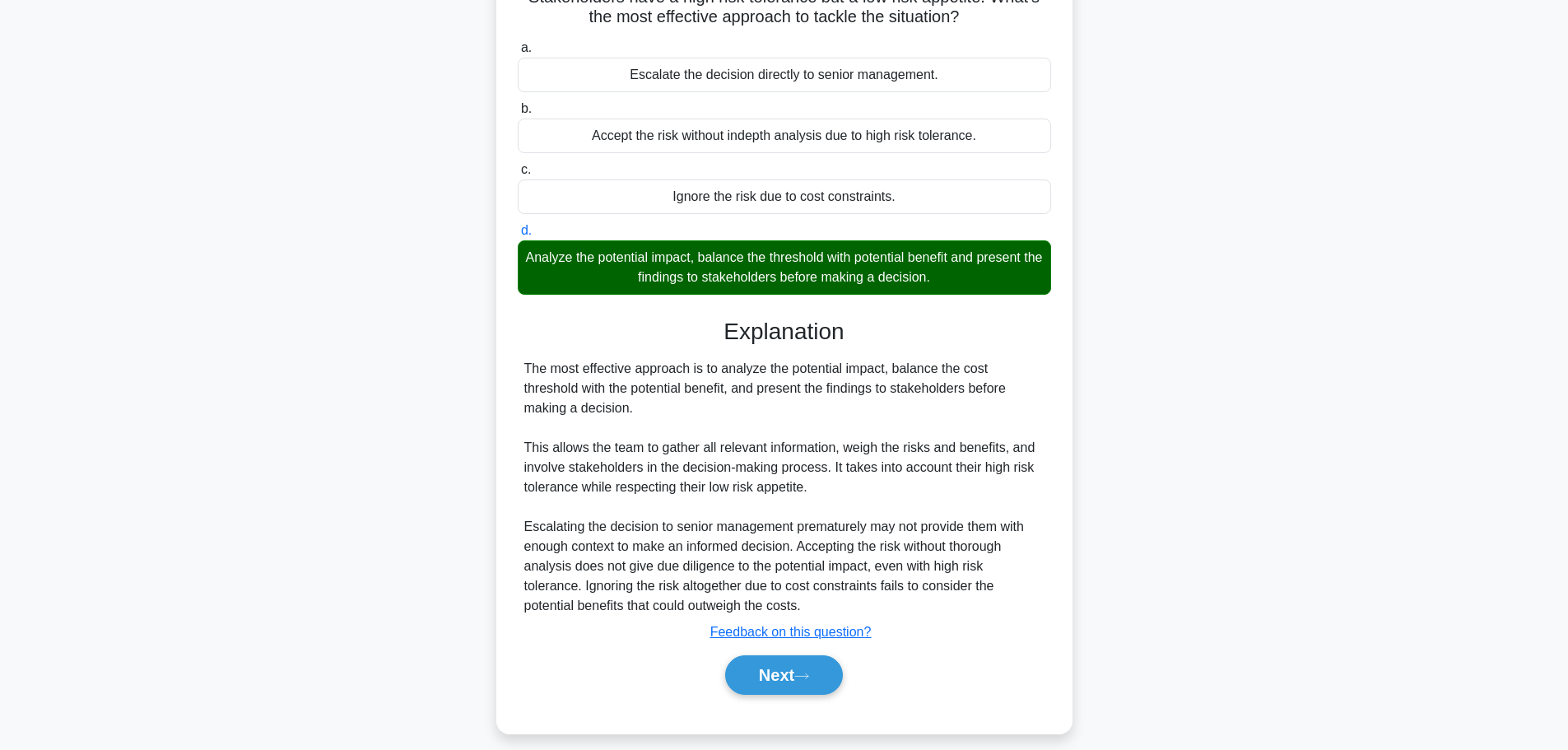 scroll, scrollTop: 187, scrollLeft: 0, axis: vertical 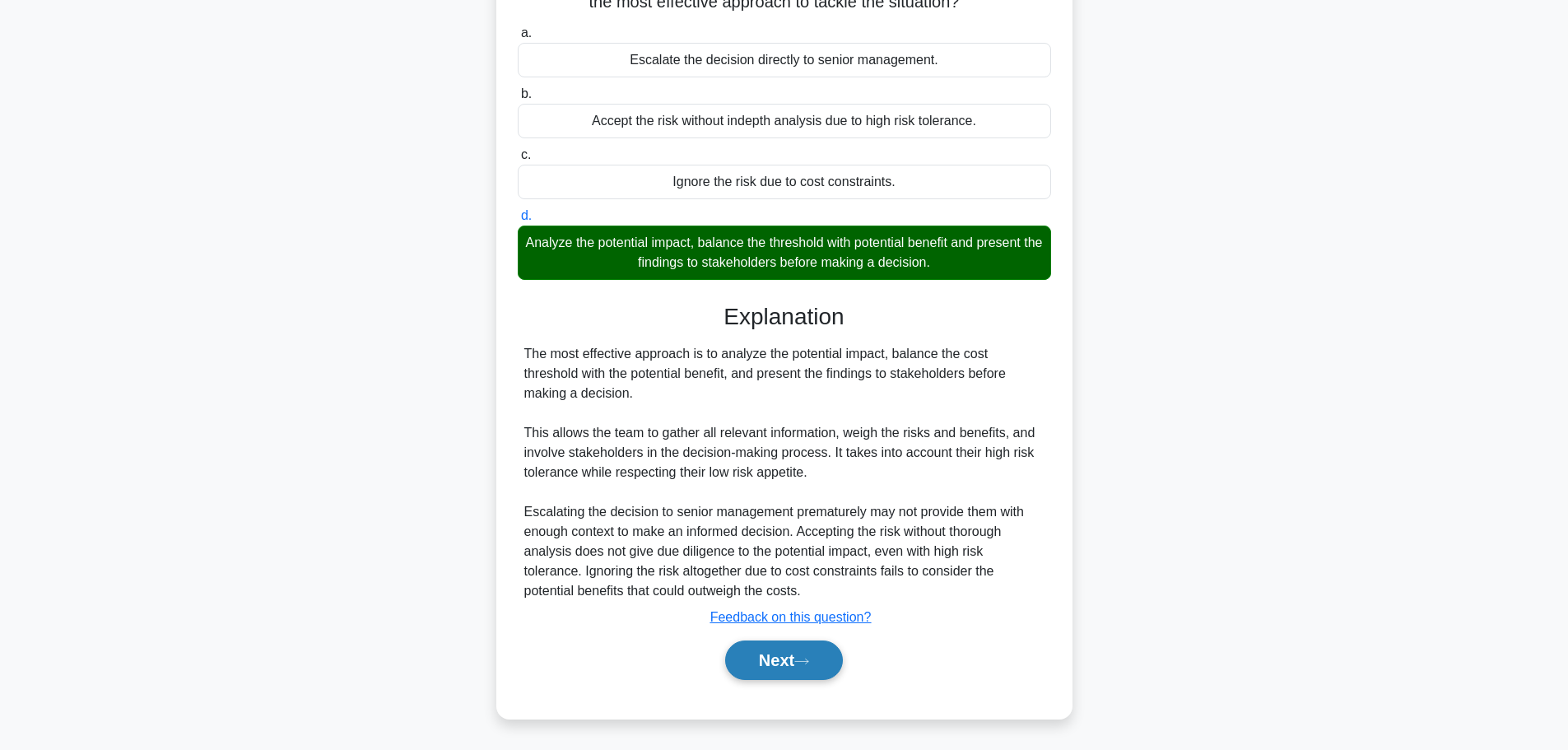 click on "Next" at bounding box center [784, 660] 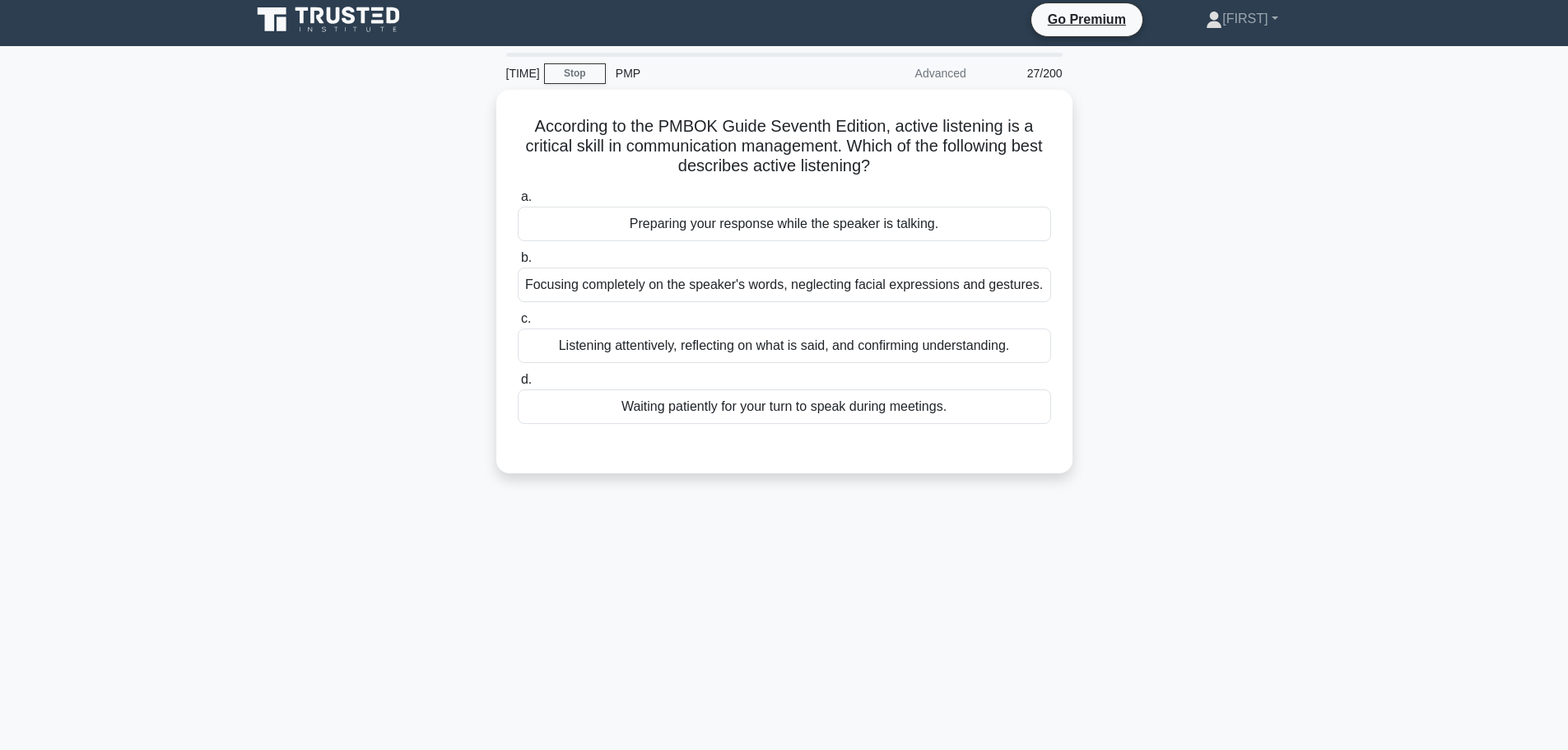 scroll, scrollTop: 0, scrollLeft: 0, axis: both 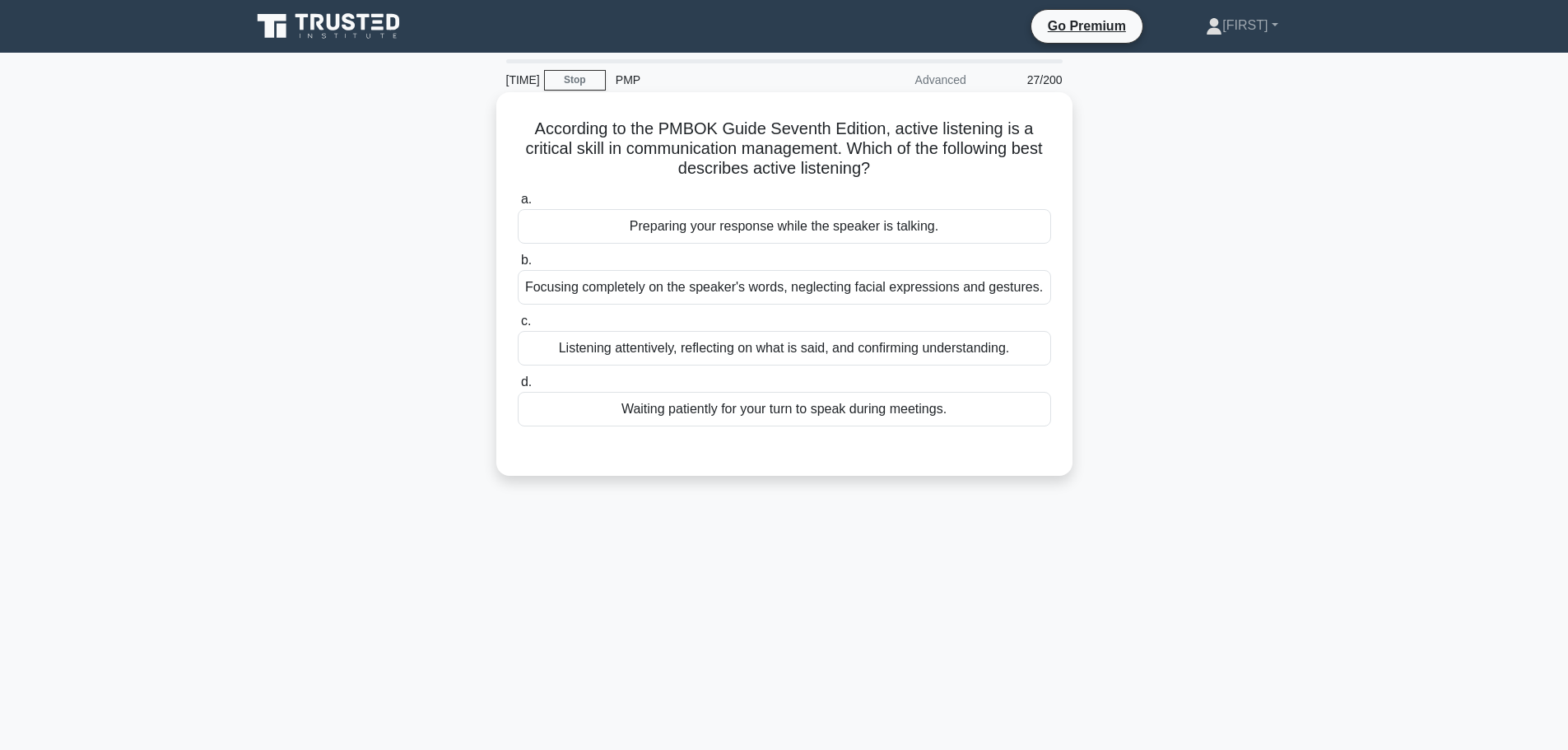 click on "Focusing completely on the speaker's words, neglecting facial expressions and gestures." at bounding box center [784, 287] 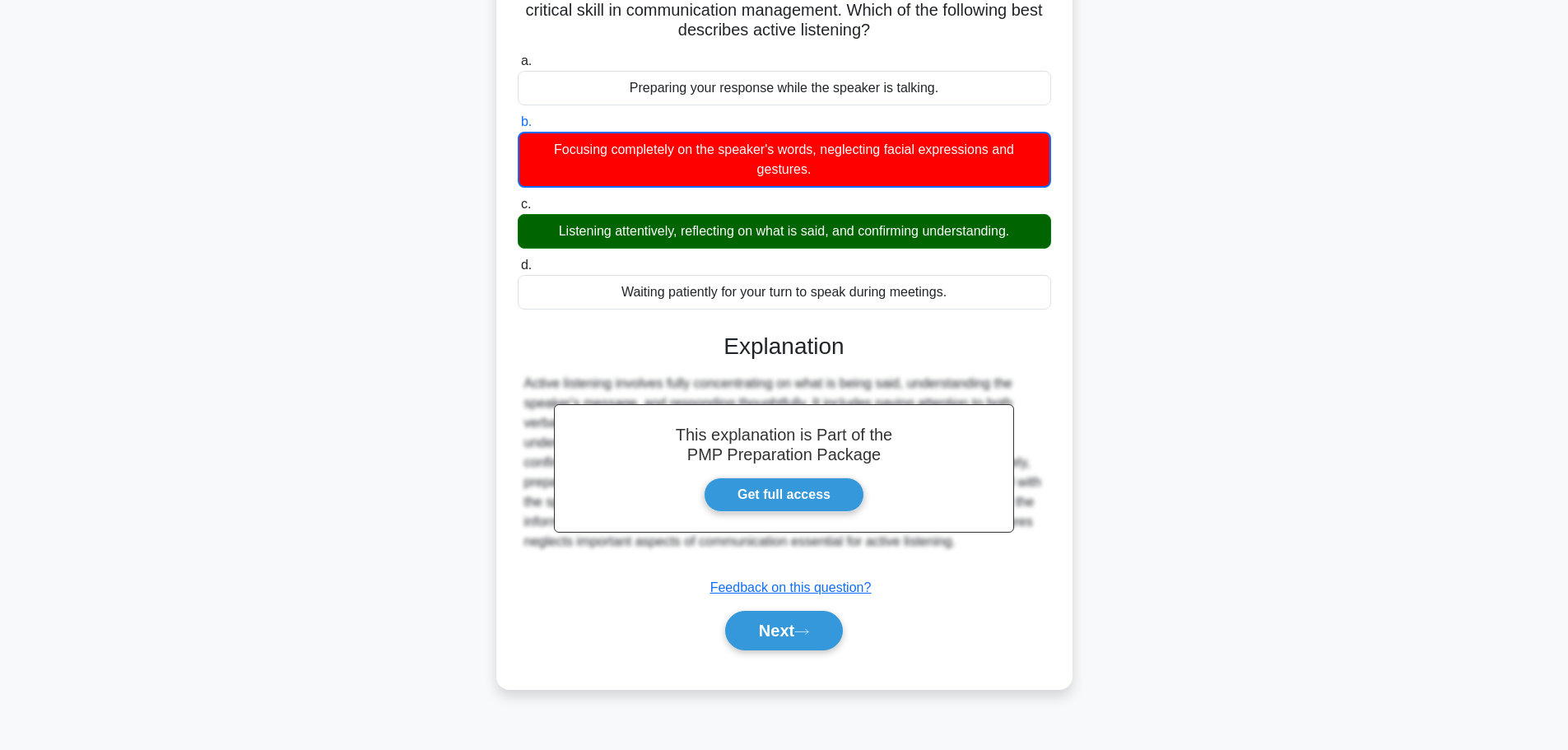 scroll, scrollTop: 139, scrollLeft: 0, axis: vertical 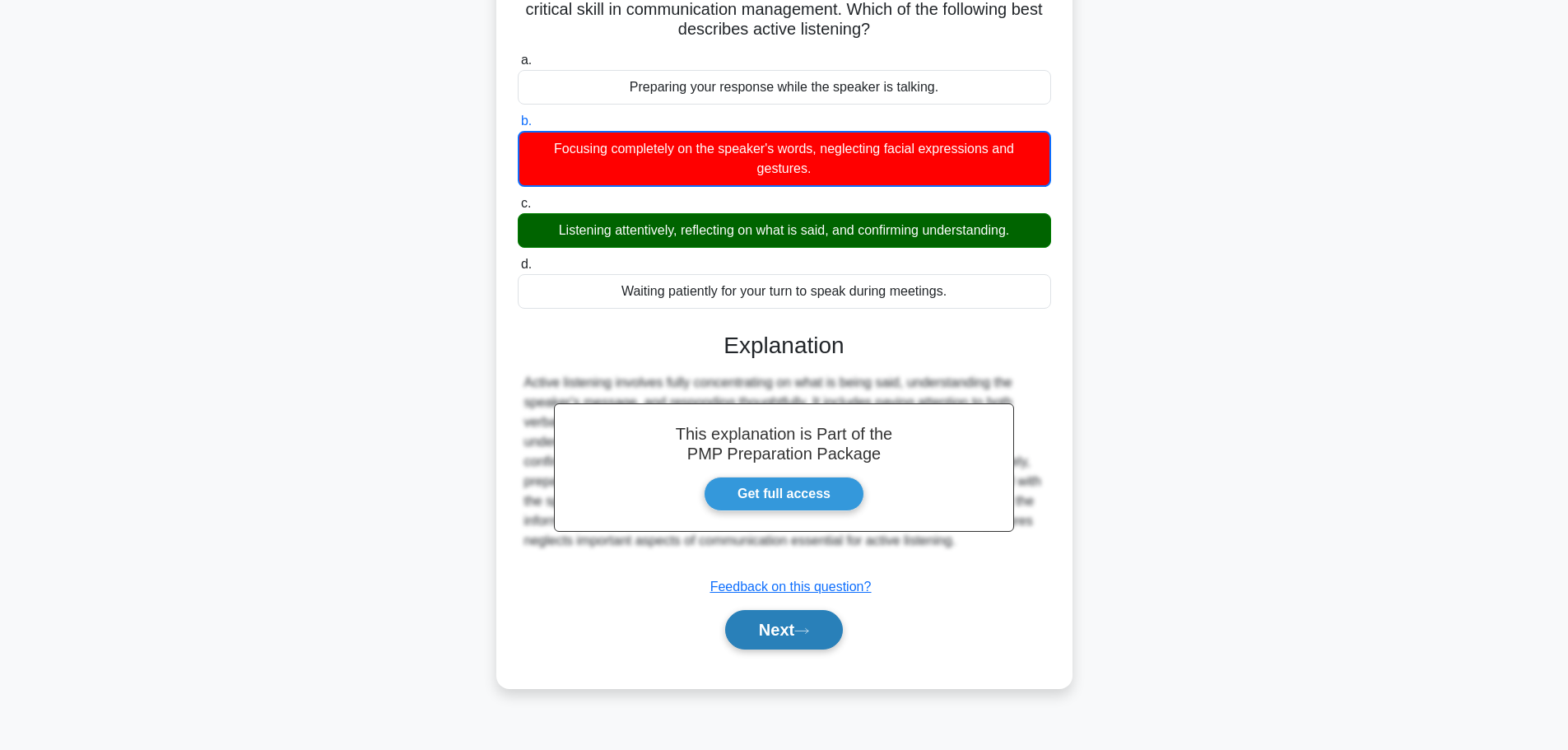 click on "Next" at bounding box center (784, 630) 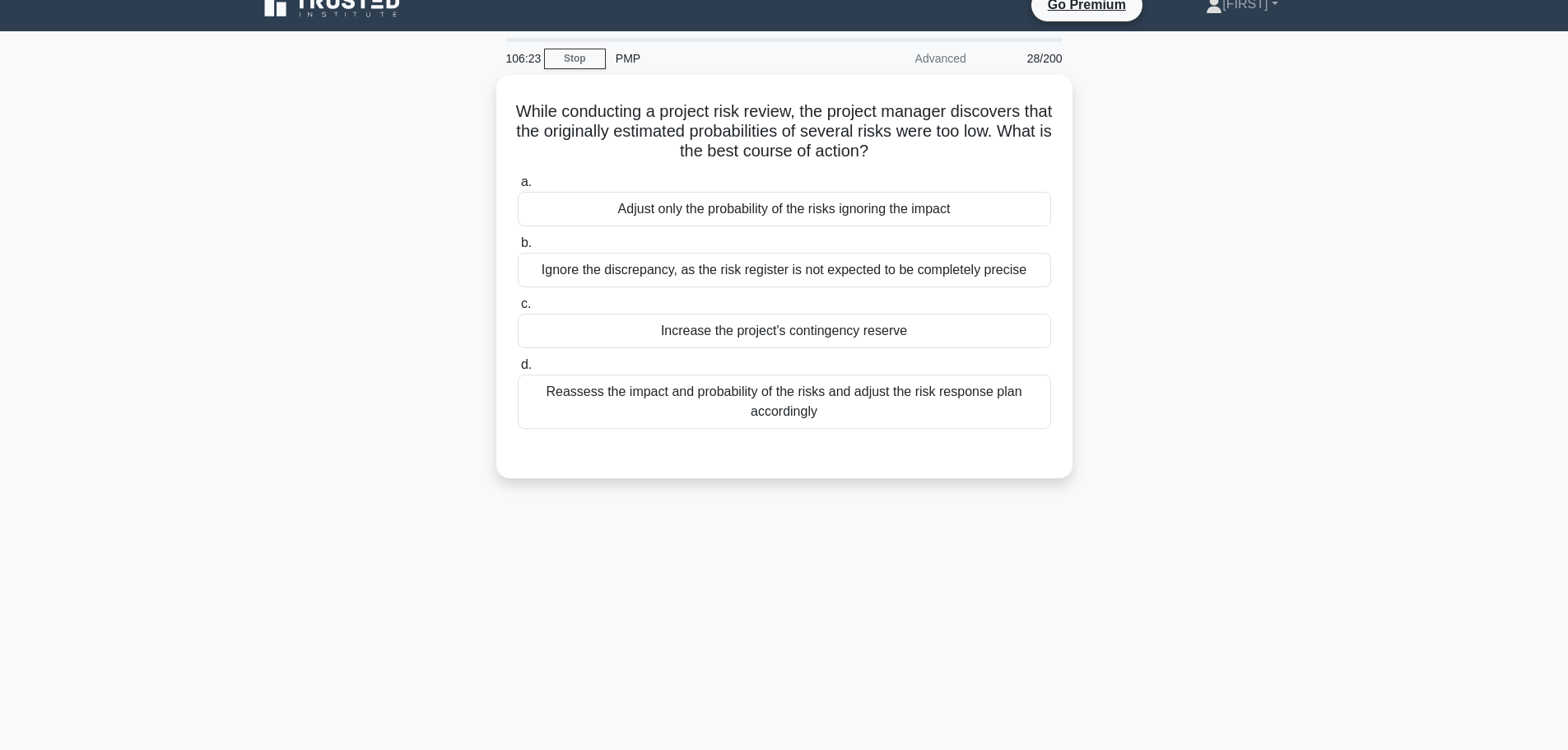 scroll, scrollTop: 0, scrollLeft: 0, axis: both 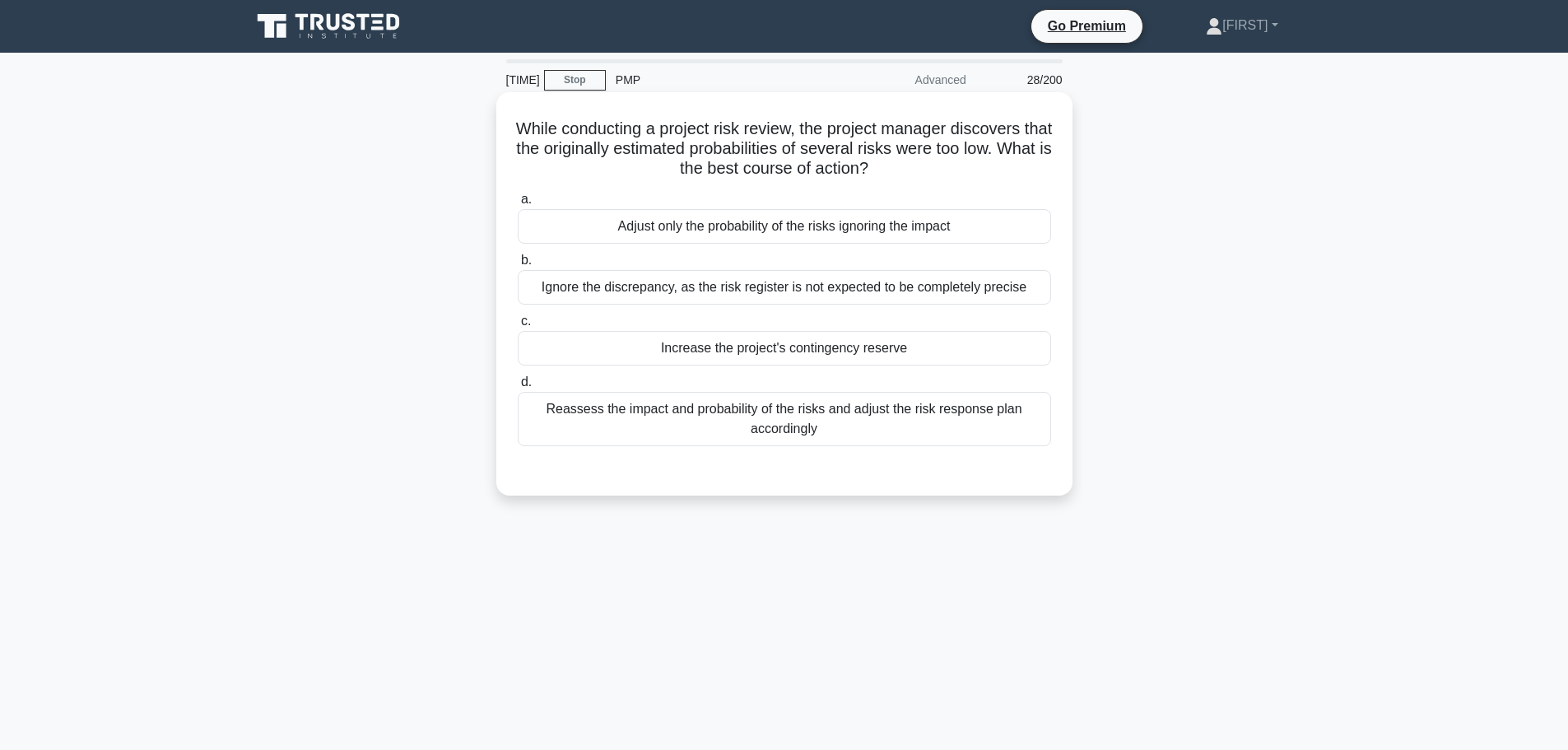 click on "Reassess the impact and probability of the risks and adjust the risk response plan accordingly" at bounding box center (784, 419) 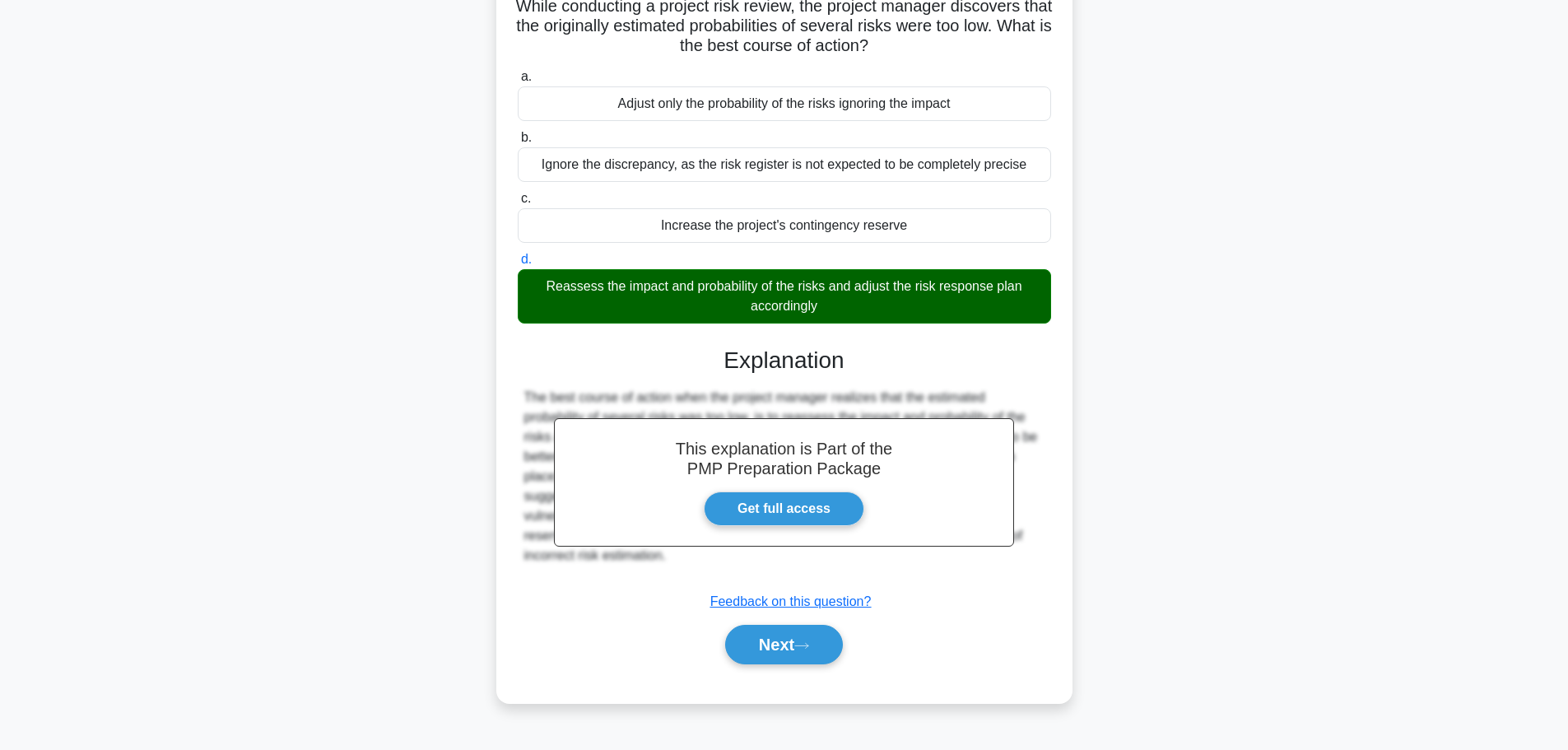 scroll, scrollTop: 139, scrollLeft: 0, axis: vertical 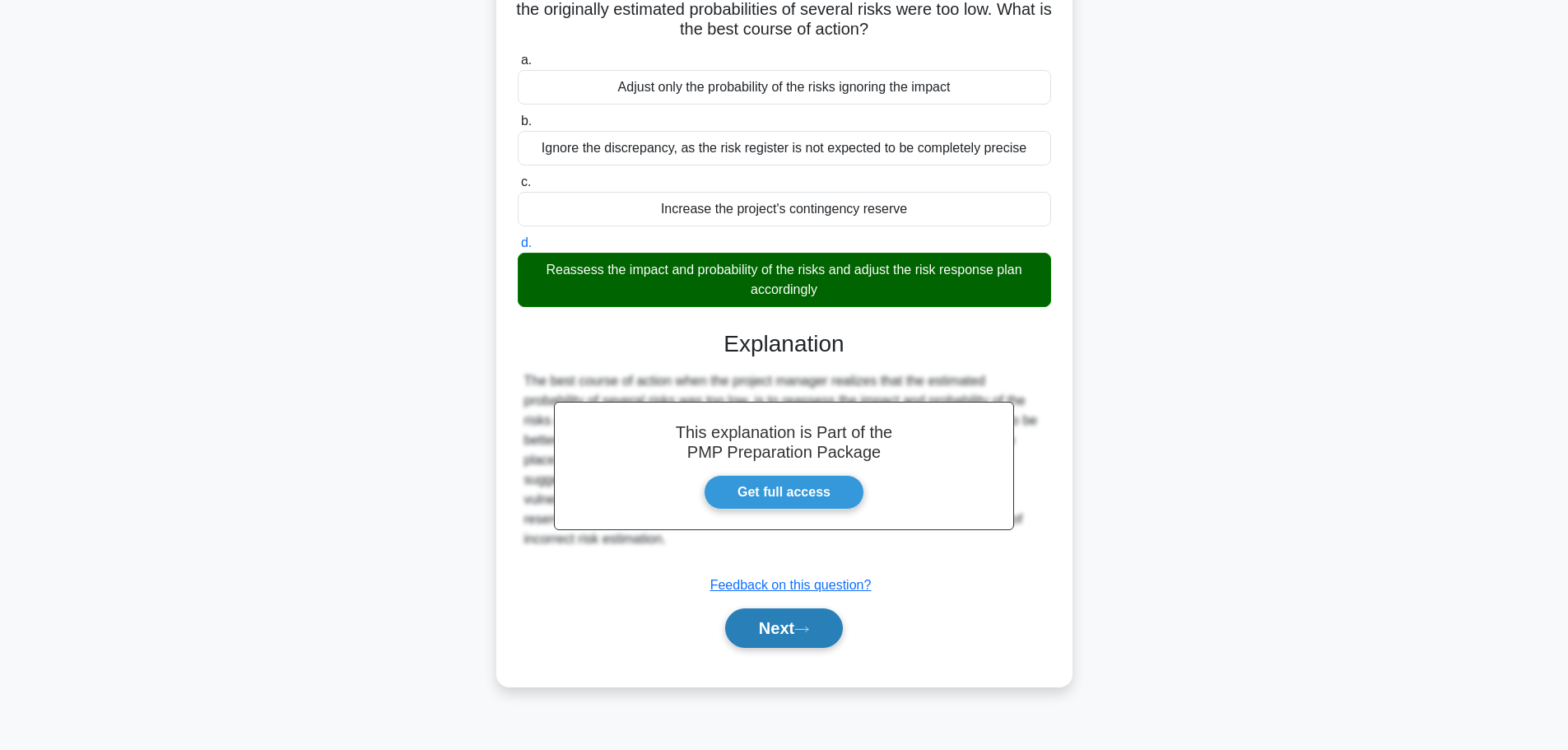click on "Next" at bounding box center [784, 628] 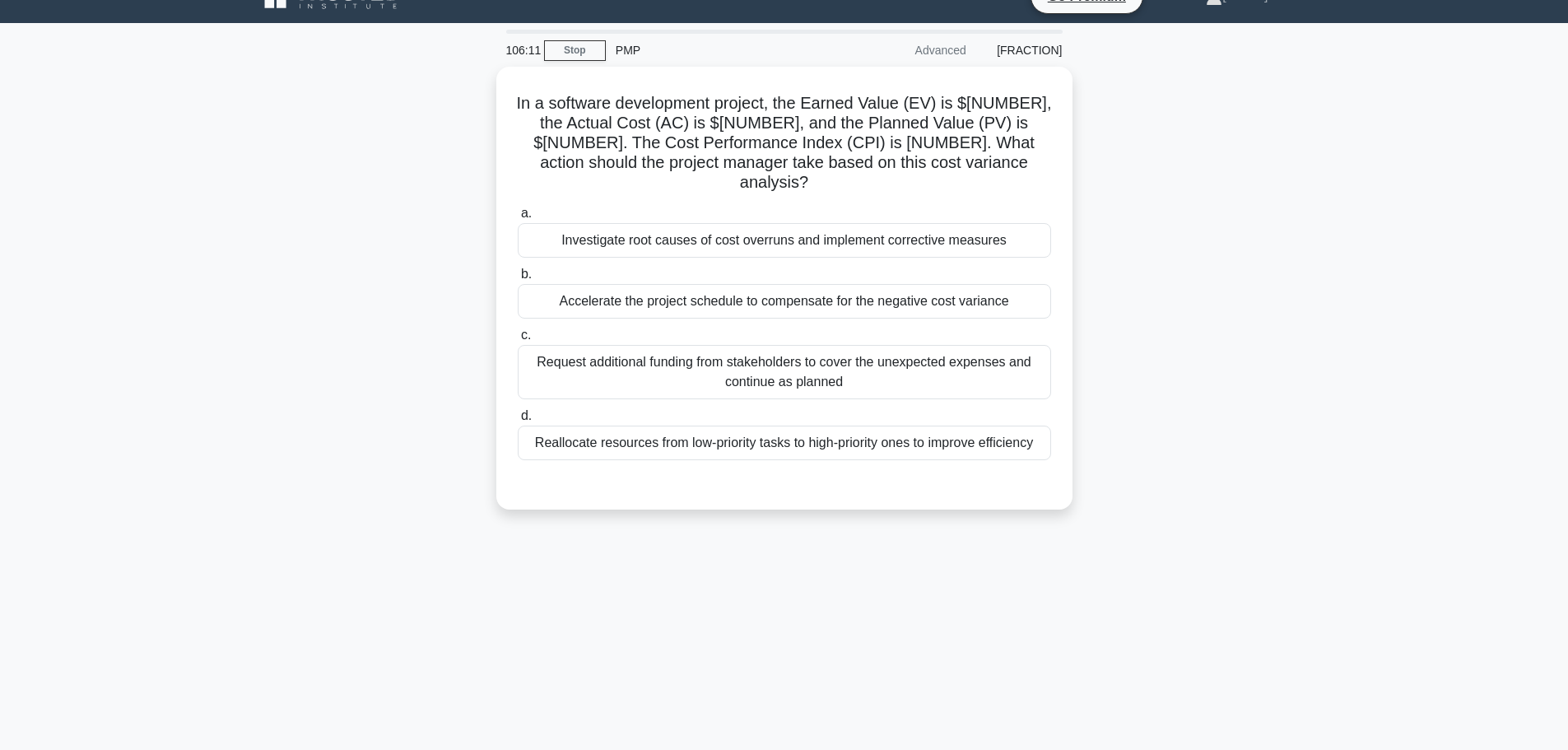 scroll, scrollTop: 0, scrollLeft: 0, axis: both 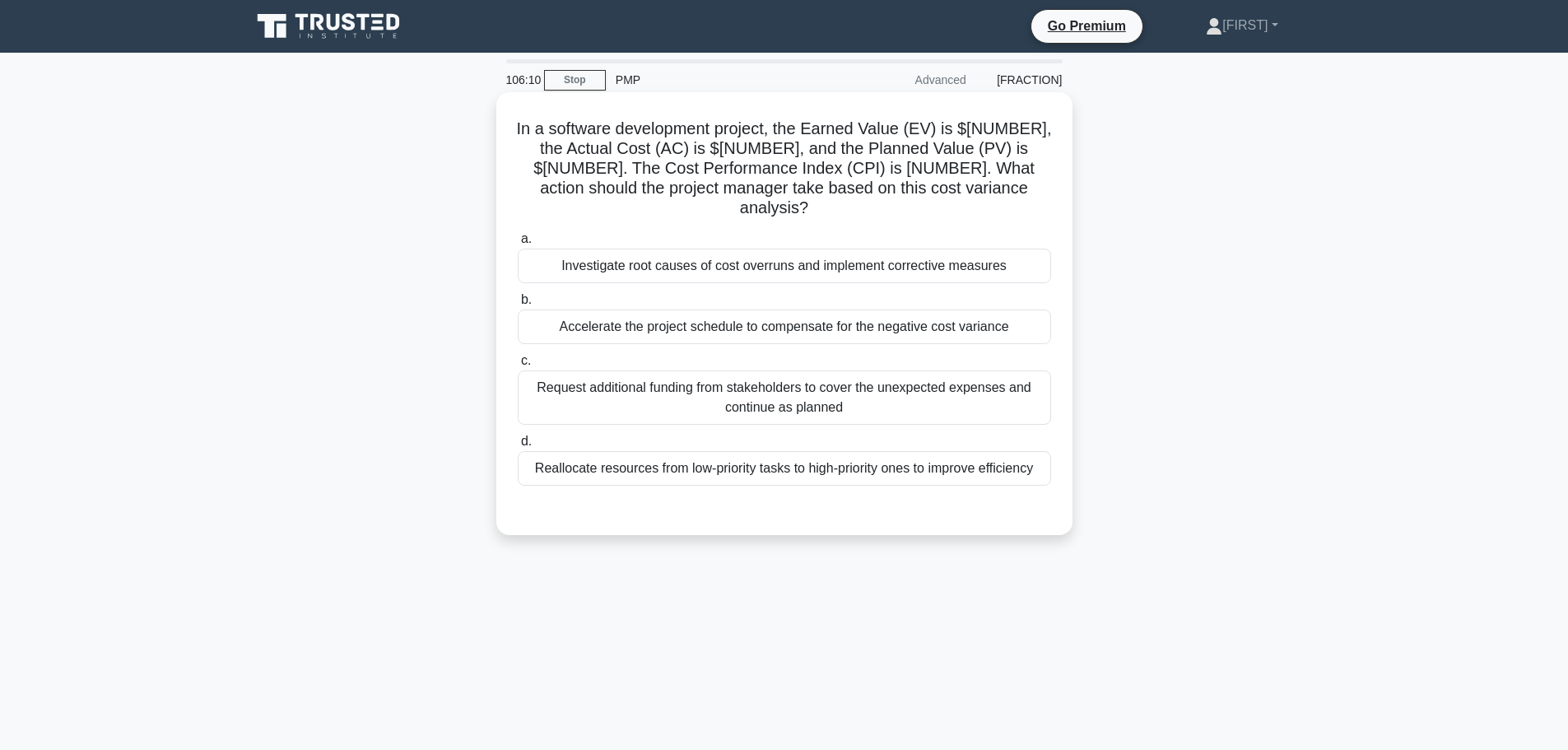 click on "Request additional funding from stakeholders to cover the unexpected expenses and continue as planned" at bounding box center [784, 398] 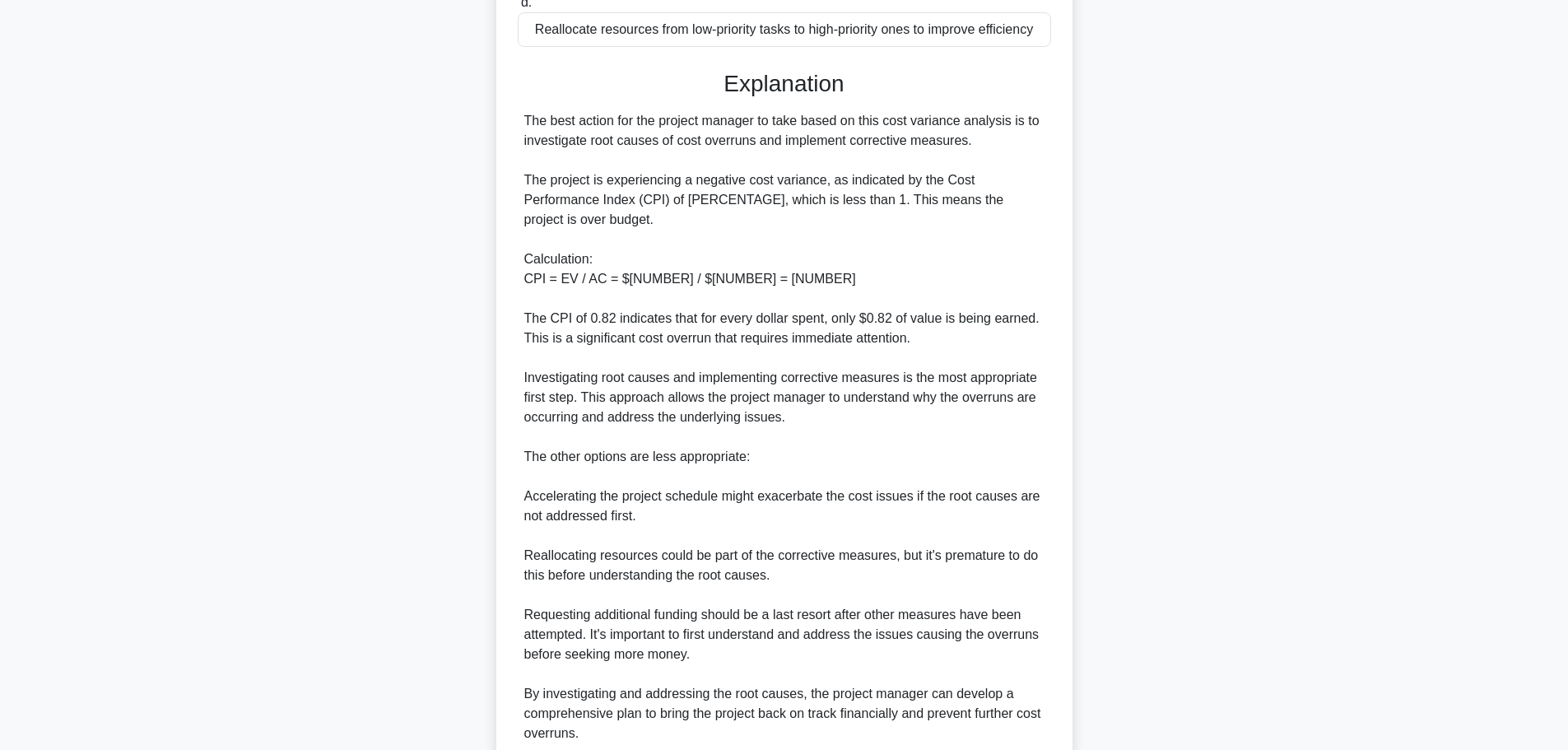 scroll, scrollTop: 564, scrollLeft: 0, axis: vertical 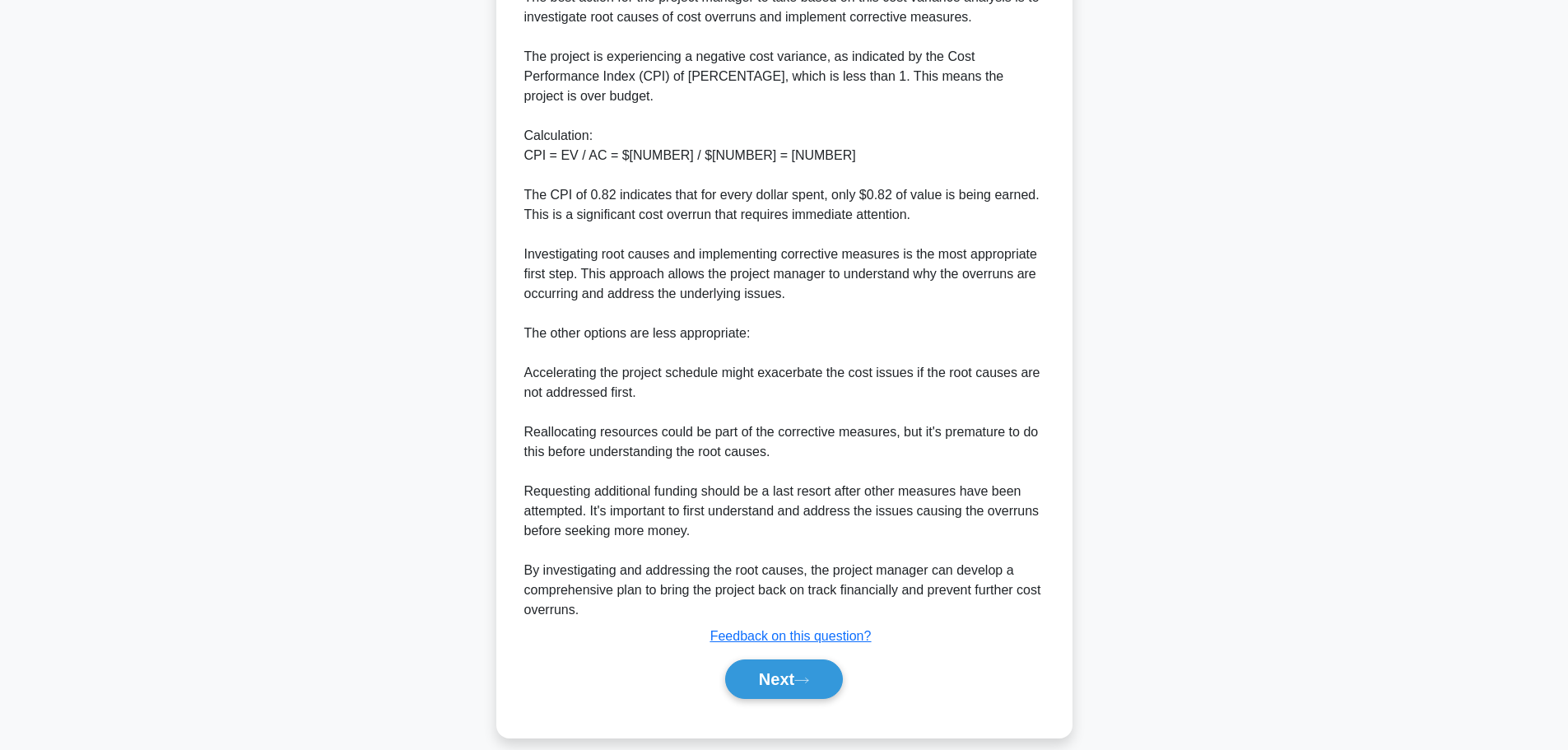 click on "Next" at bounding box center (784, 679) 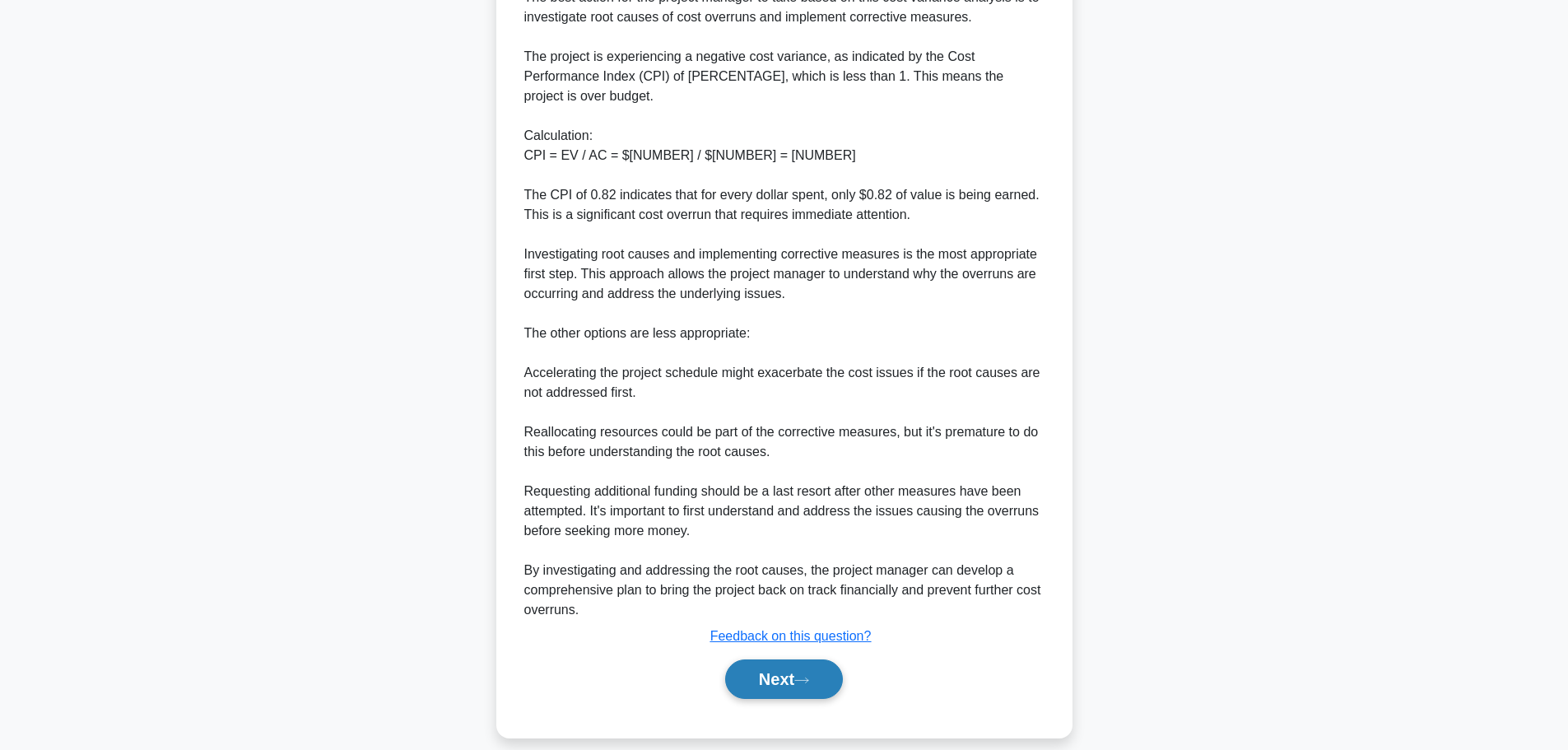 click on "Next" at bounding box center [784, 679] 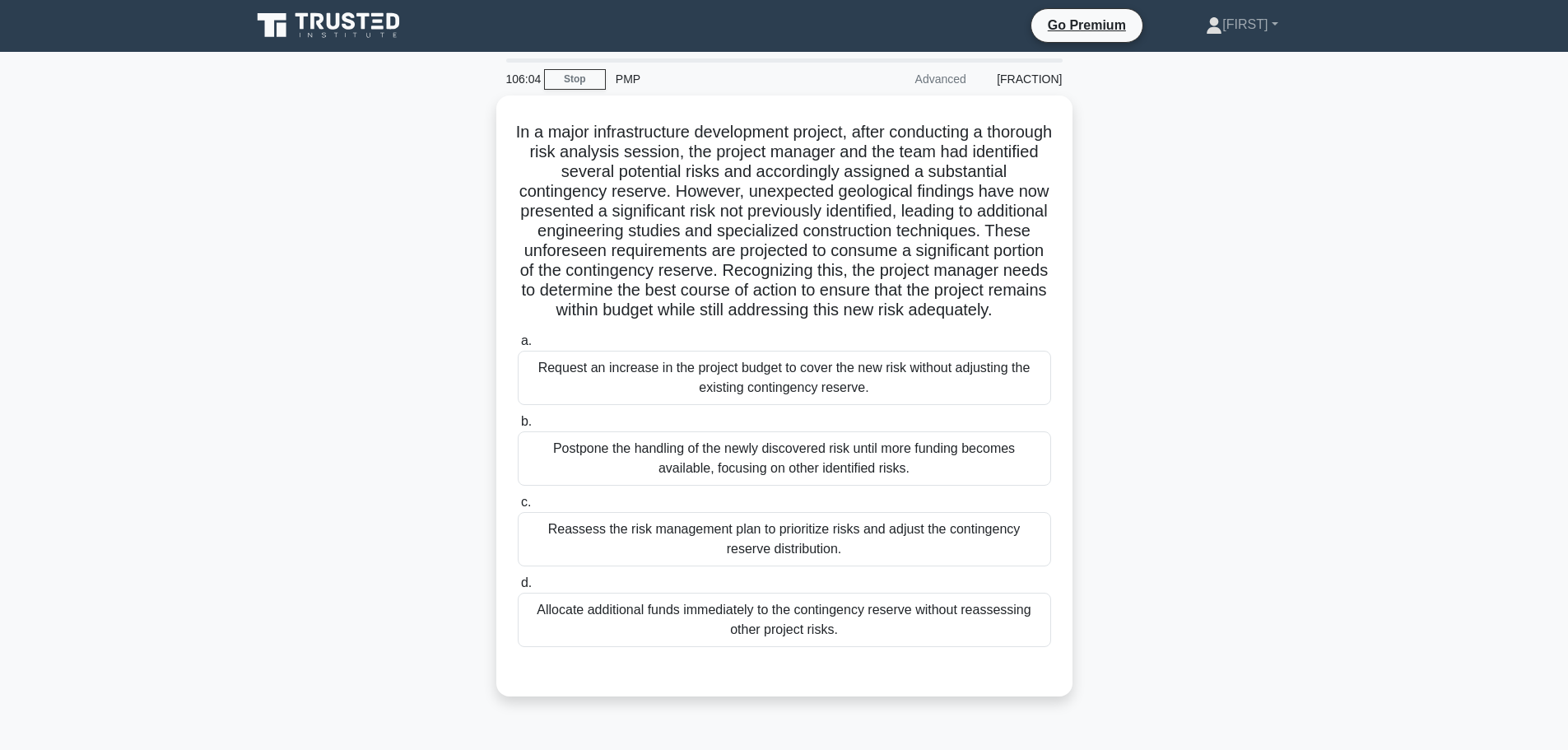 scroll, scrollTop: 0, scrollLeft: 0, axis: both 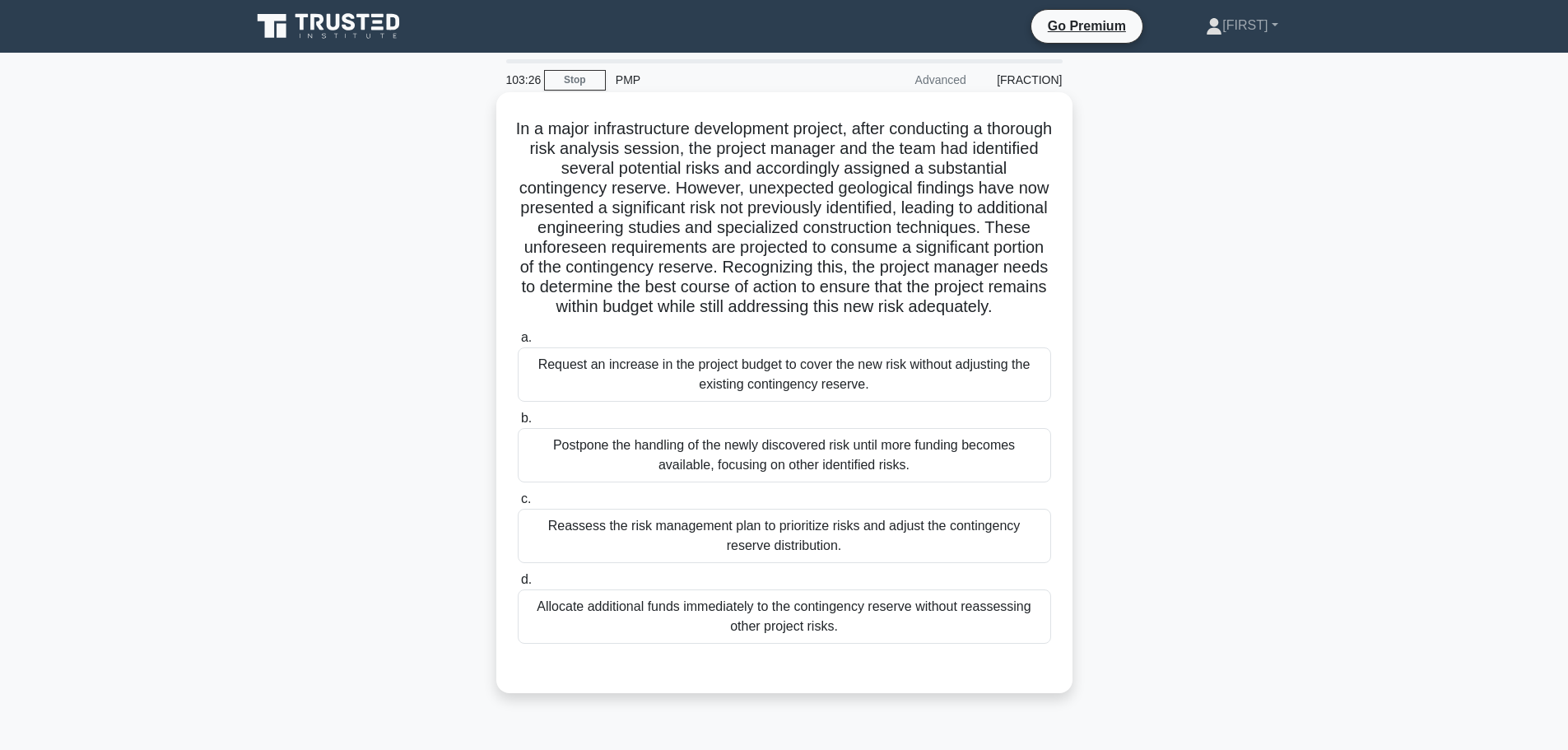click on "Reassess the risk management plan to prioritize risks and adjust the contingency reserve distribution." at bounding box center (784, 536) 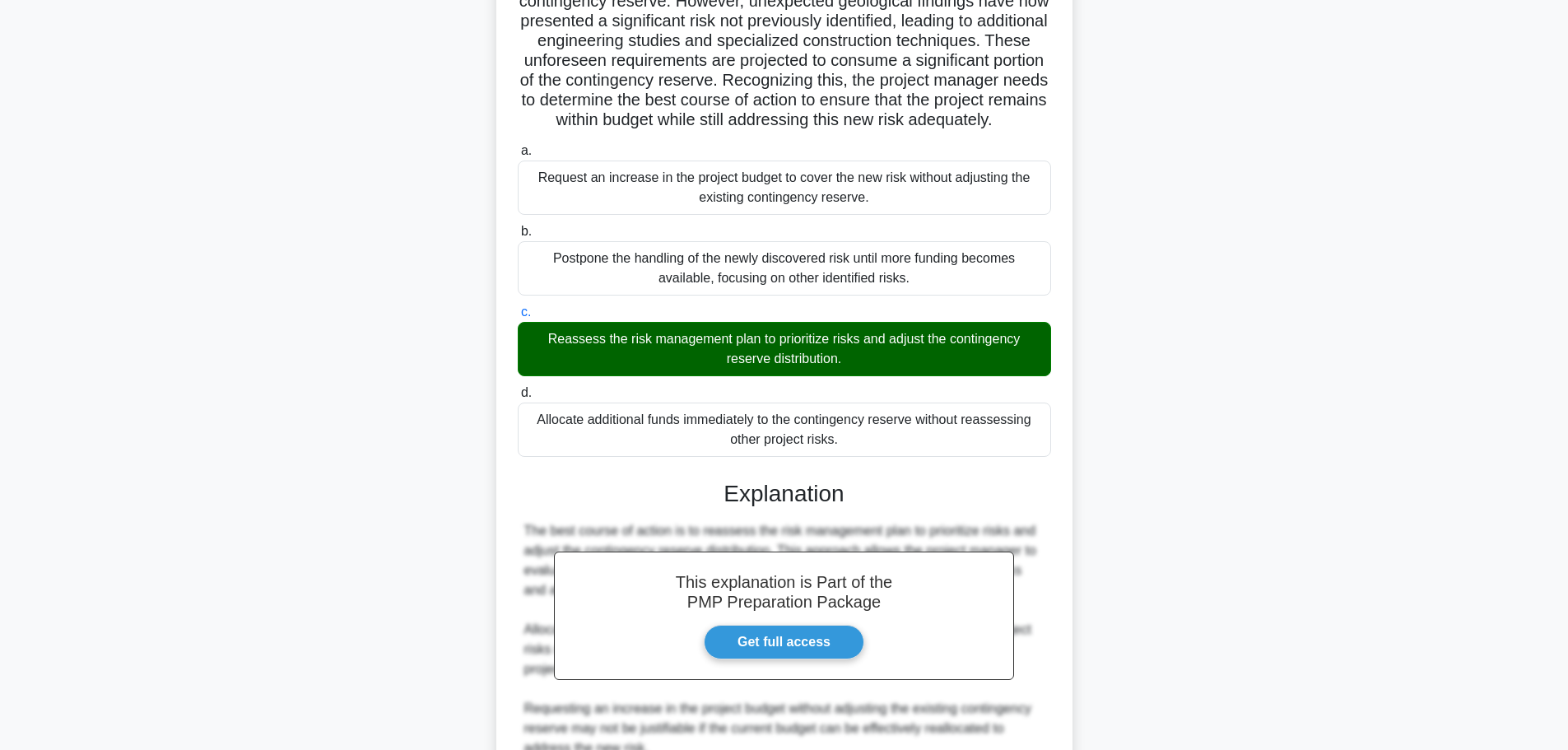 scroll, scrollTop: 412, scrollLeft: 0, axis: vertical 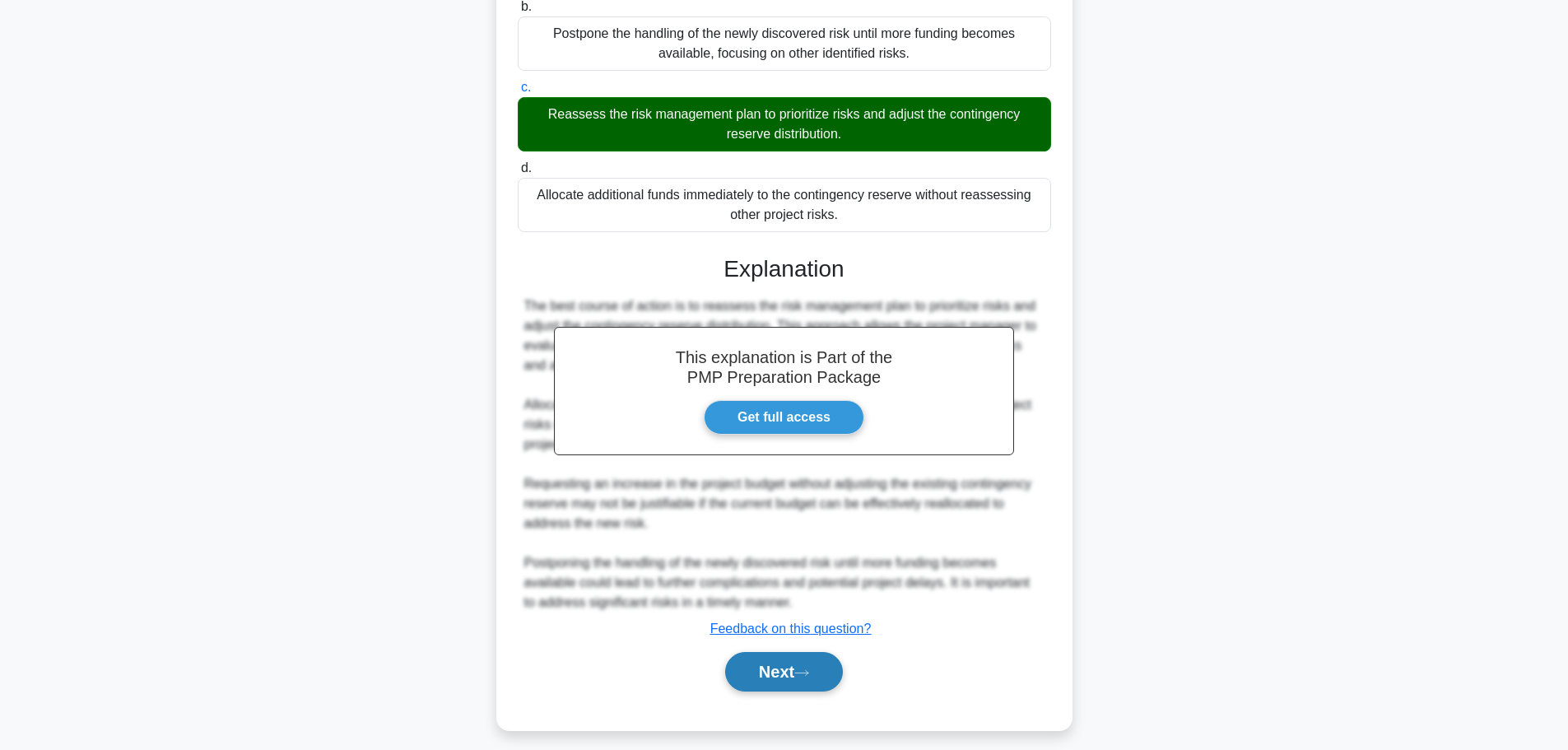 click on "Next" at bounding box center (784, 672) 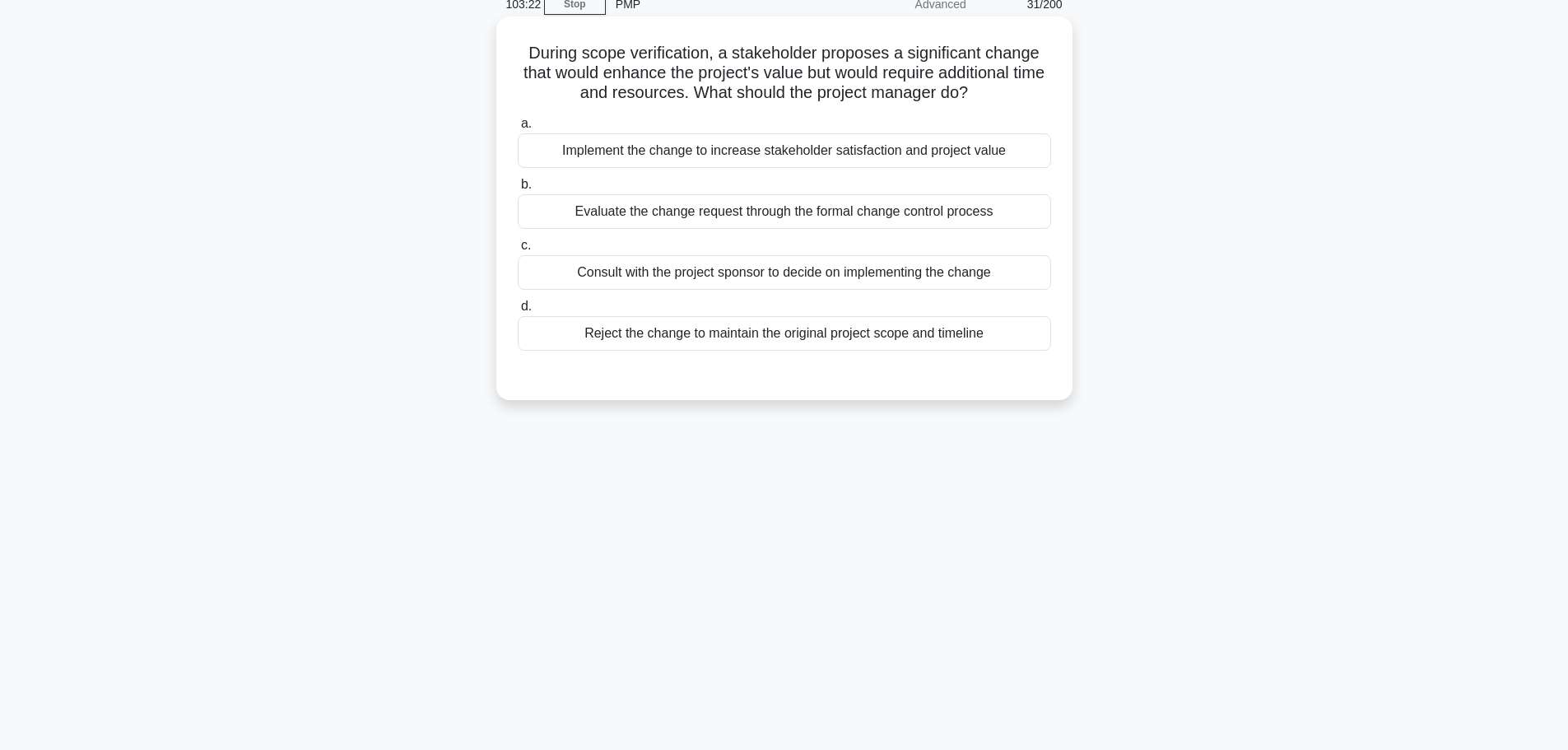 scroll, scrollTop: 0, scrollLeft: 0, axis: both 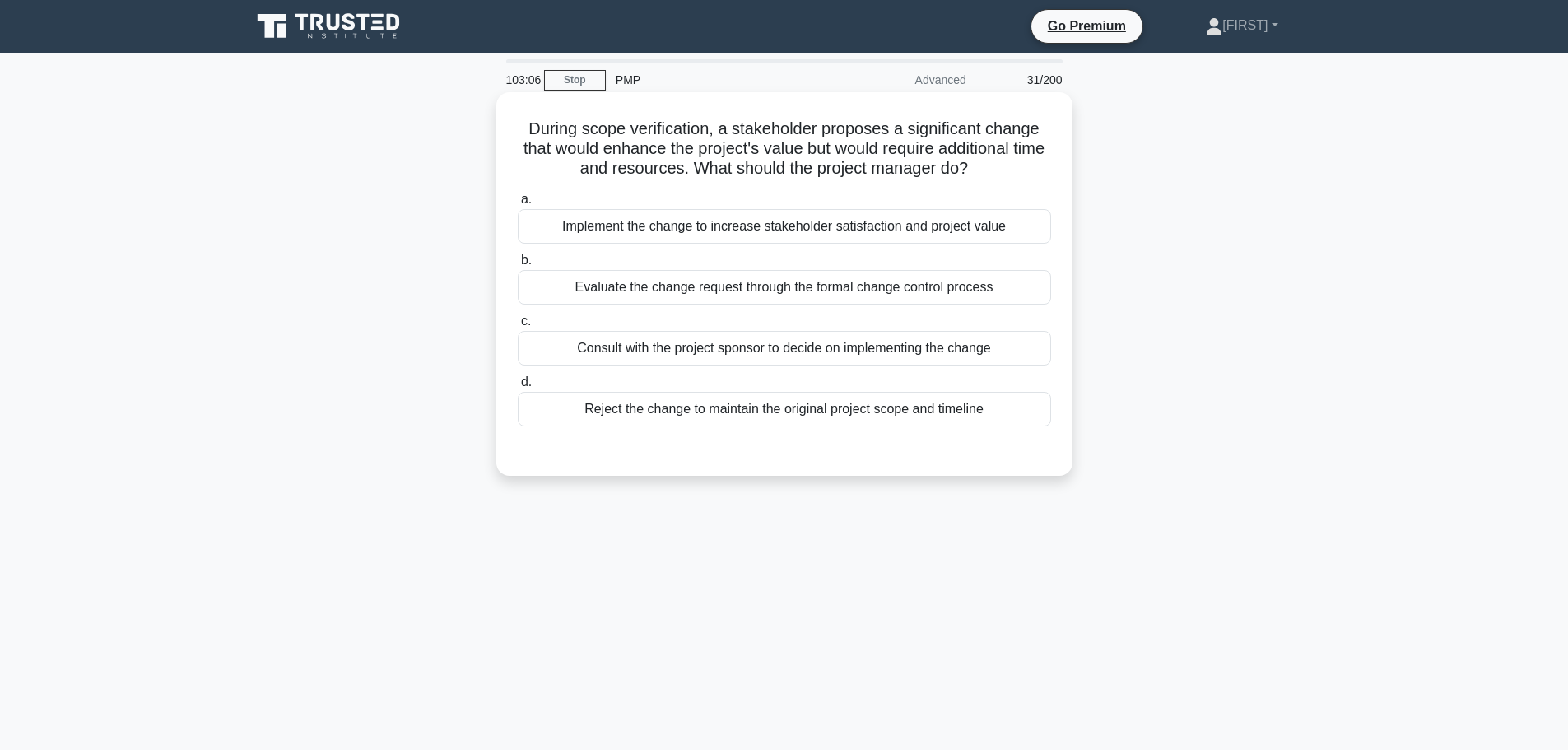 click on "Evaluate the change request through the formal change control process" at bounding box center (784, 287) 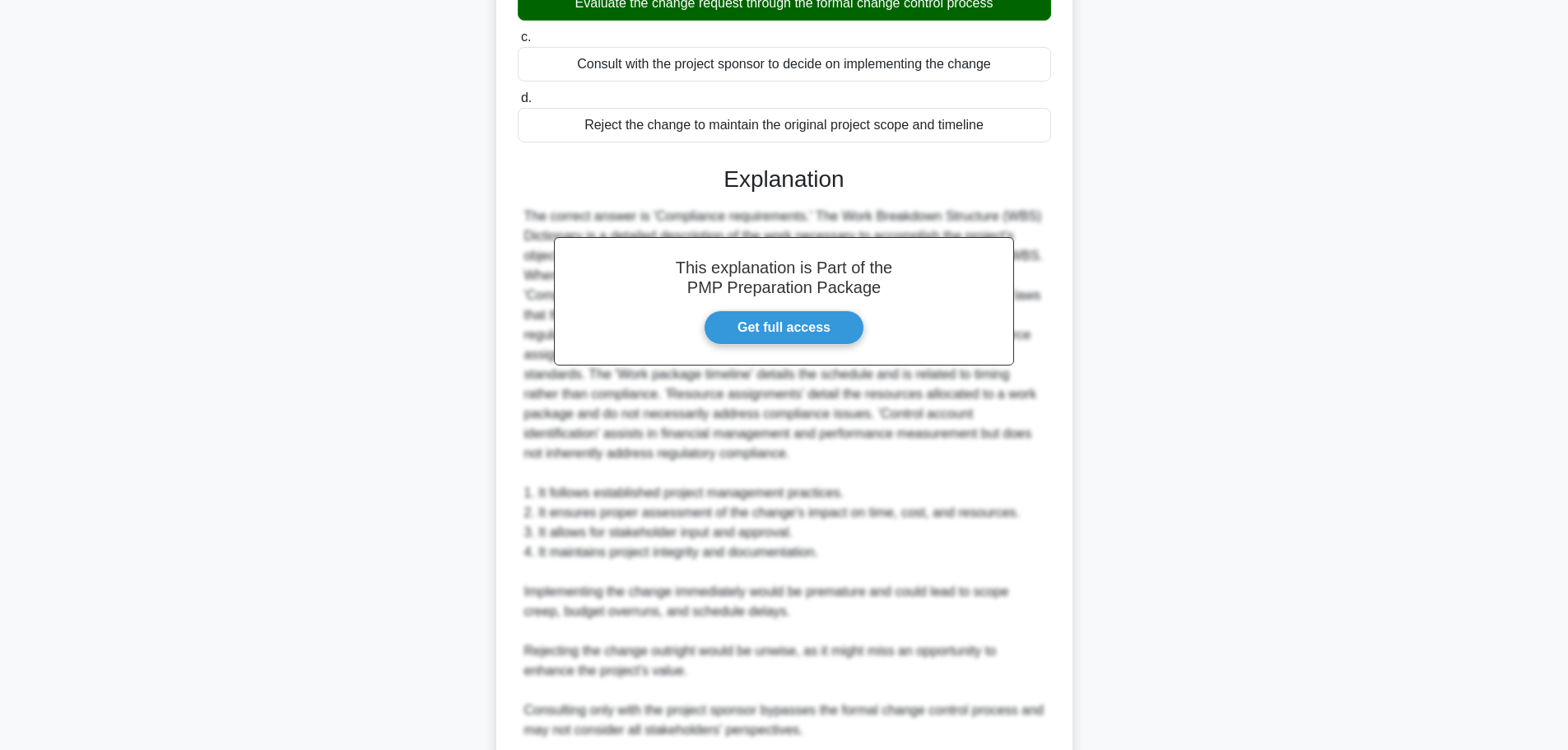 scroll, scrollTop: 286, scrollLeft: 0, axis: vertical 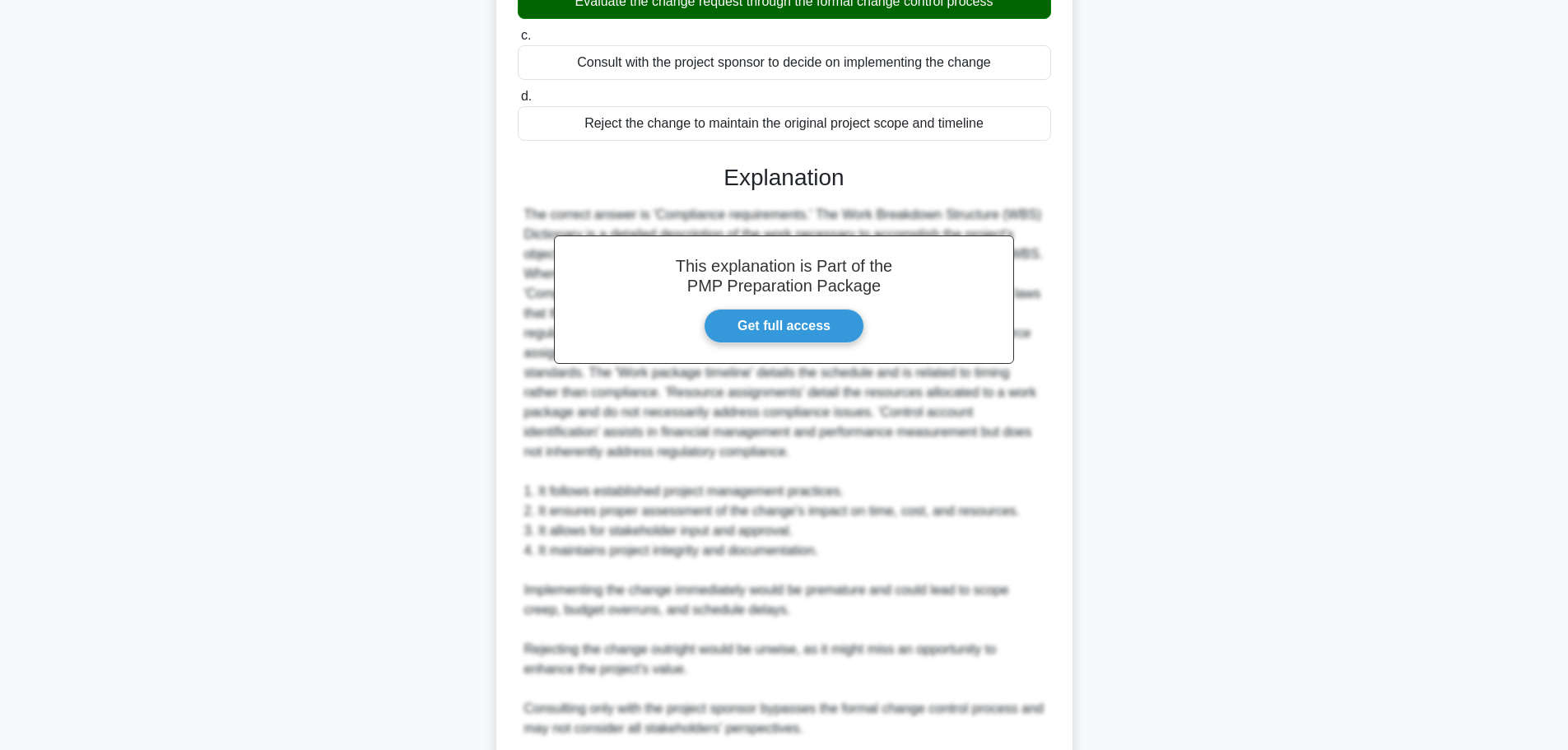click on "Next" at bounding box center (784, 877) 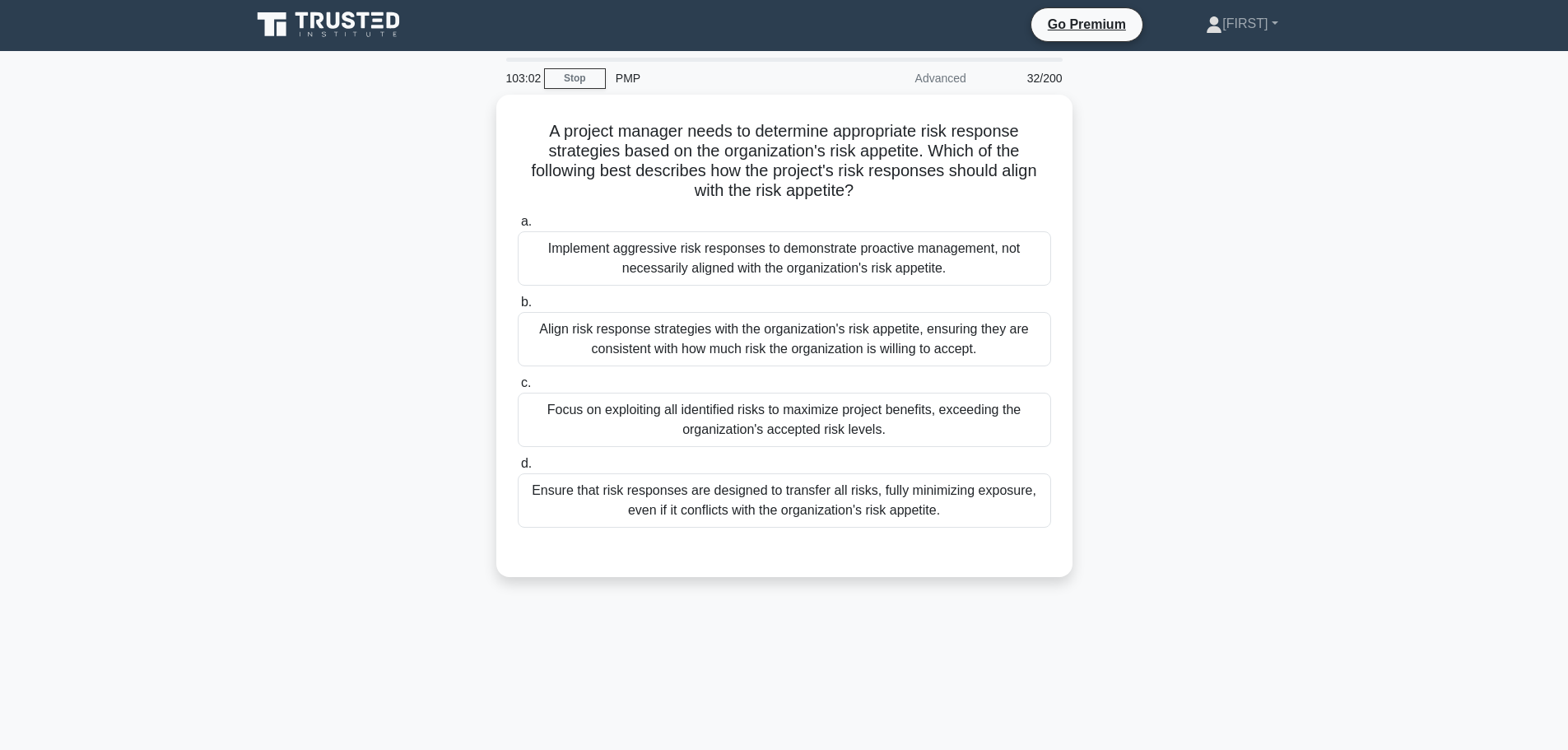 scroll, scrollTop: 0, scrollLeft: 0, axis: both 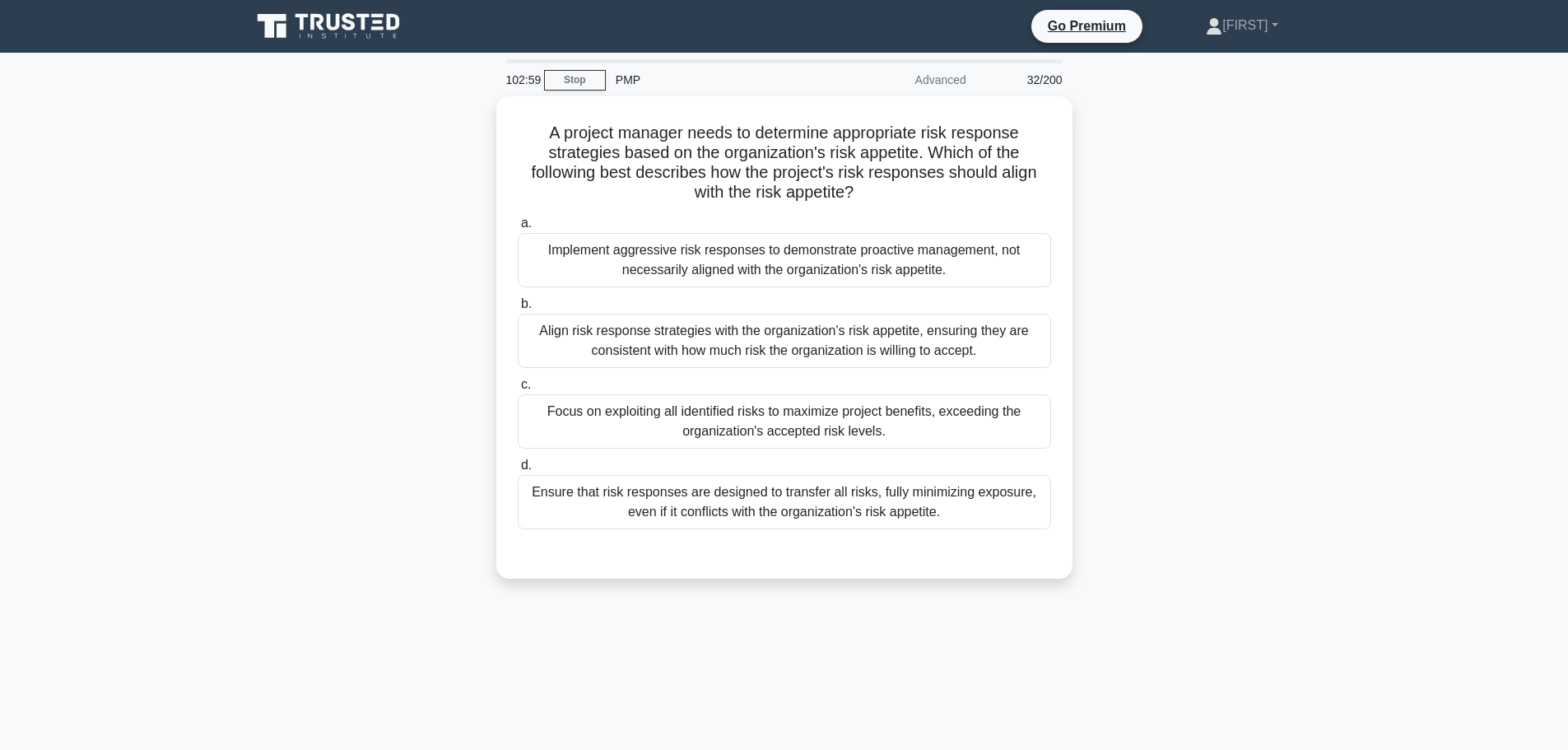 click on "PMP" at bounding box center (719, 80) 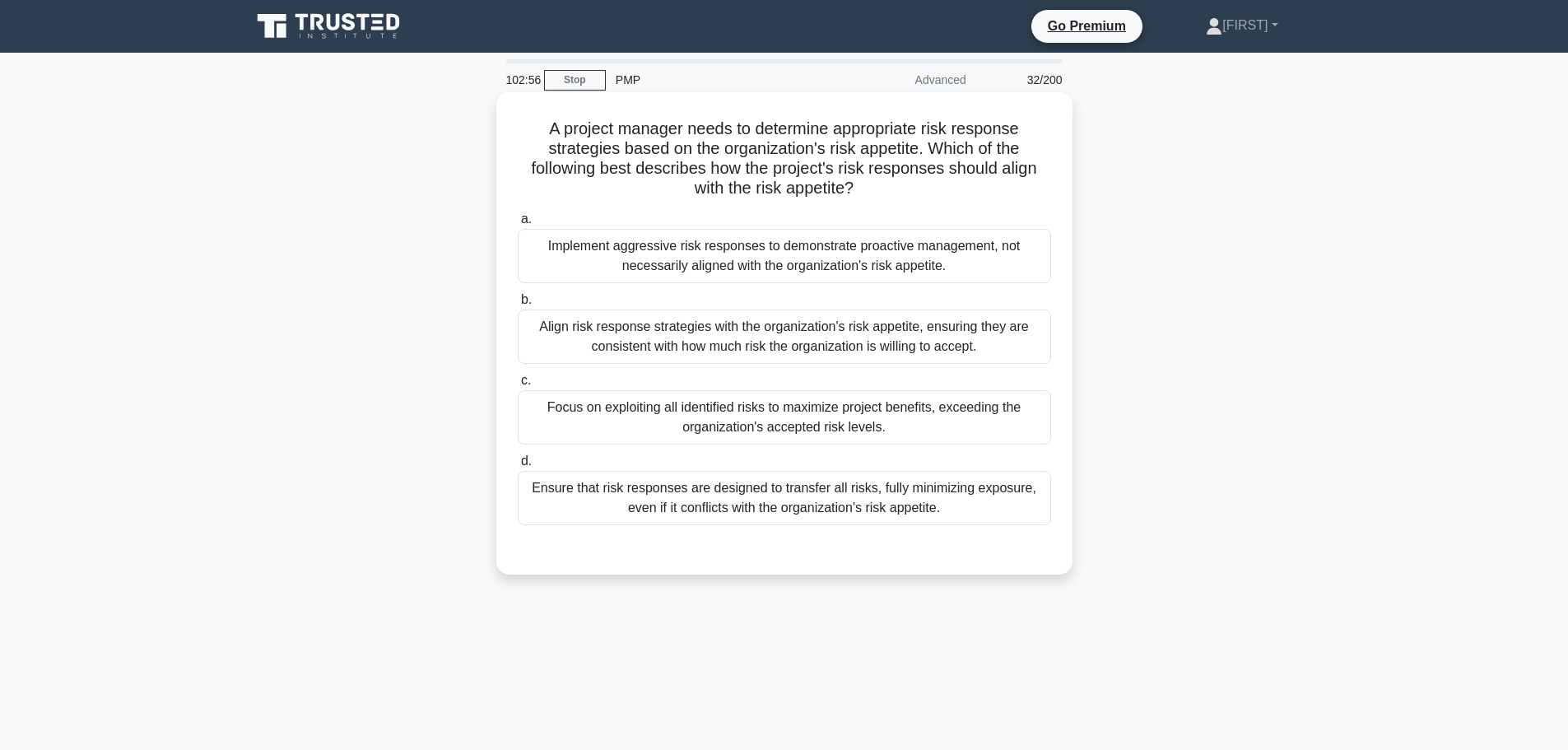 click on "Align risk response strategies with the organization's risk appetite, ensuring they are consistent with how much risk the organization is willing to accept." at bounding box center (784, 337) 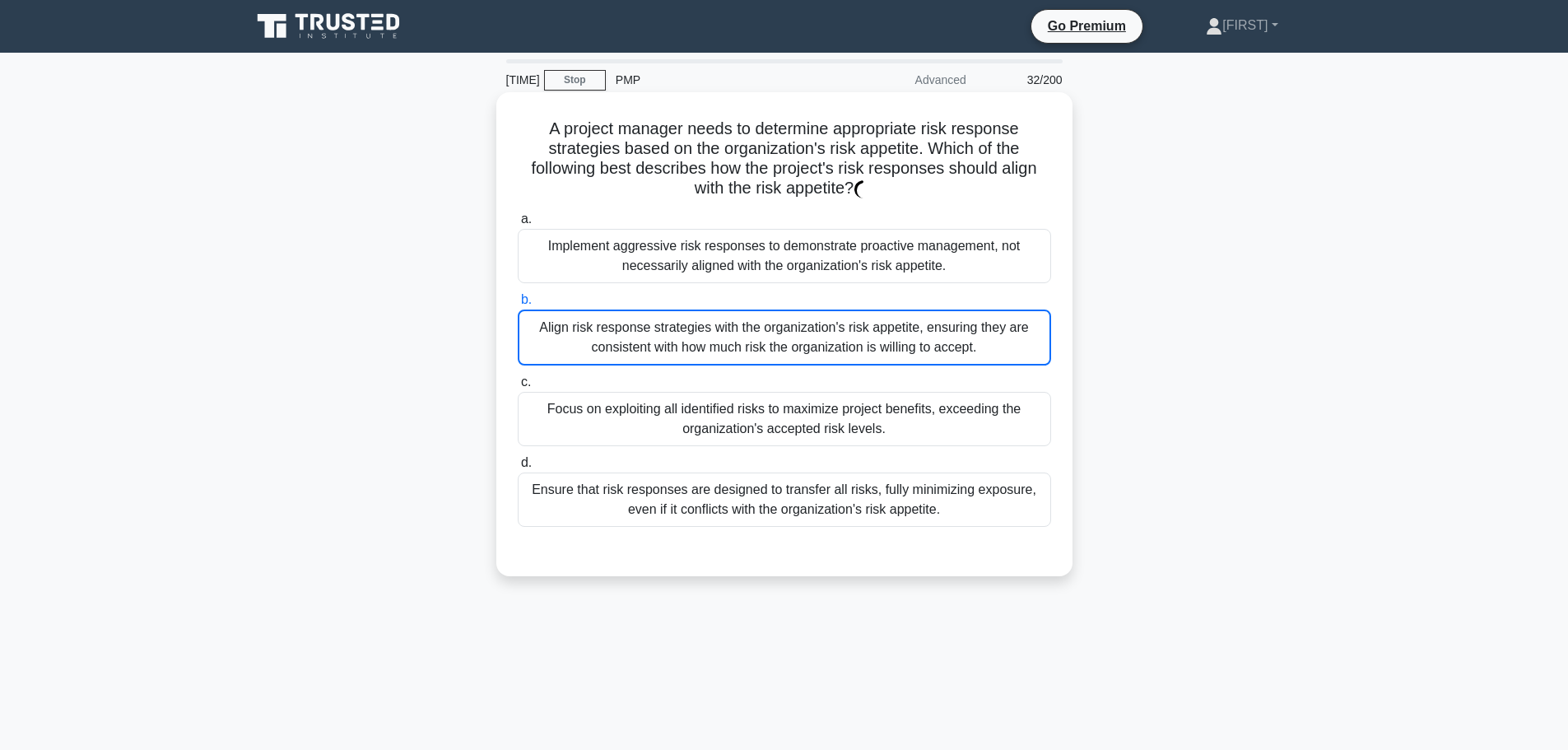click on "Align risk response strategies with the organization's risk appetite, ensuring they are consistent with how much risk the organization is willing to accept." at bounding box center [784, 338] 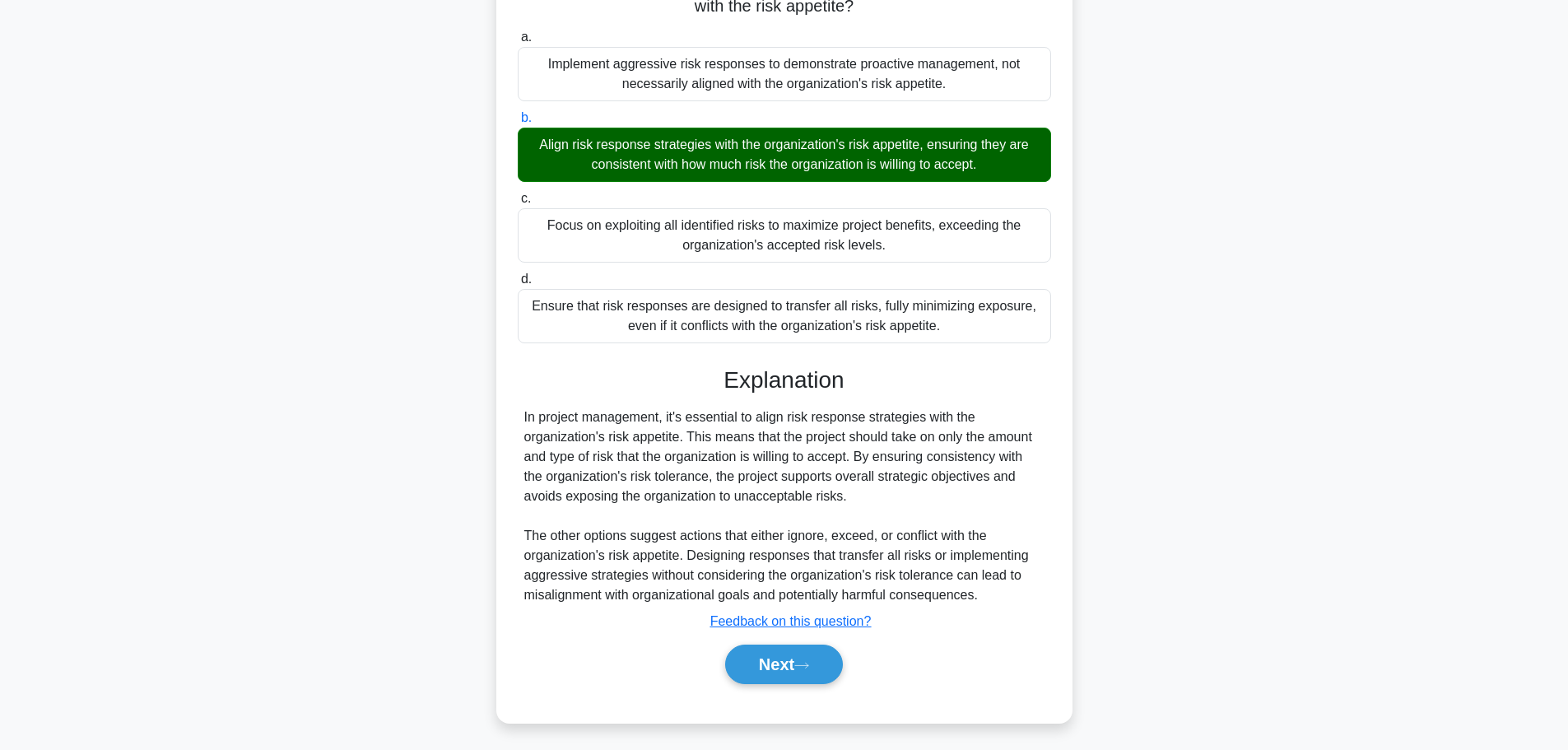 scroll, scrollTop: 187, scrollLeft: 0, axis: vertical 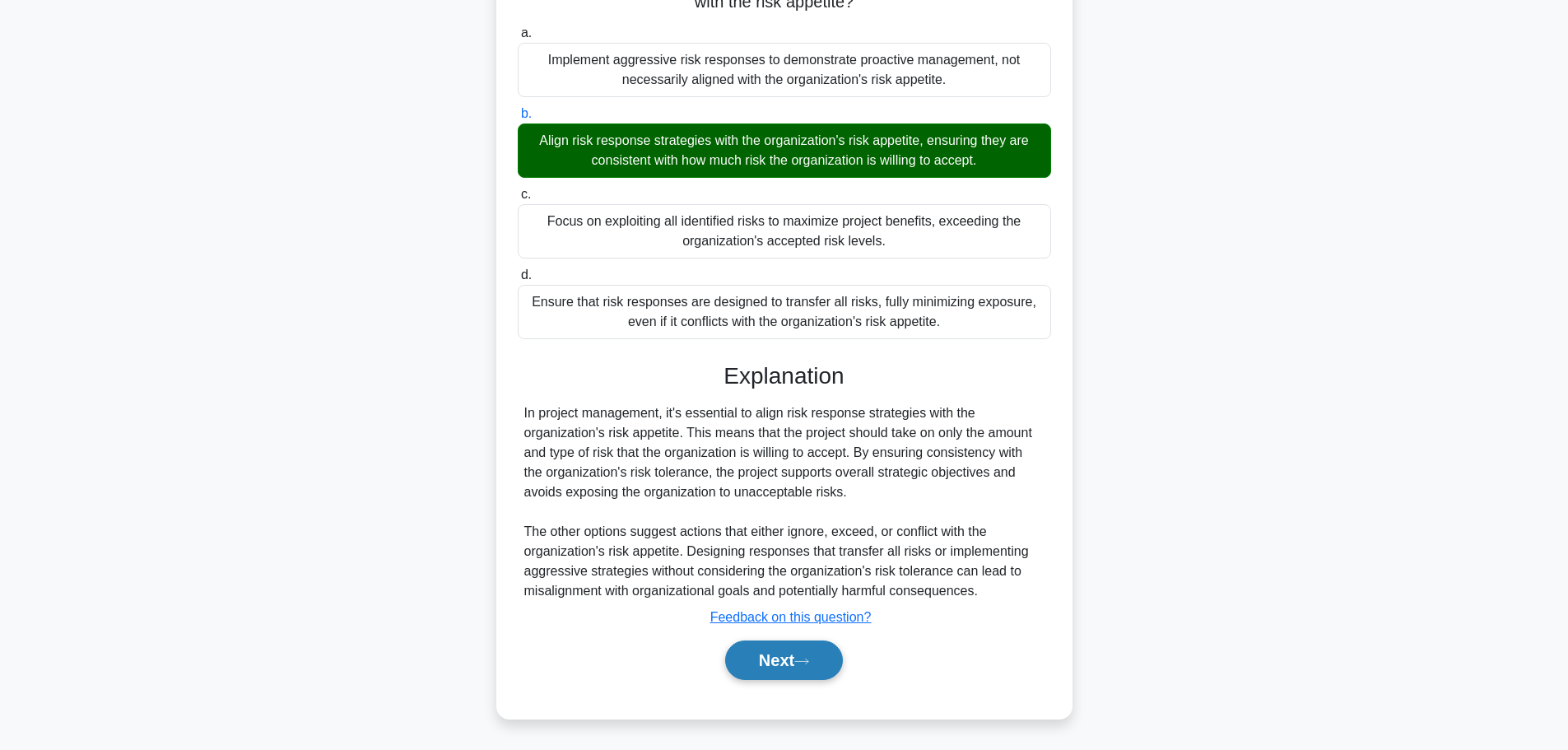 click on "Next" at bounding box center [784, 660] 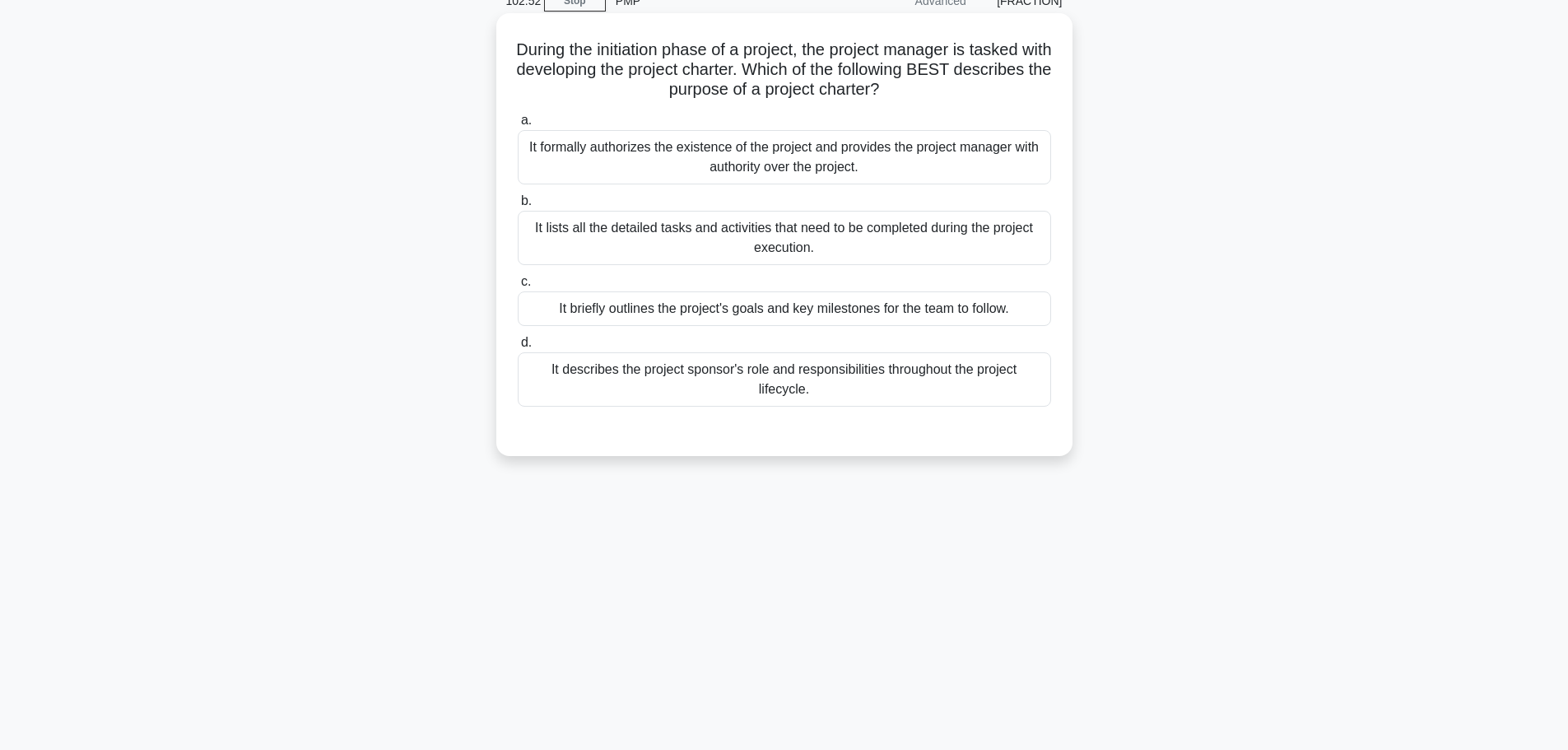 scroll, scrollTop: 0, scrollLeft: 0, axis: both 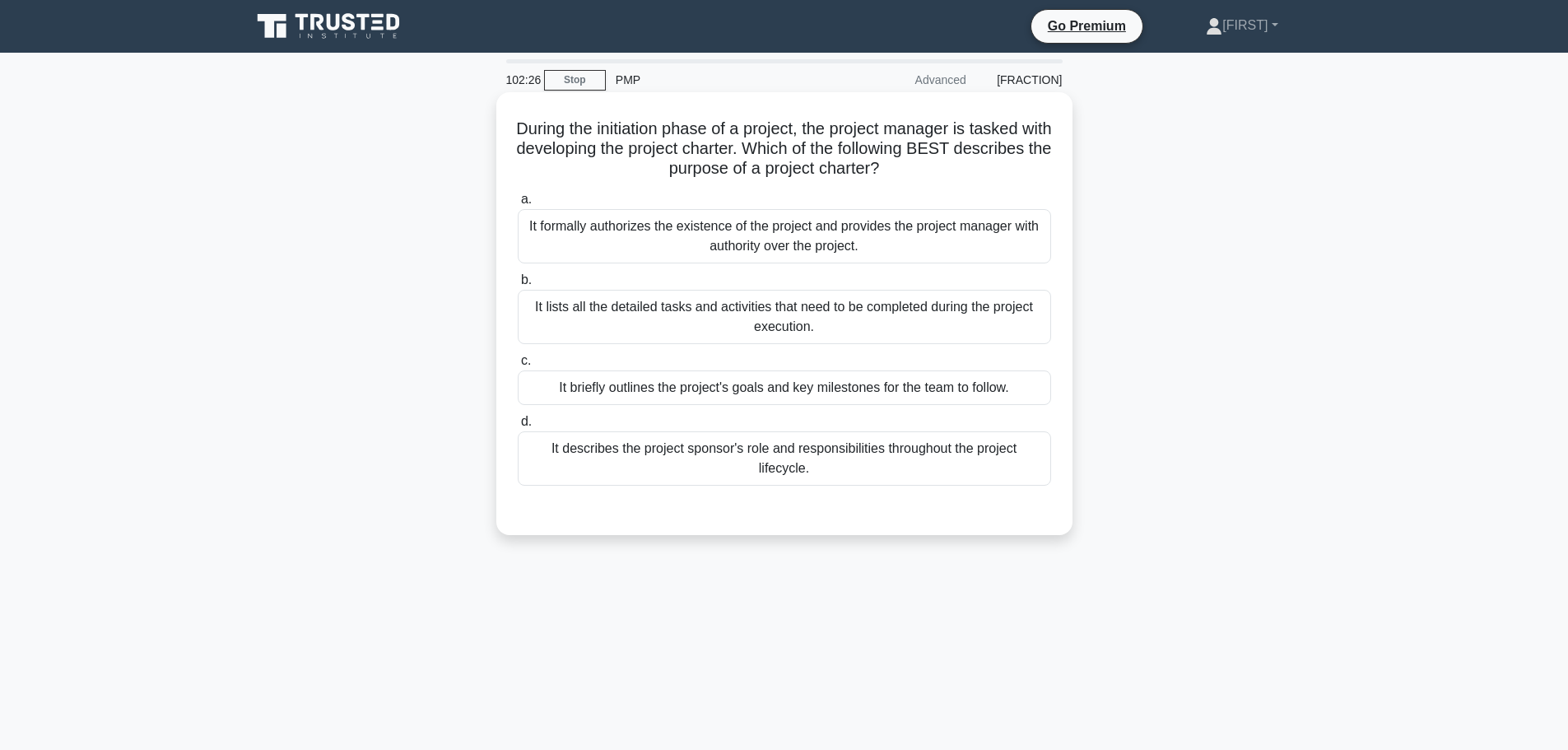 click on "It lists all the detailed tasks and activities that need to be completed during the project execution." at bounding box center (784, 317) 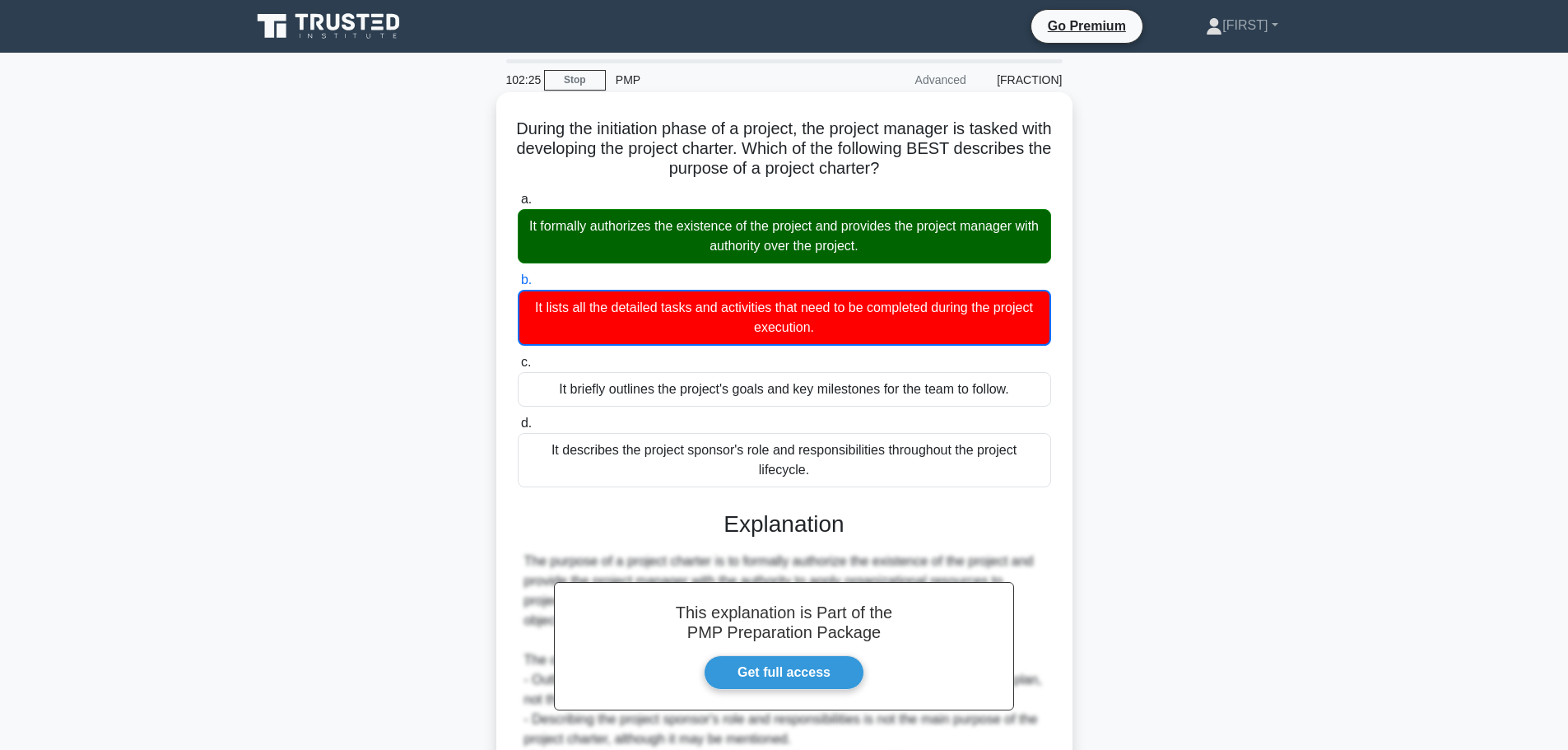 click on "It formally authorizes the existence of the project and provides the project manager with authority over the project." at bounding box center [784, 236] 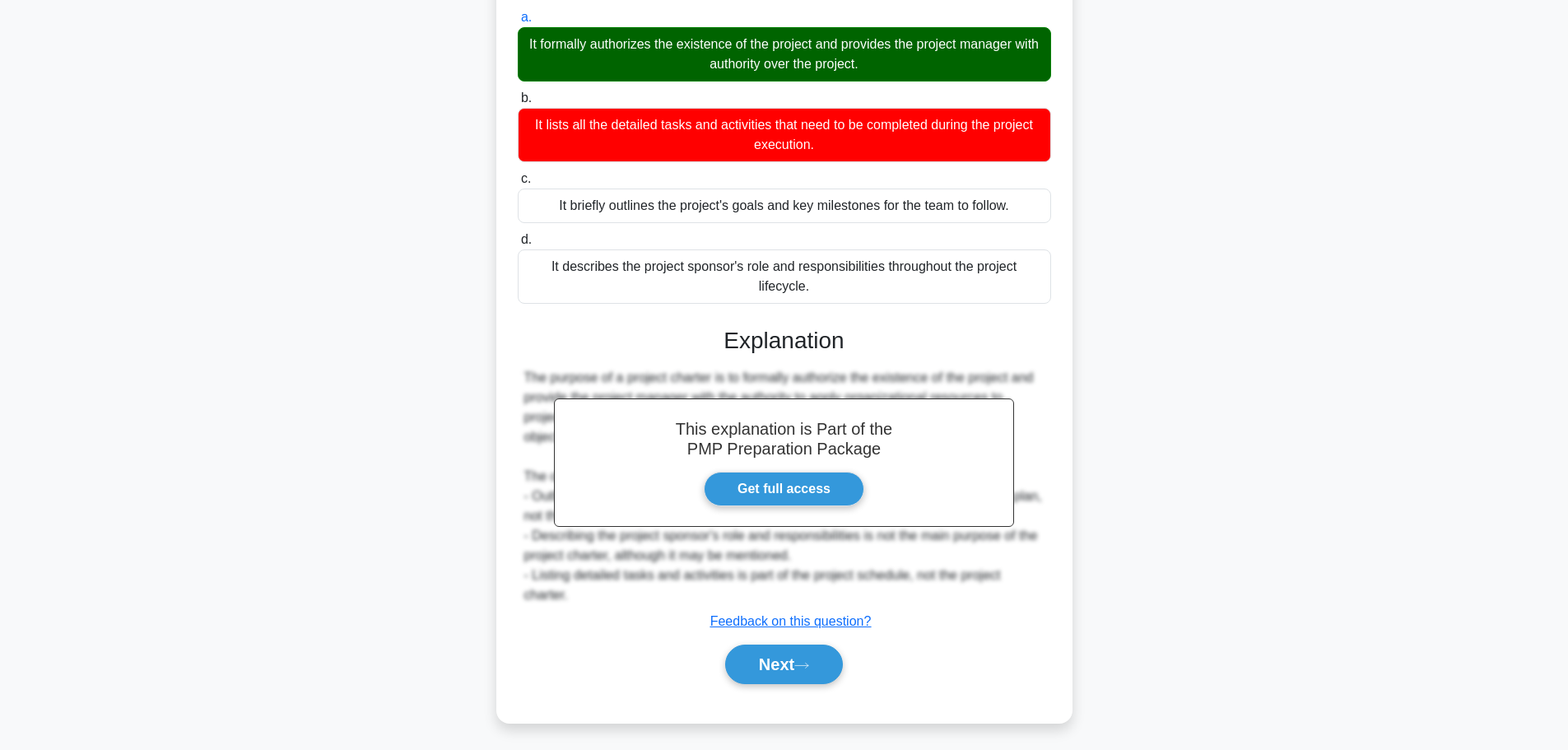 scroll, scrollTop: 187, scrollLeft: 0, axis: vertical 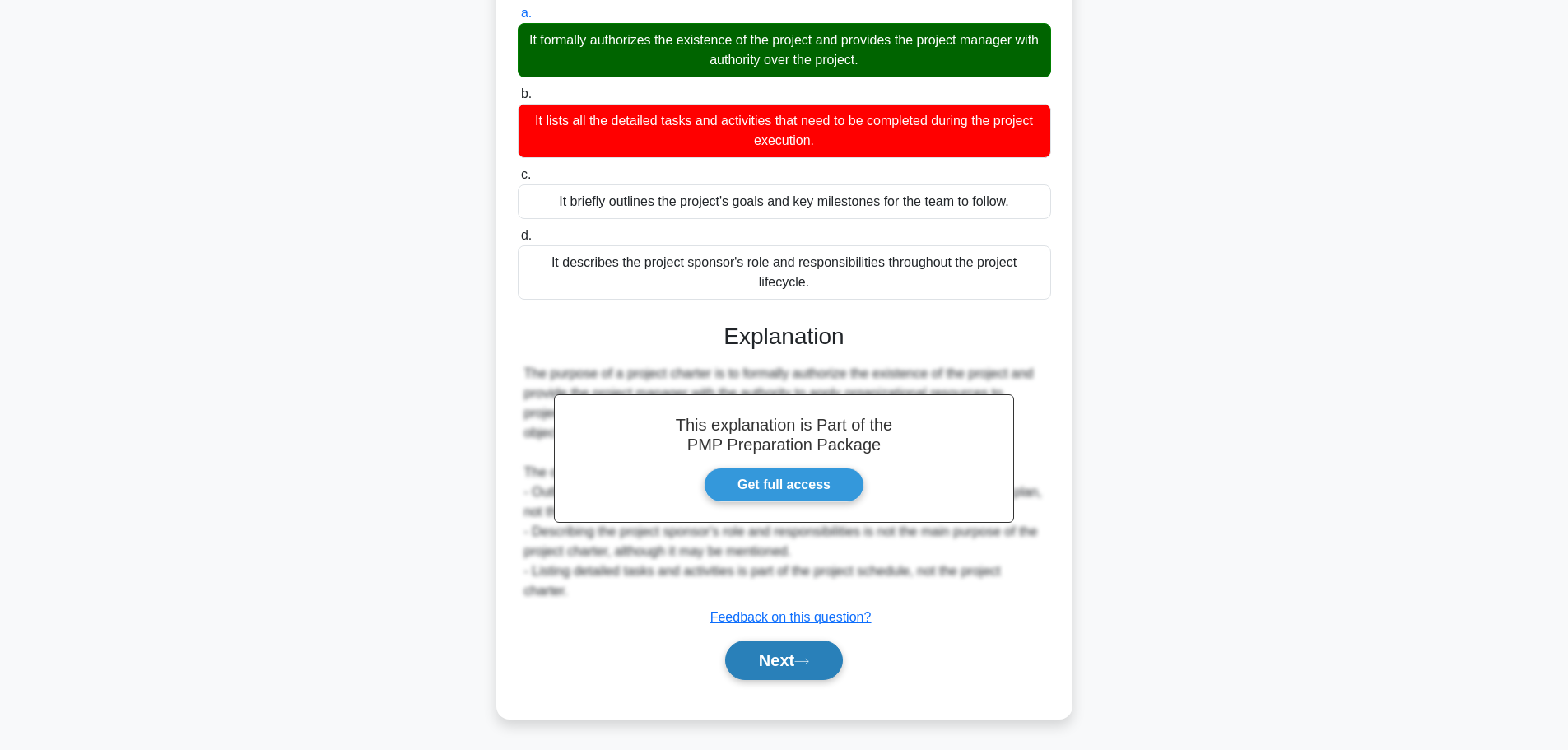 click on "Next" at bounding box center [784, 660] 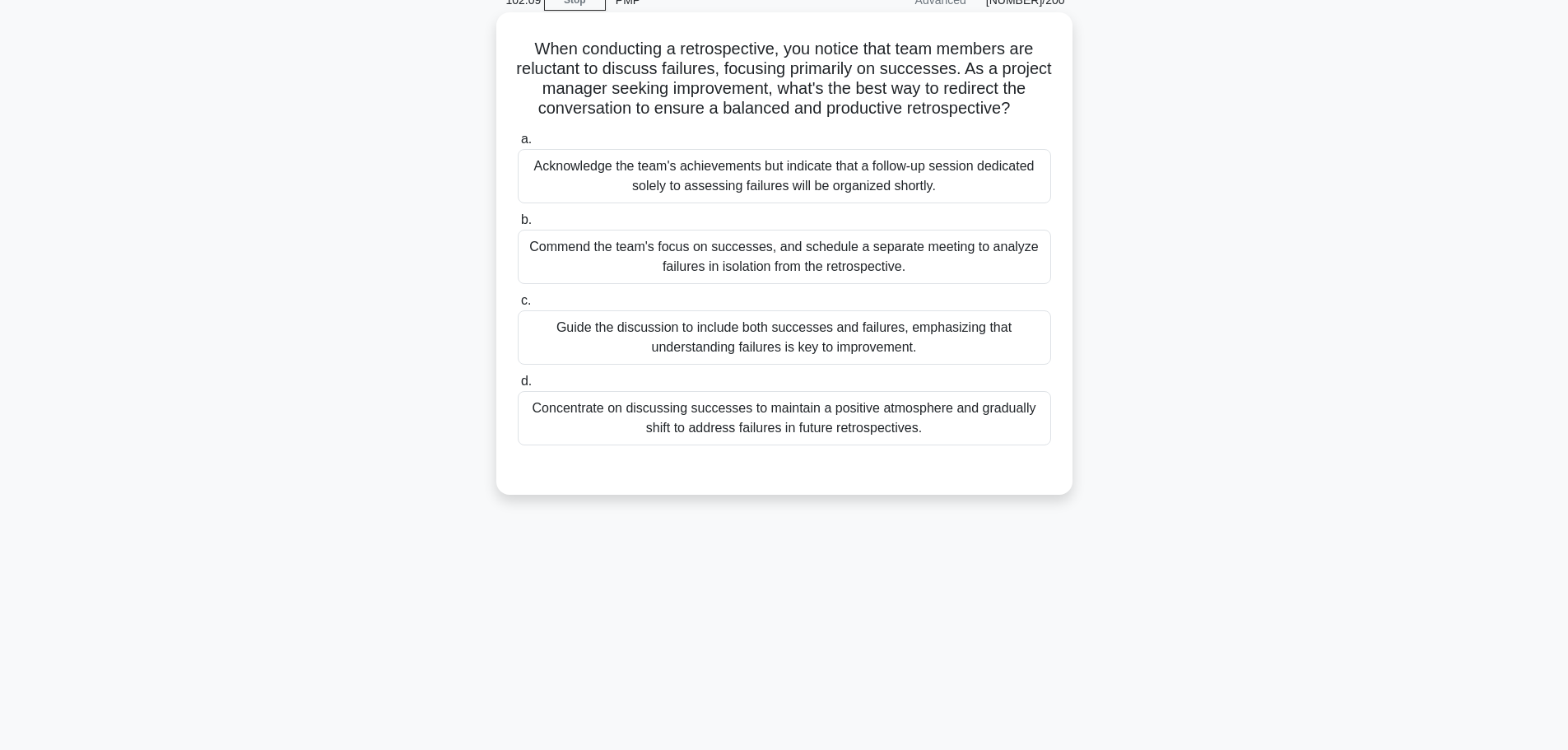scroll, scrollTop: 0, scrollLeft: 0, axis: both 